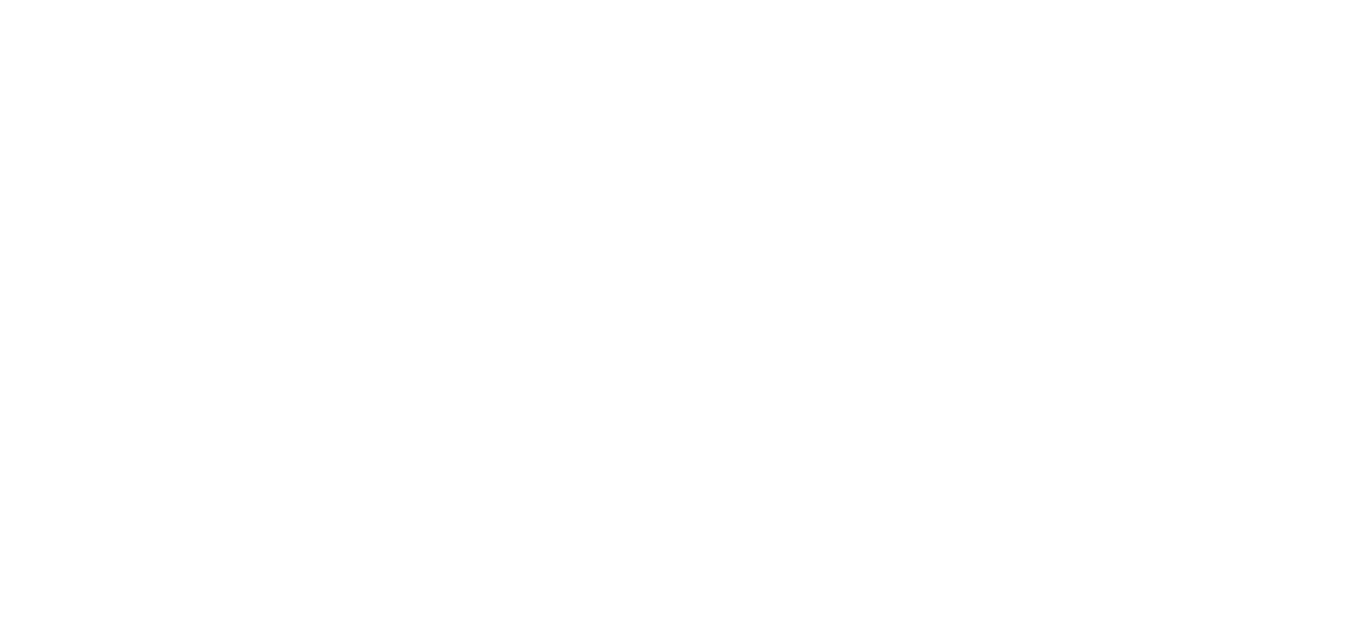 scroll, scrollTop: 0, scrollLeft: 0, axis: both 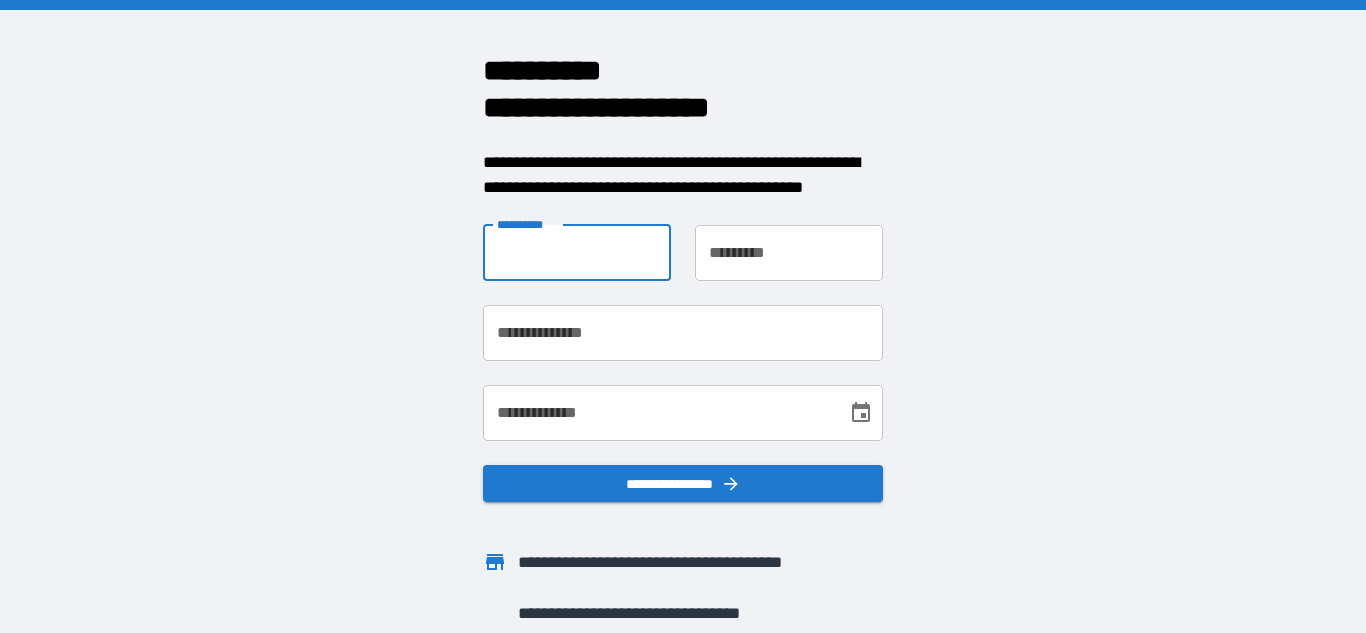 click on "**********" at bounding box center [577, 253] 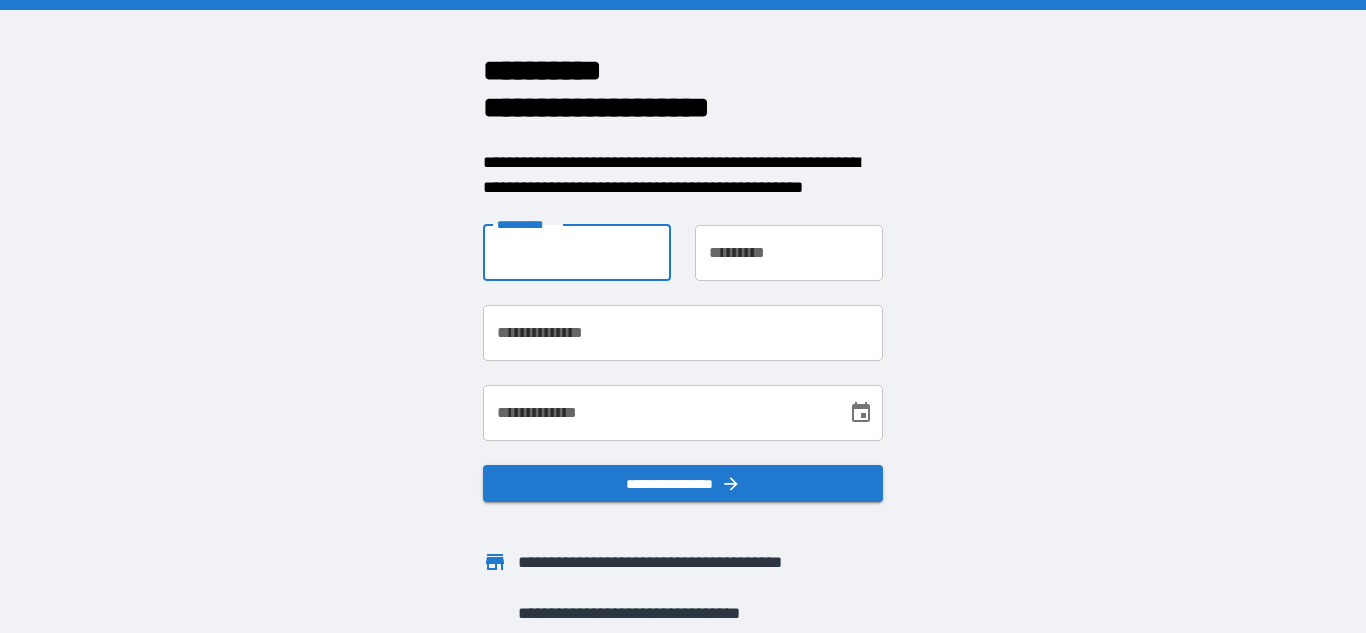type on "*******" 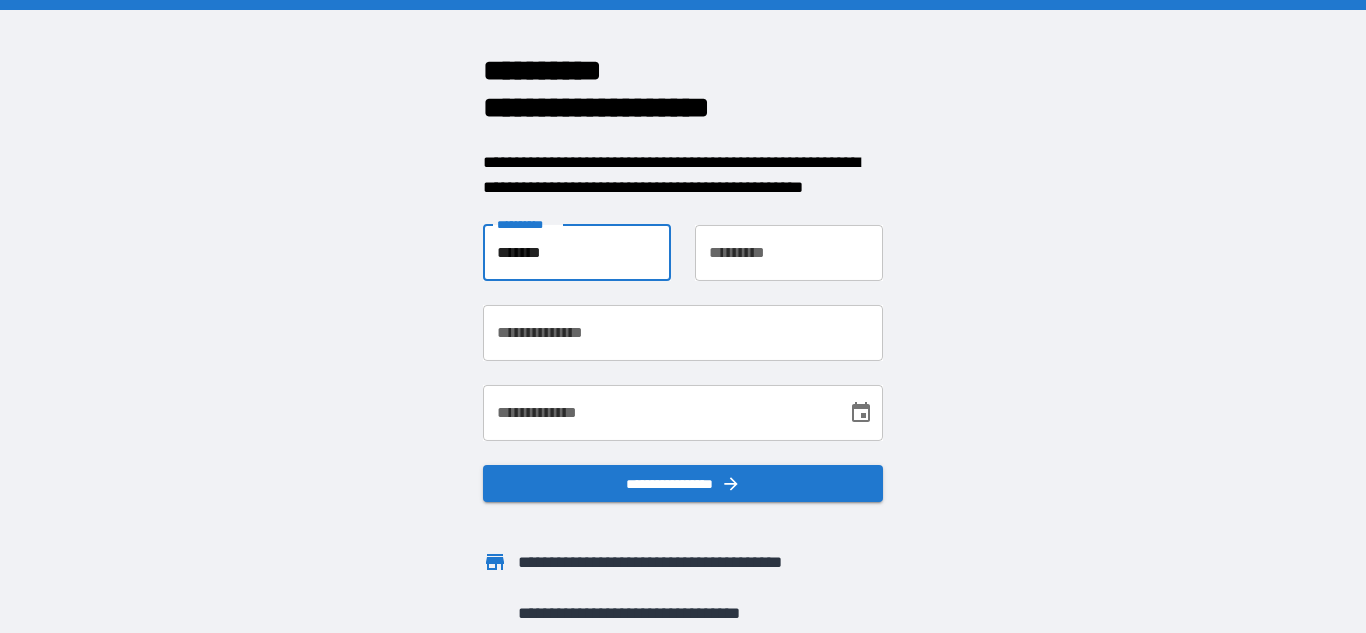type on "*****" 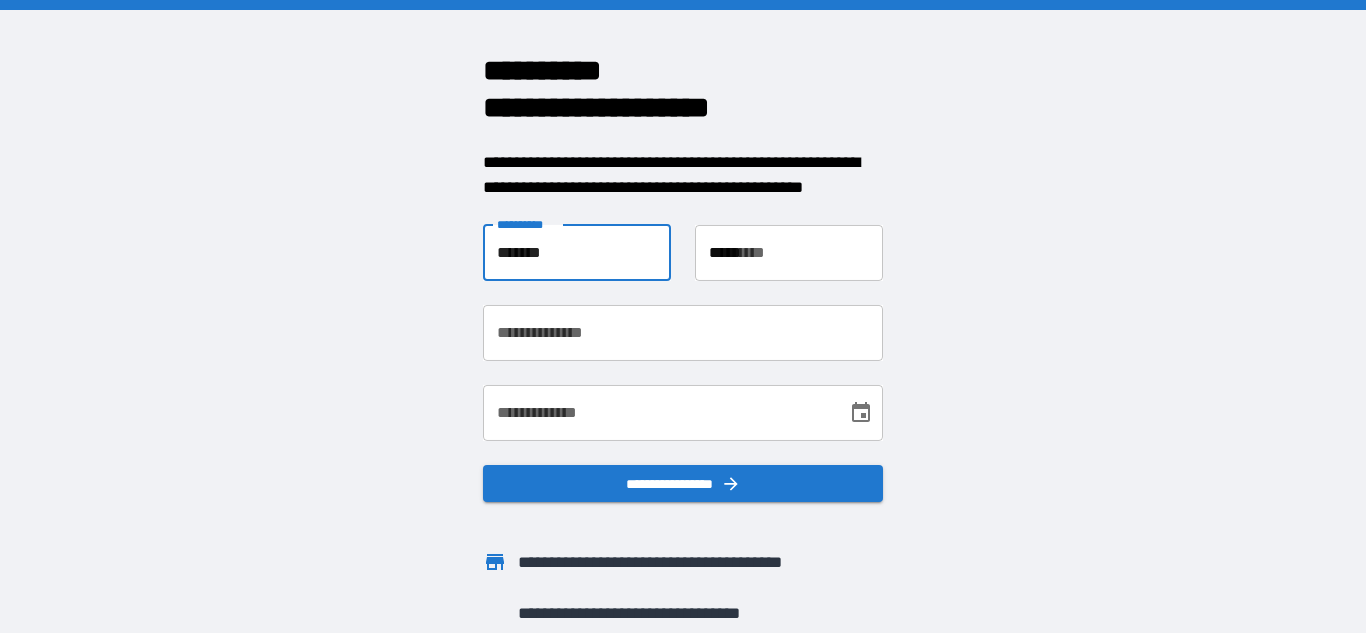 type on "**********" 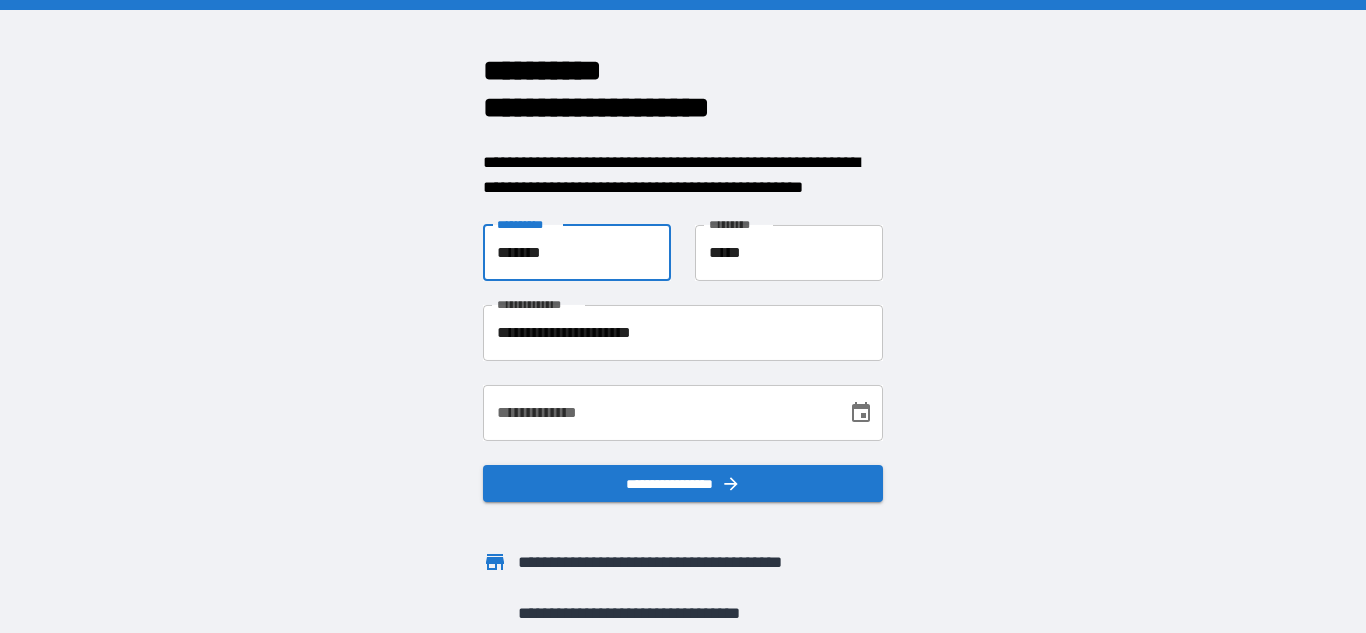 click on "**********" at bounding box center [658, 413] 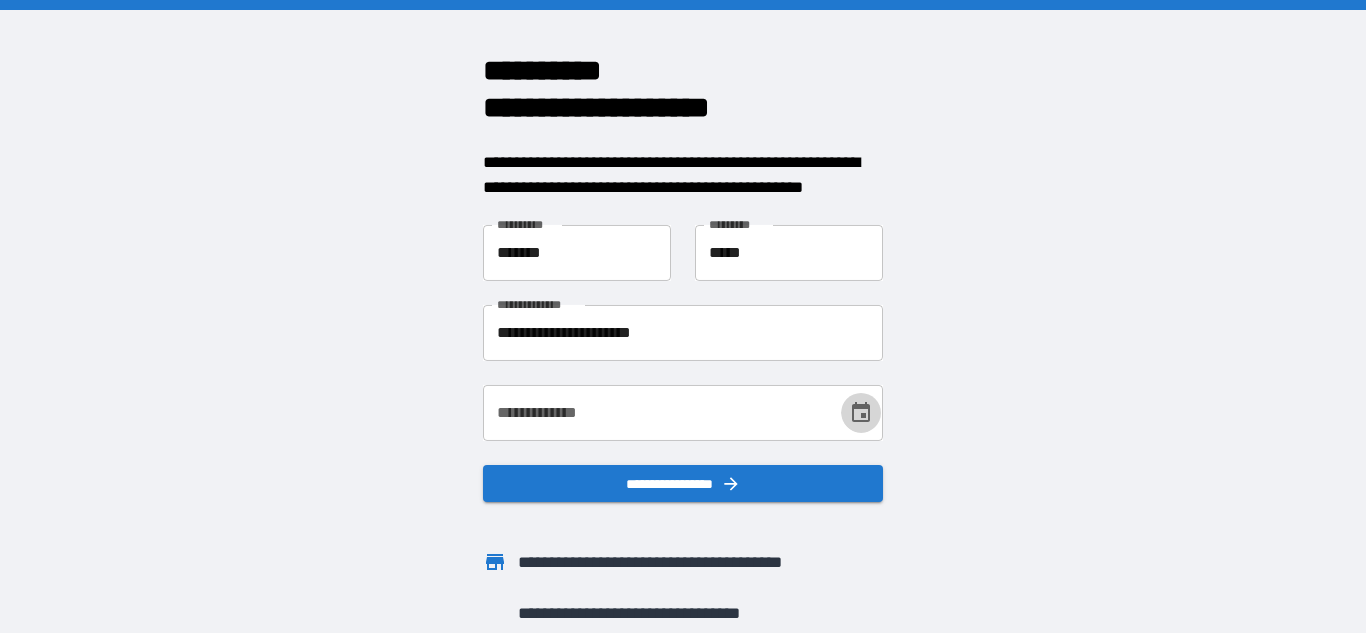 click 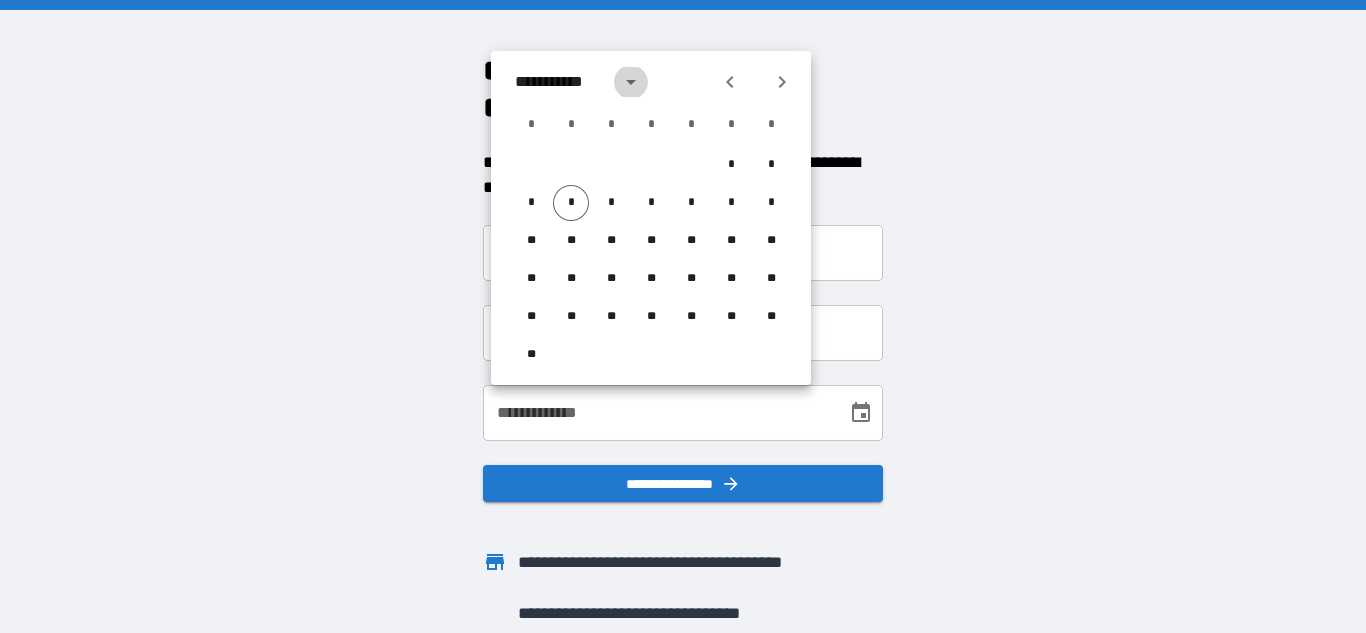 click 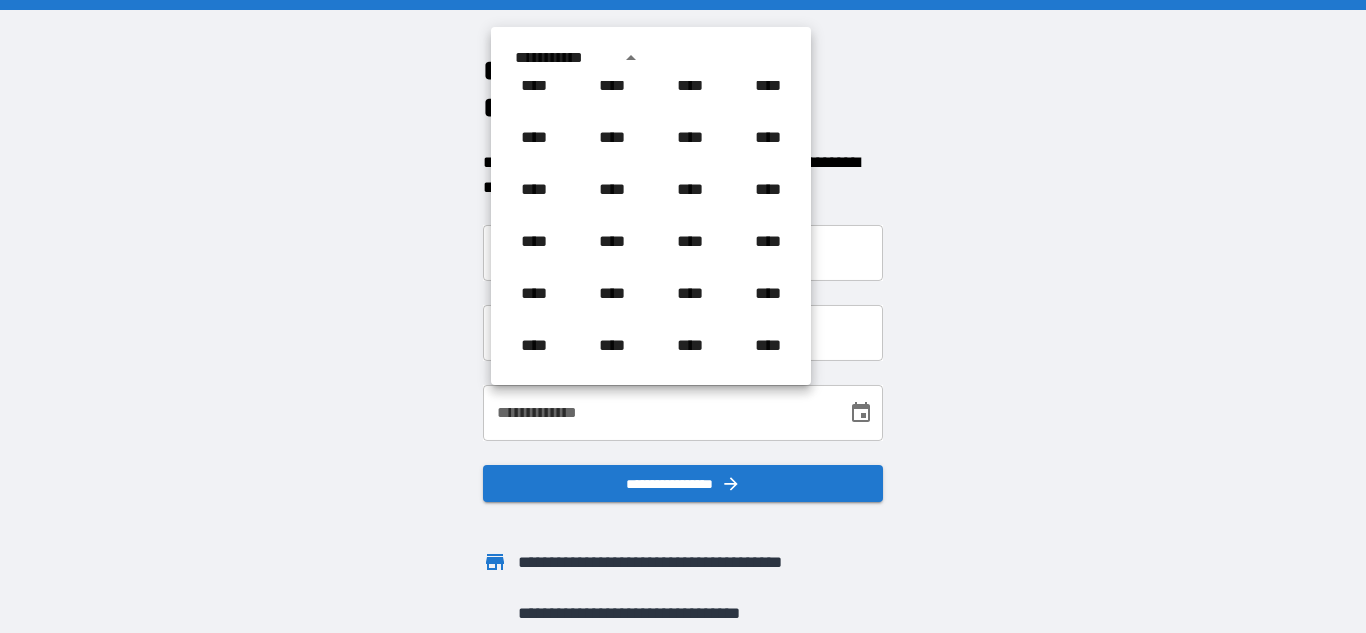 scroll, scrollTop: 886, scrollLeft: 0, axis: vertical 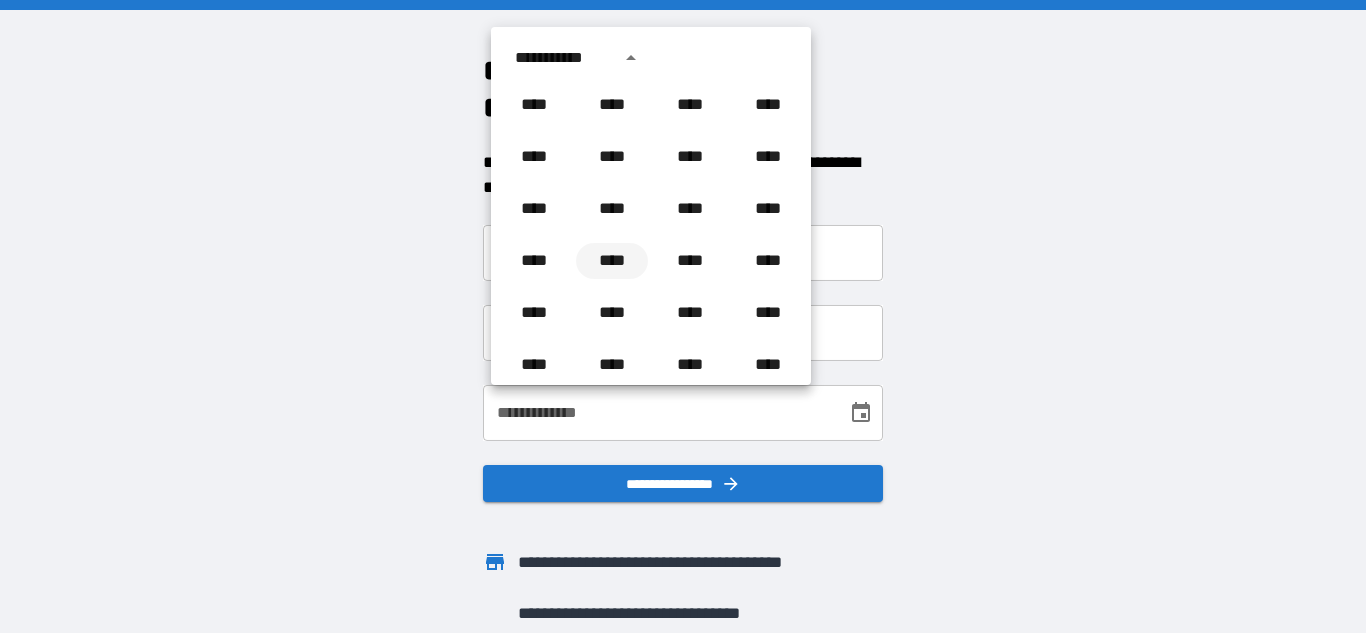 click on "****" at bounding box center (612, 261) 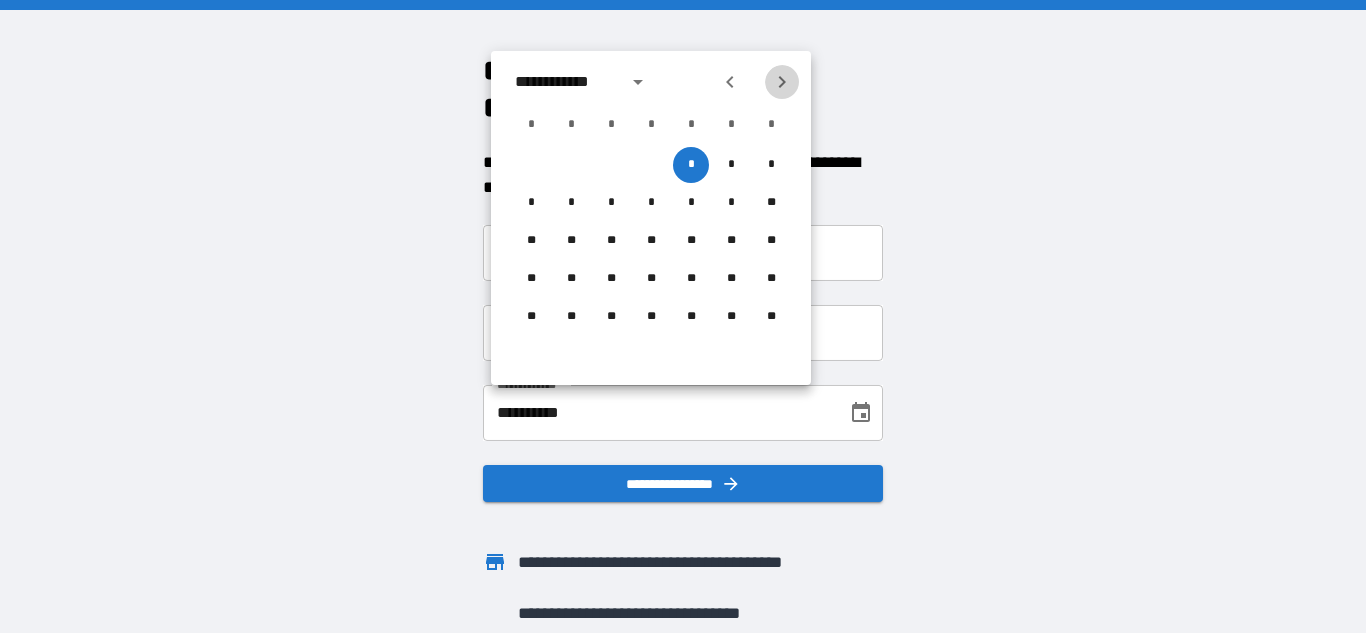 click 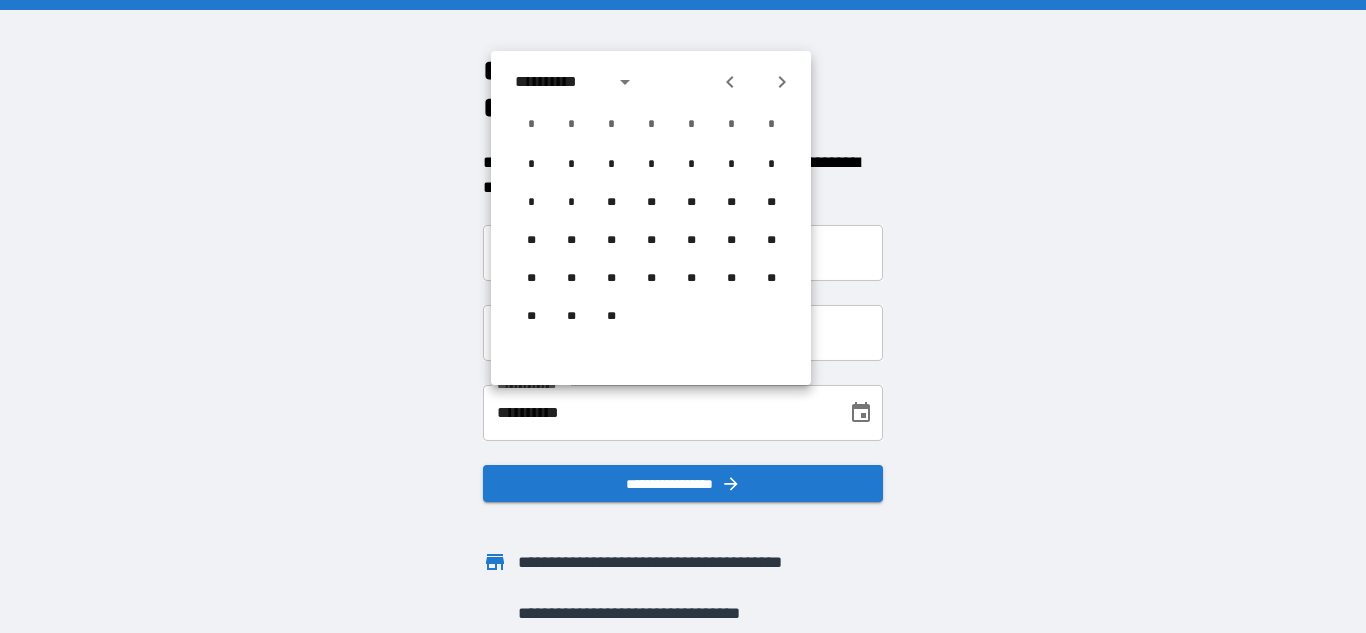 click 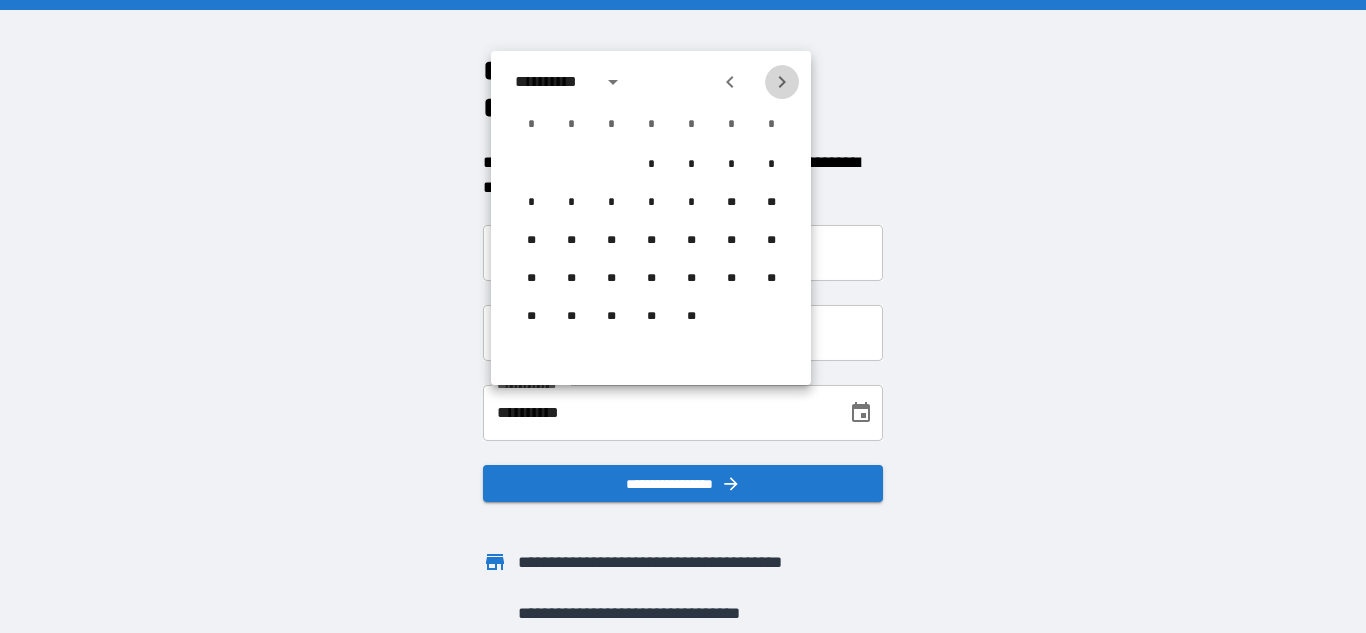 click 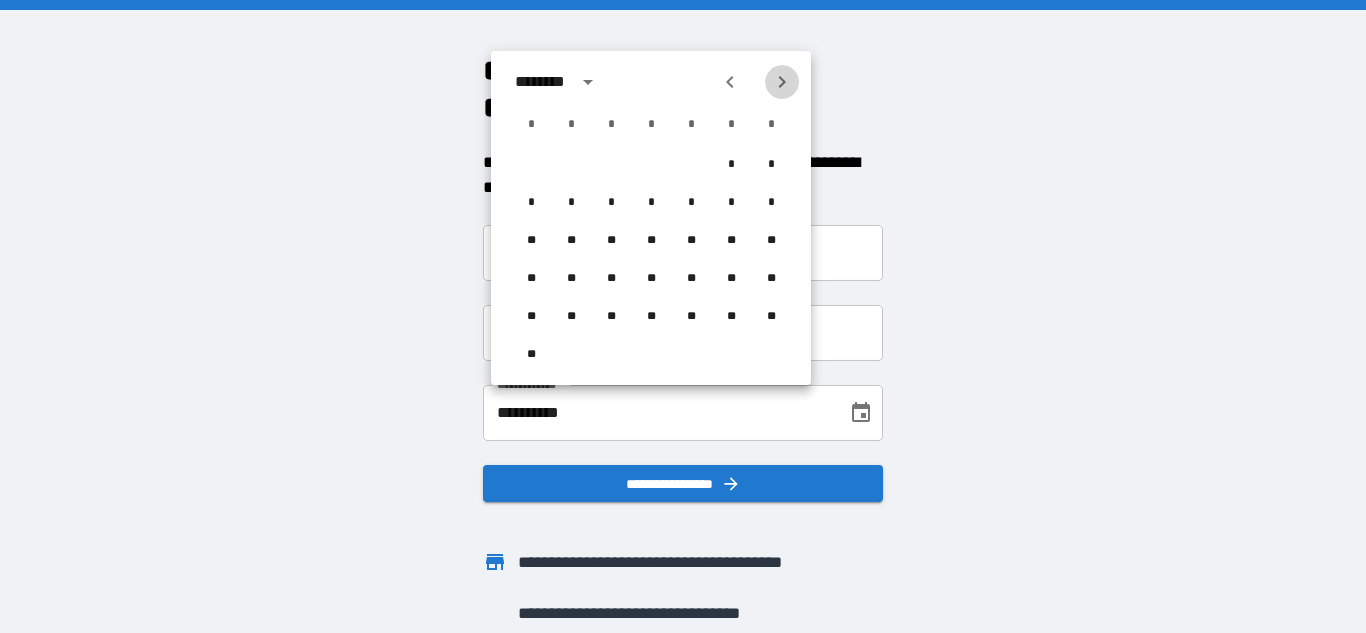 click 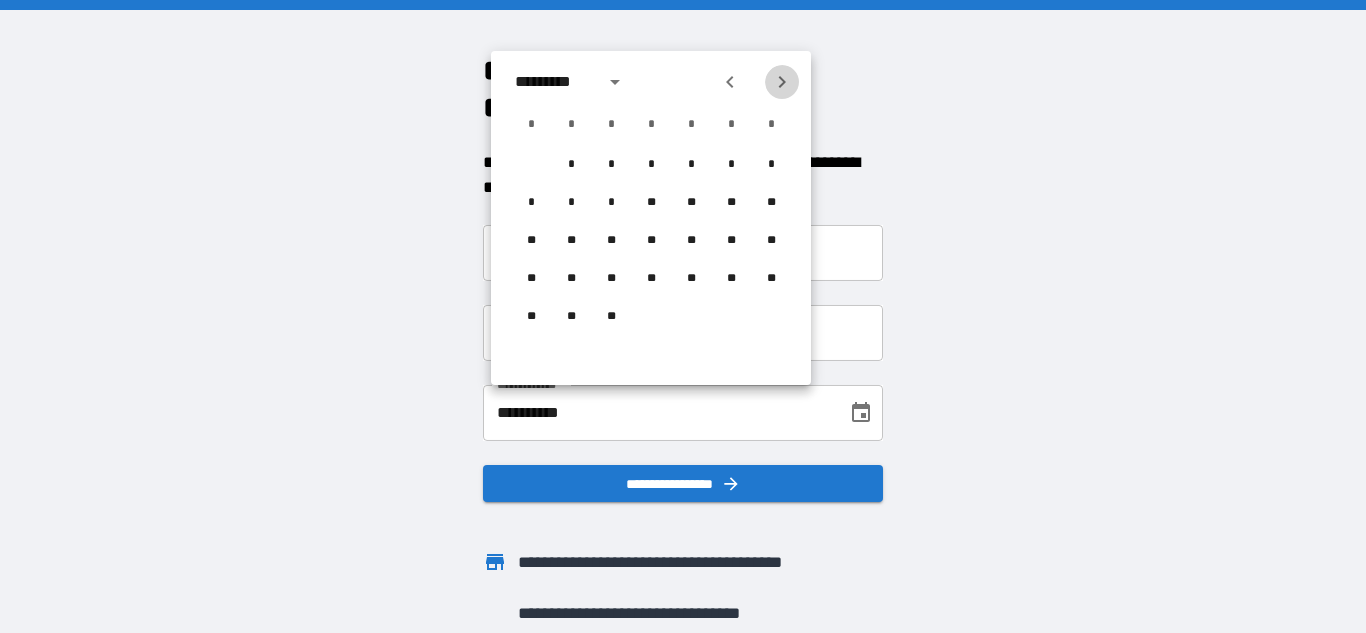 click 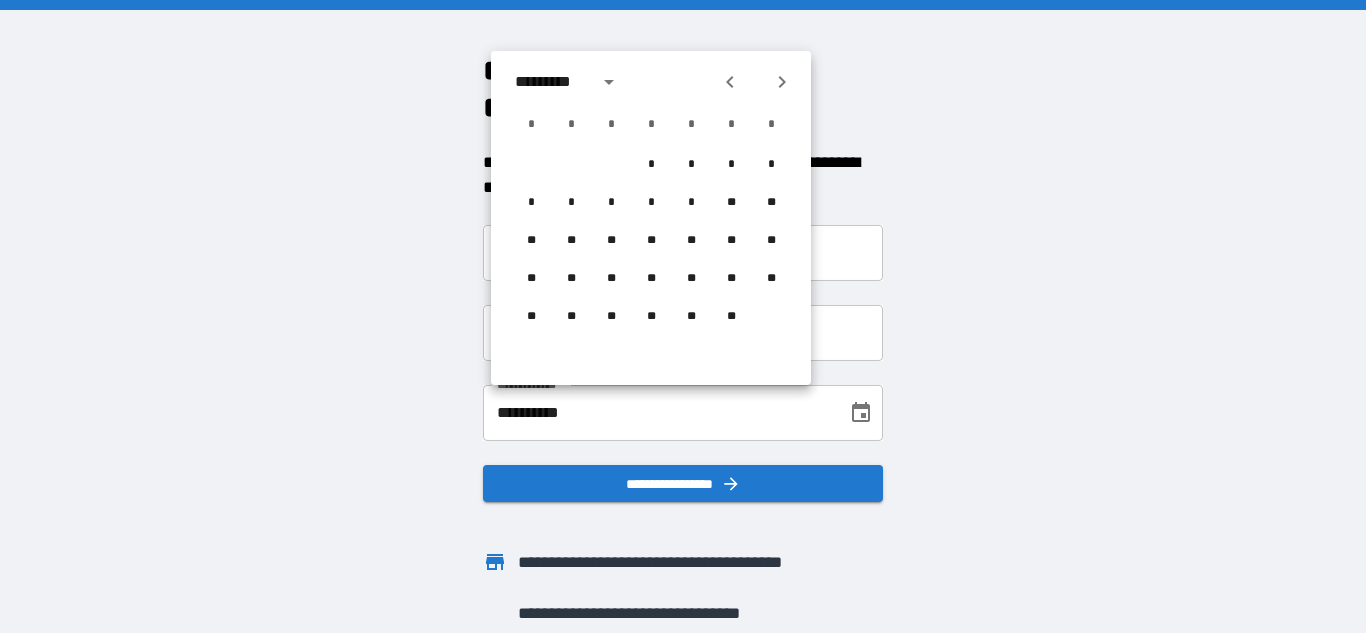 click 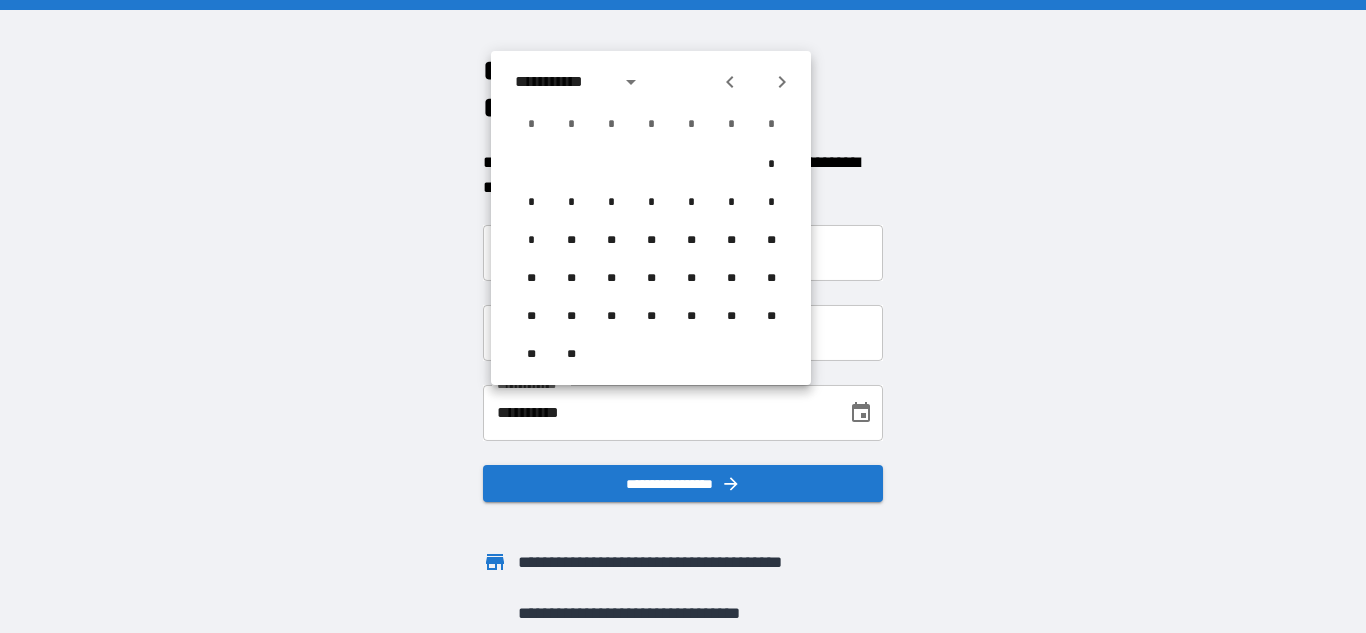 click 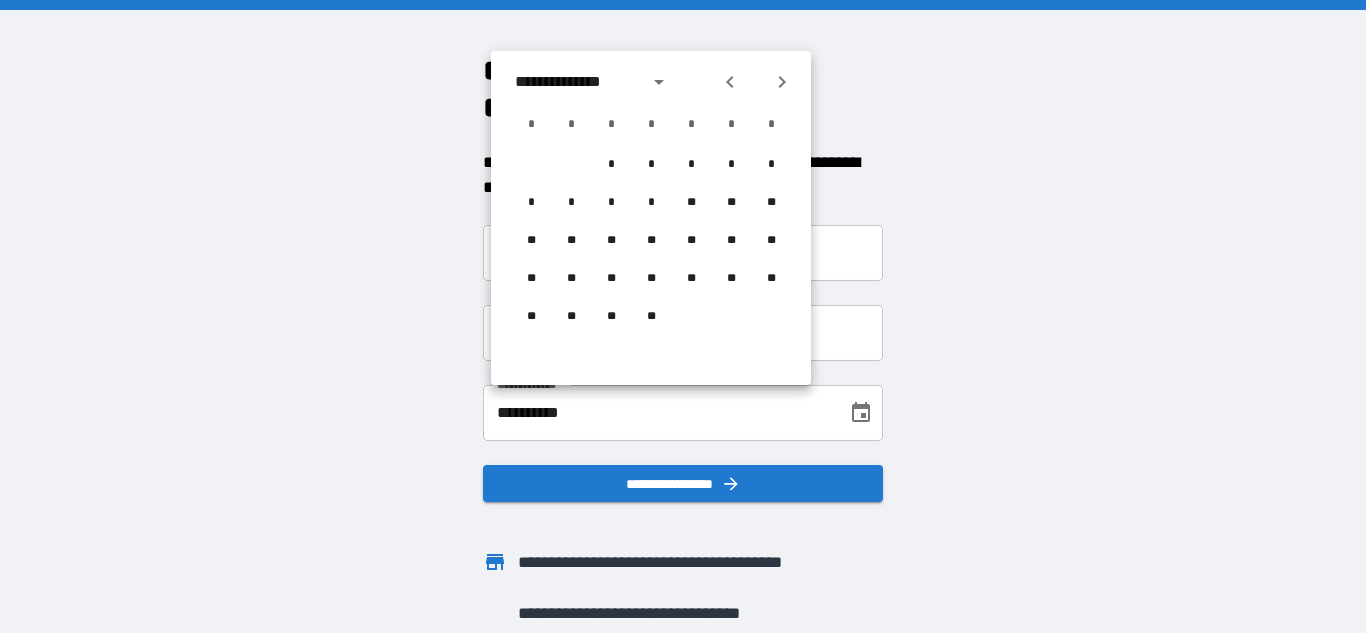 click 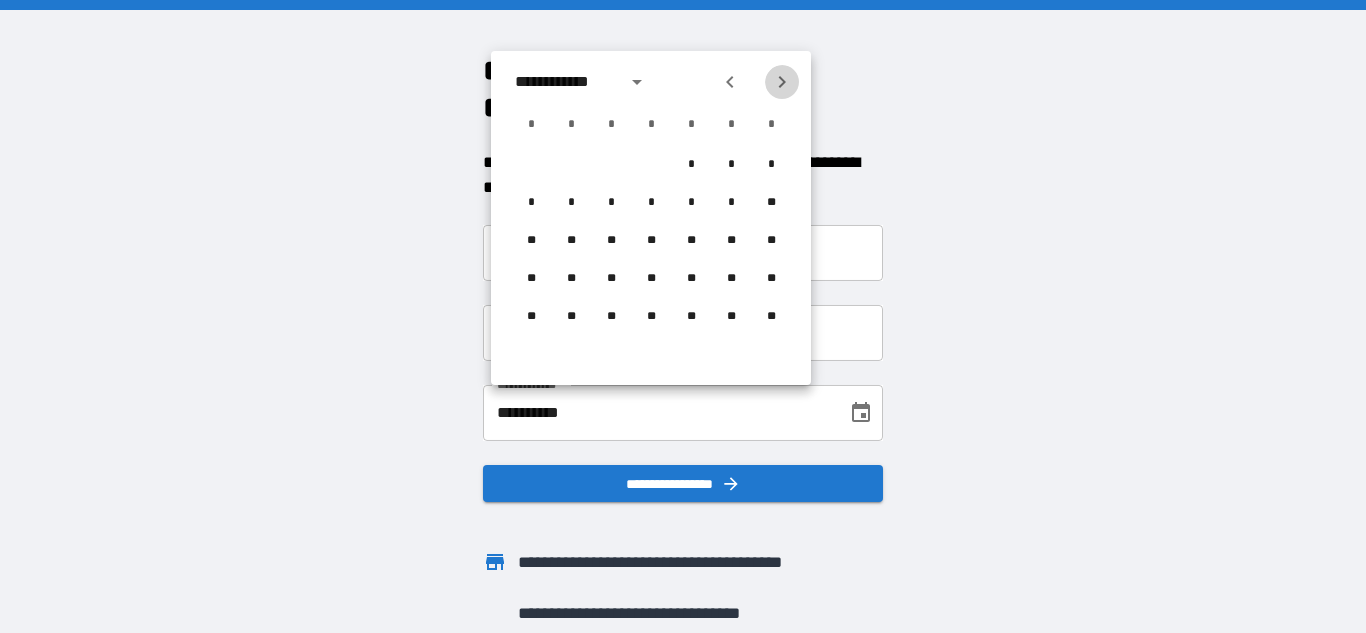 click 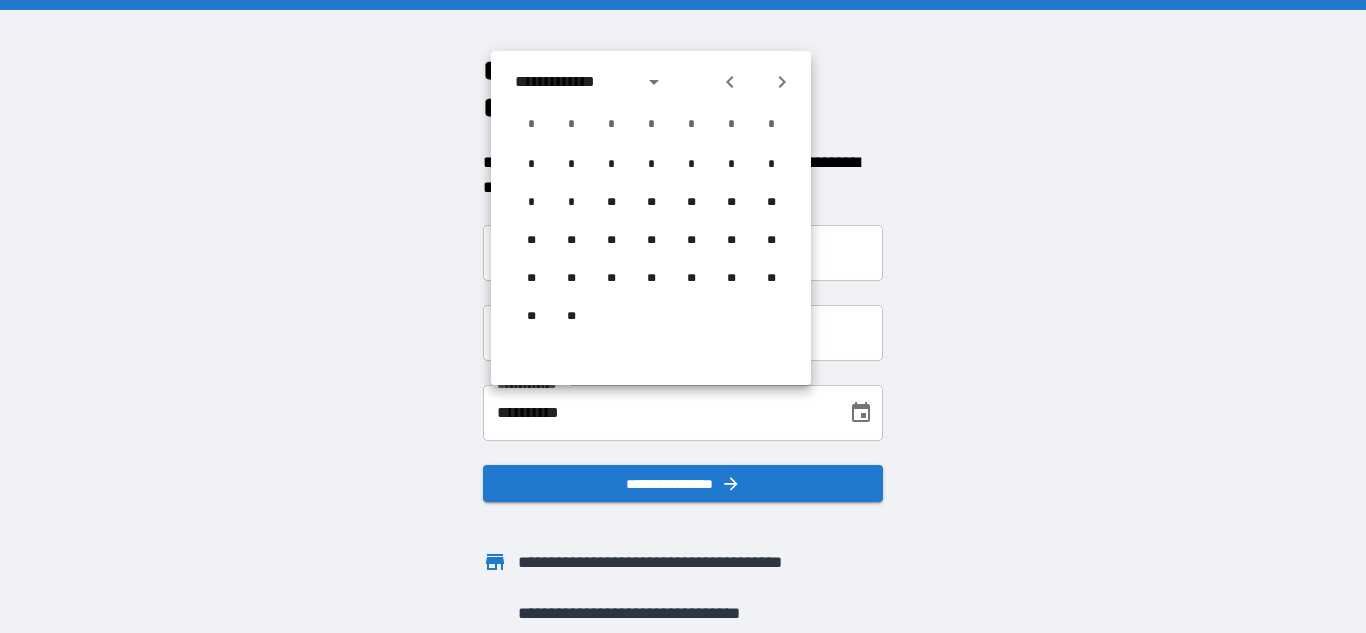 click 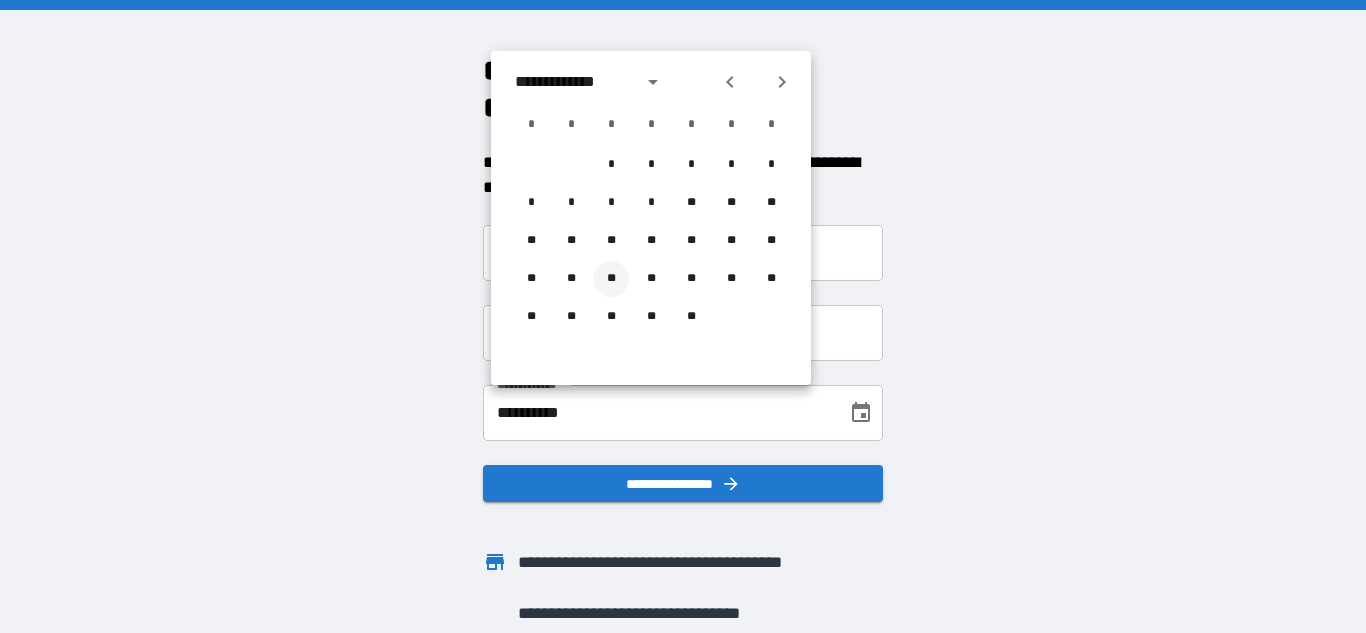 click on "**" at bounding box center (611, 279) 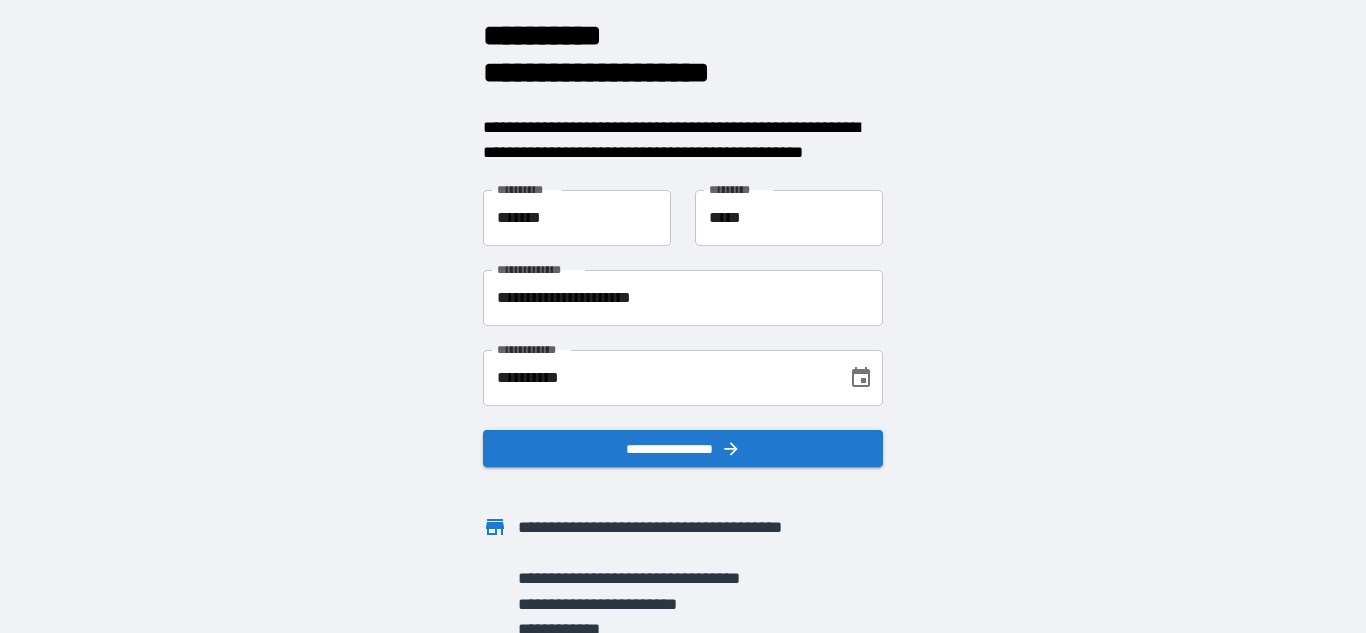 scroll, scrollTop: 45, scrollLeft: 0, axis: vertical 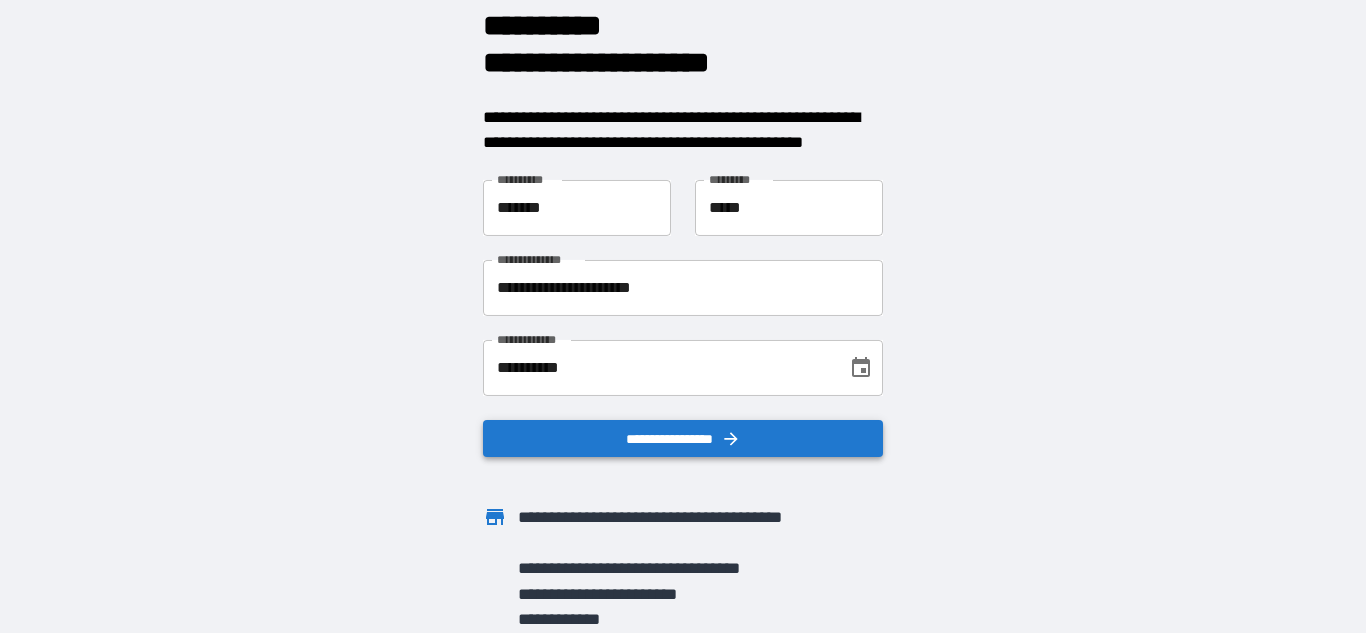 click on "**********" at bounding box center (683, 439) 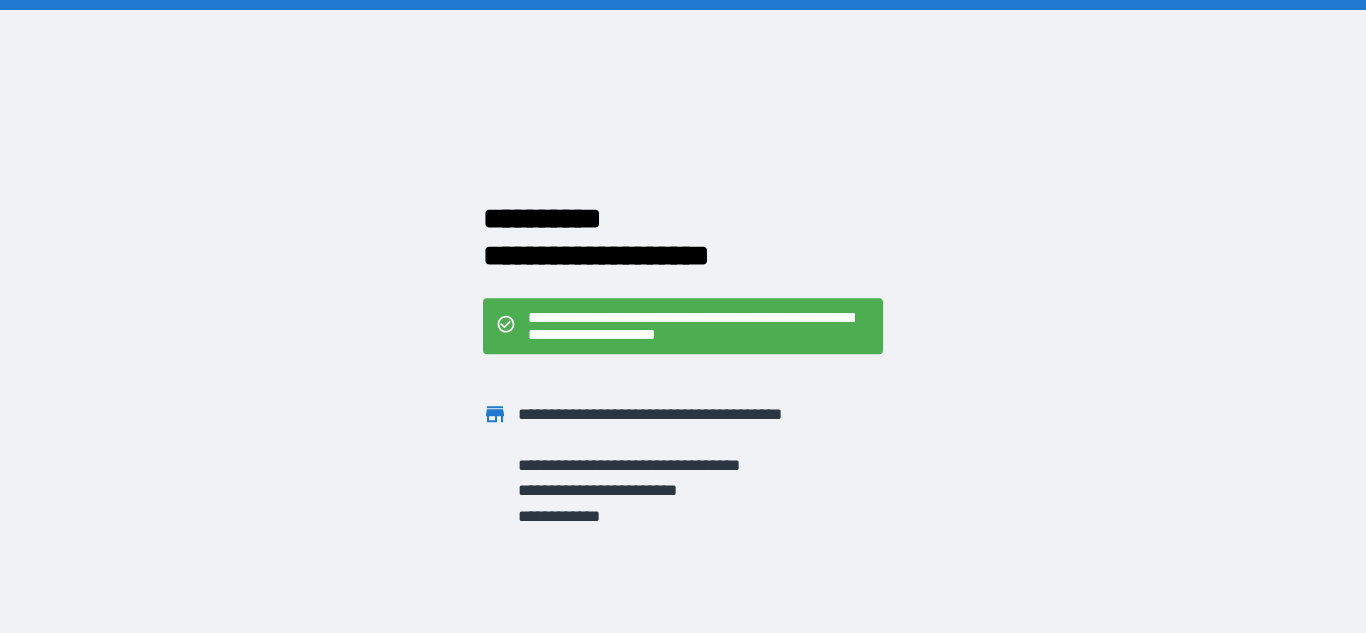 scroll, scrollTop: 0, scrollLeft: 0, axis: both 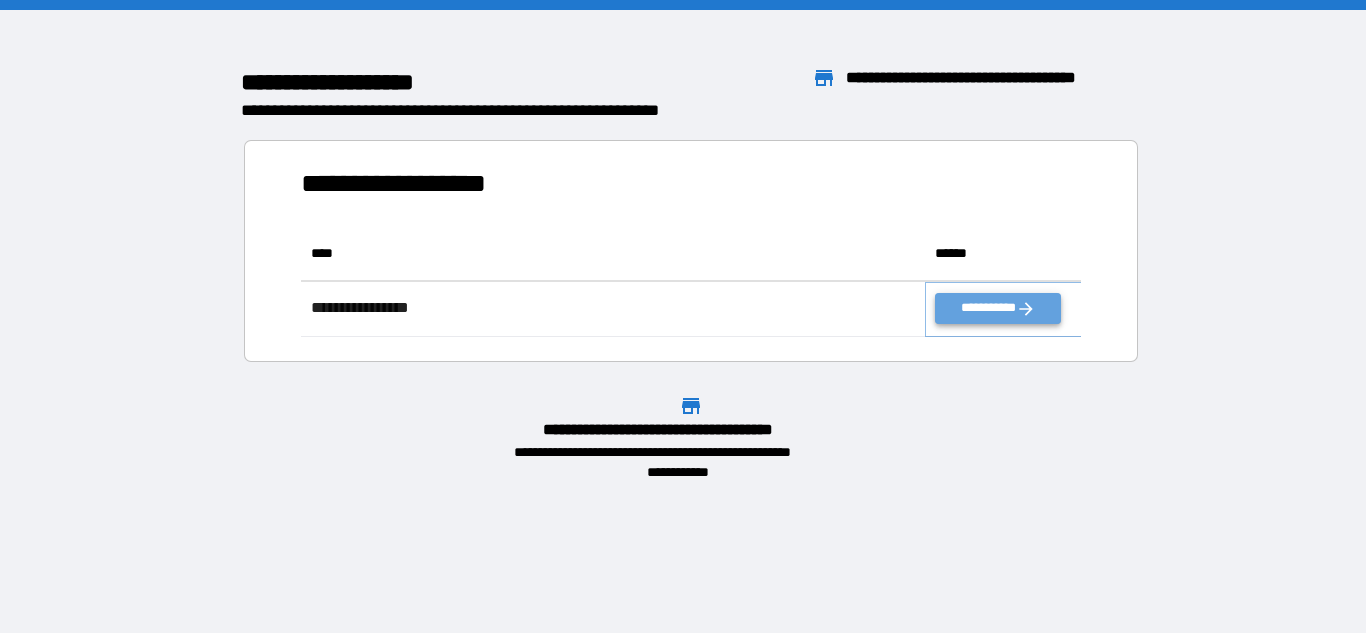 click on "**********" at bounding box center [997, 308] 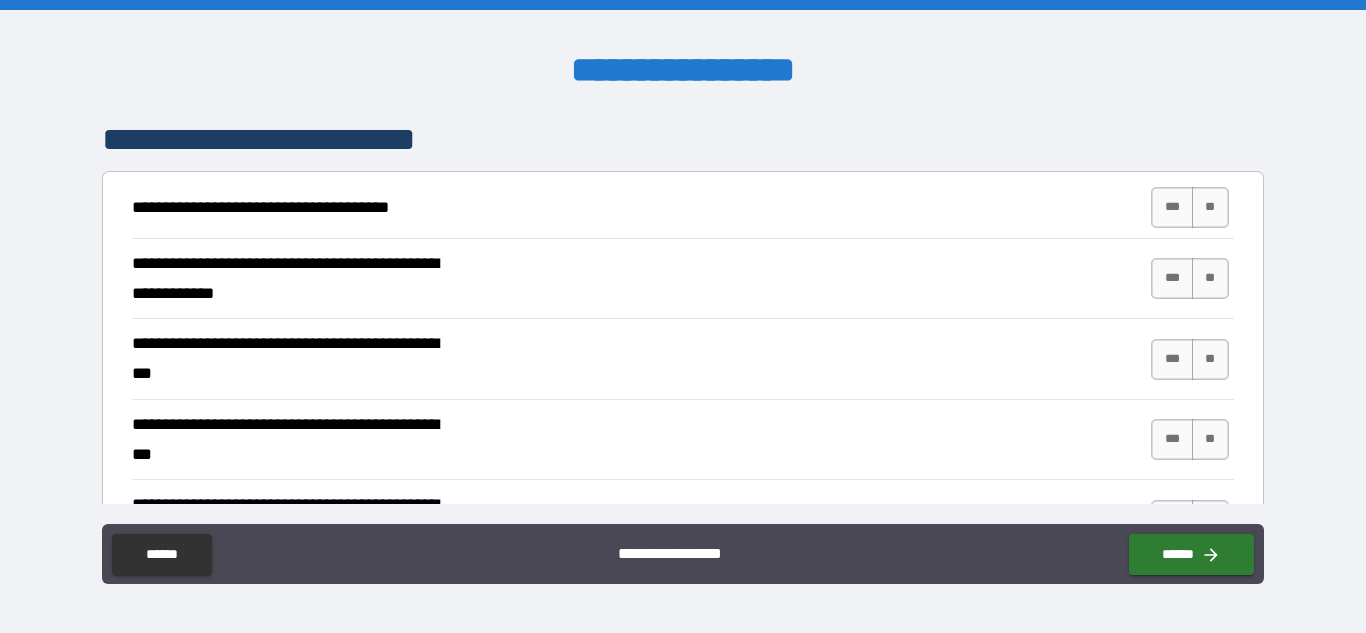 scroll, scrollTop: 400, scrollLeft: 0, axis: vertical 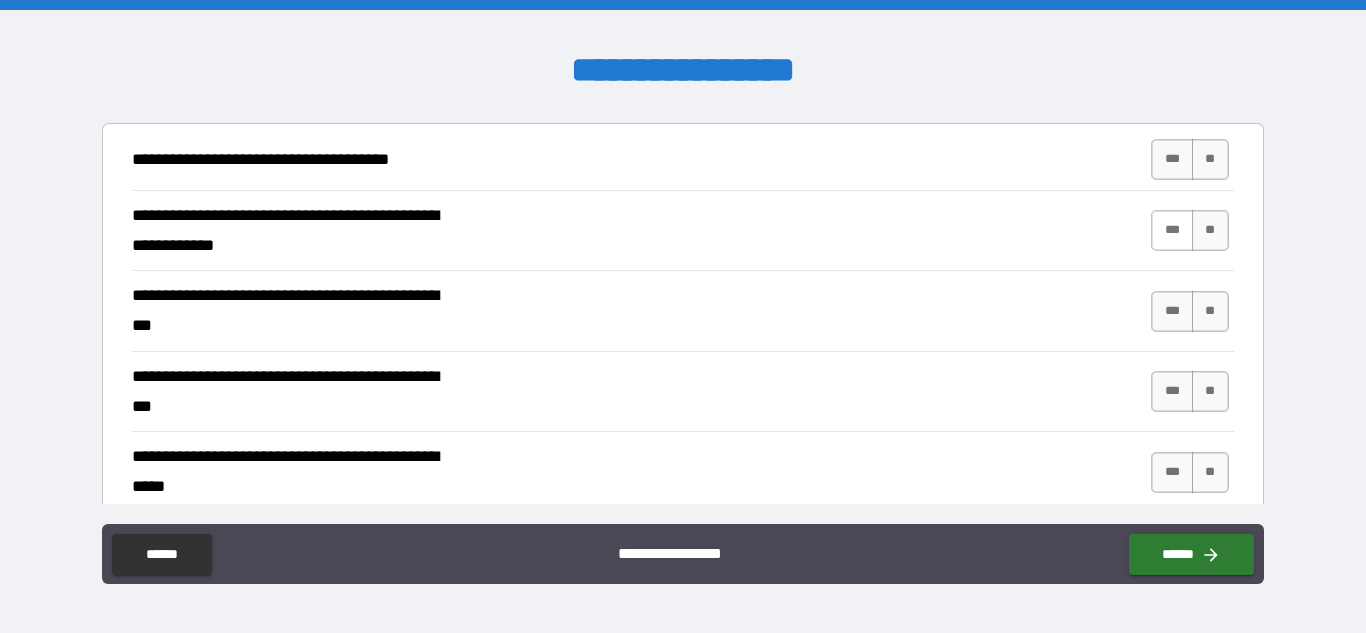 click on "***" at bounding box center (1172, 230) 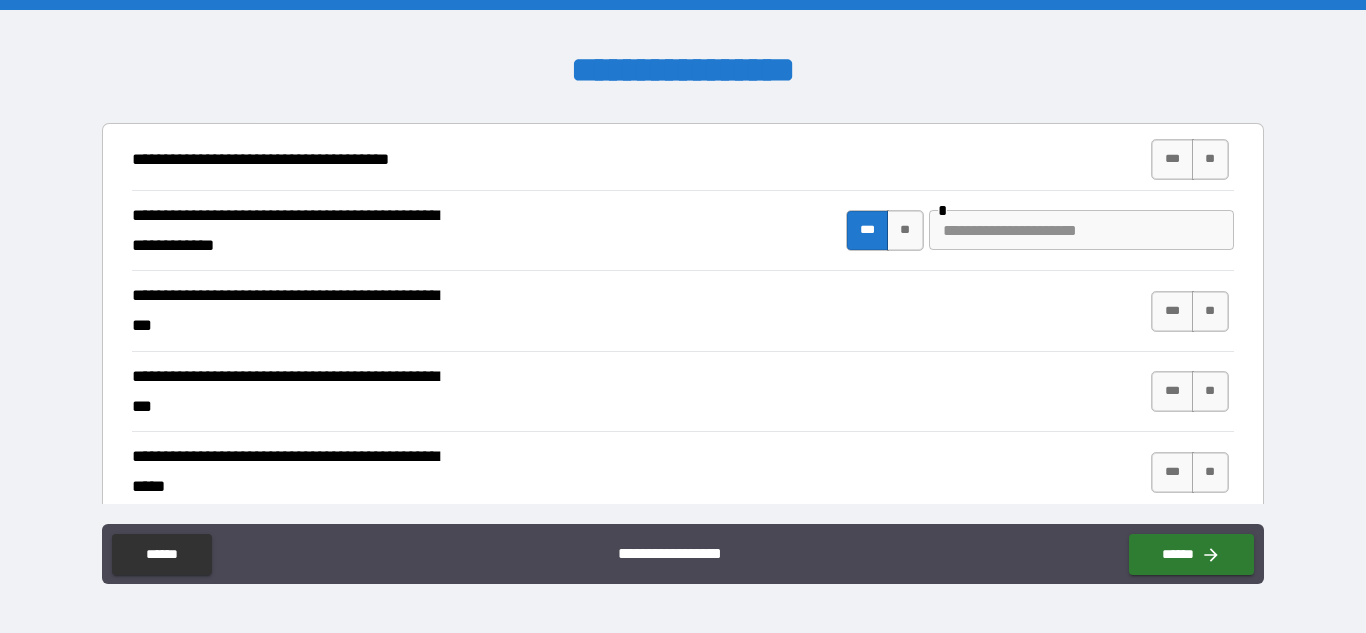 click at bounding box center [1081, 230] 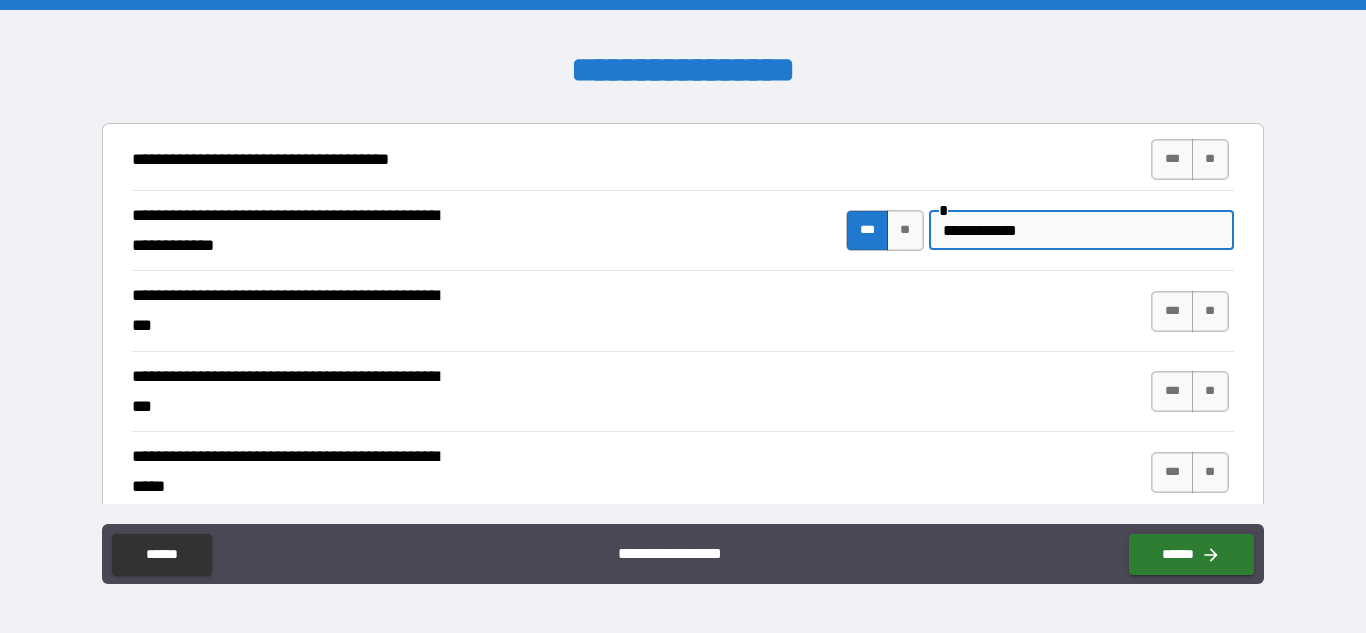 drag, startPoint x: 990, startPoint y: 230, endPoint x: 1063, endPoint y: 222, distance: 73.43705 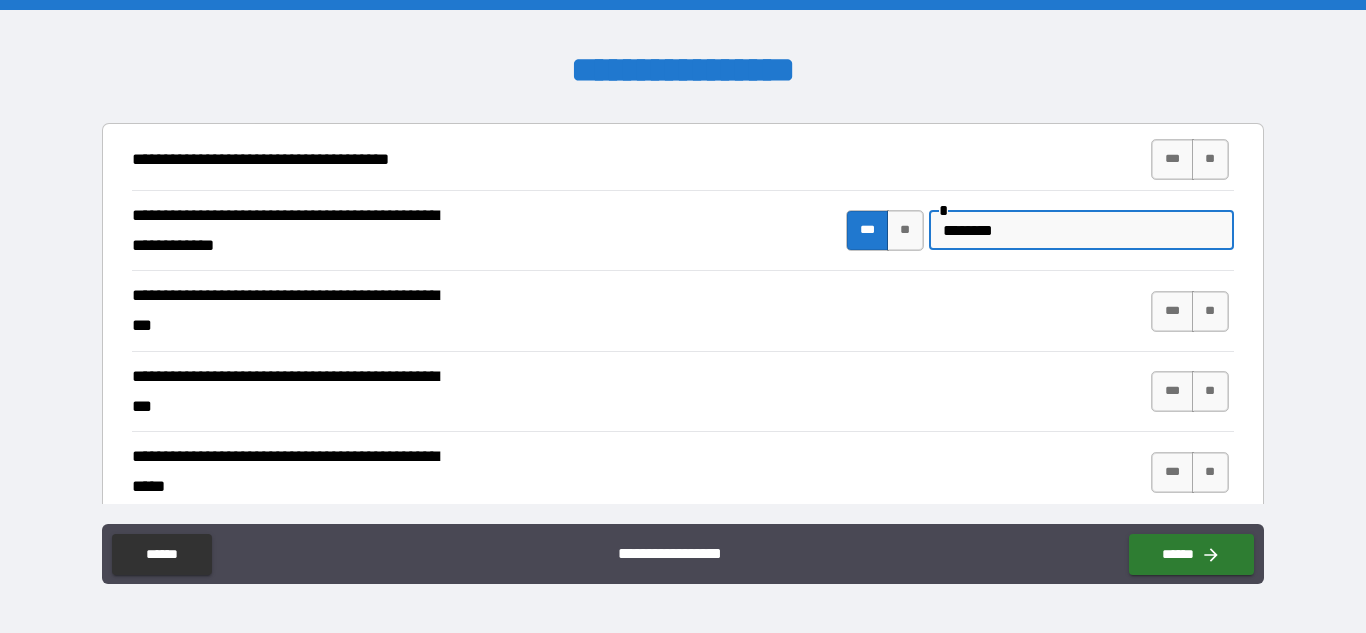 drag, startPoint x: 987, startPoint y: 230, endPoint x: 1010, endPoint y: 230, distance: 23 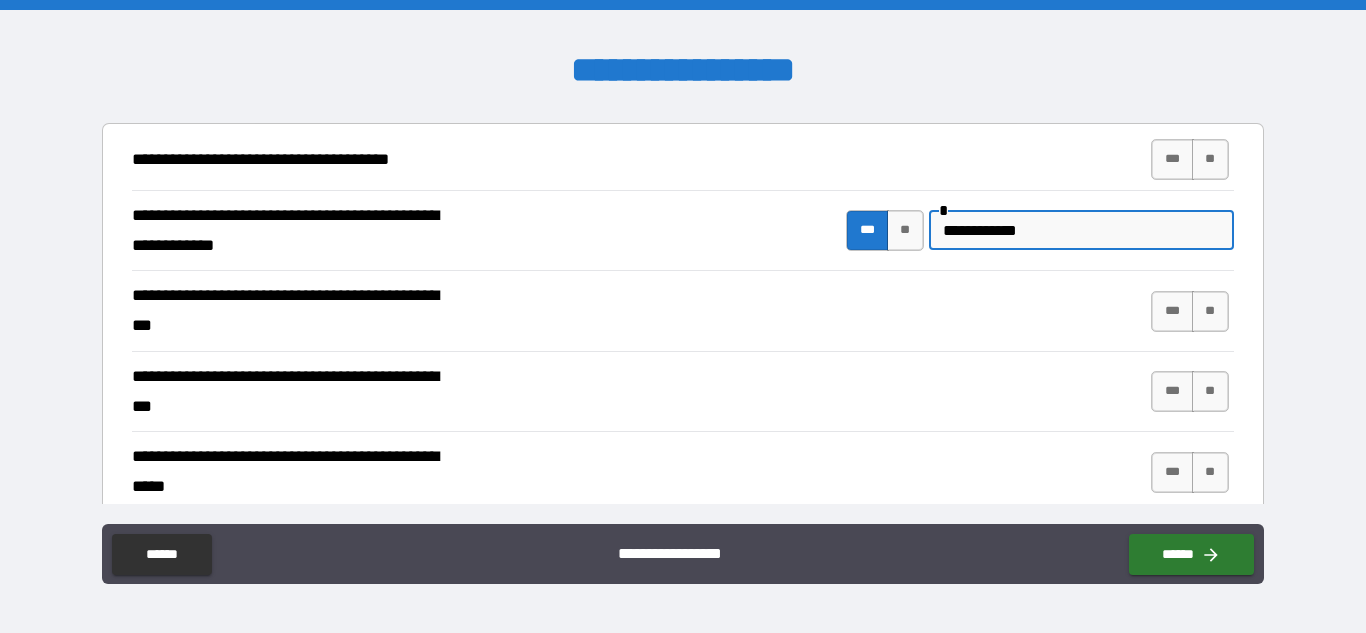 click on "**********" at bounding box center (1081, 230) 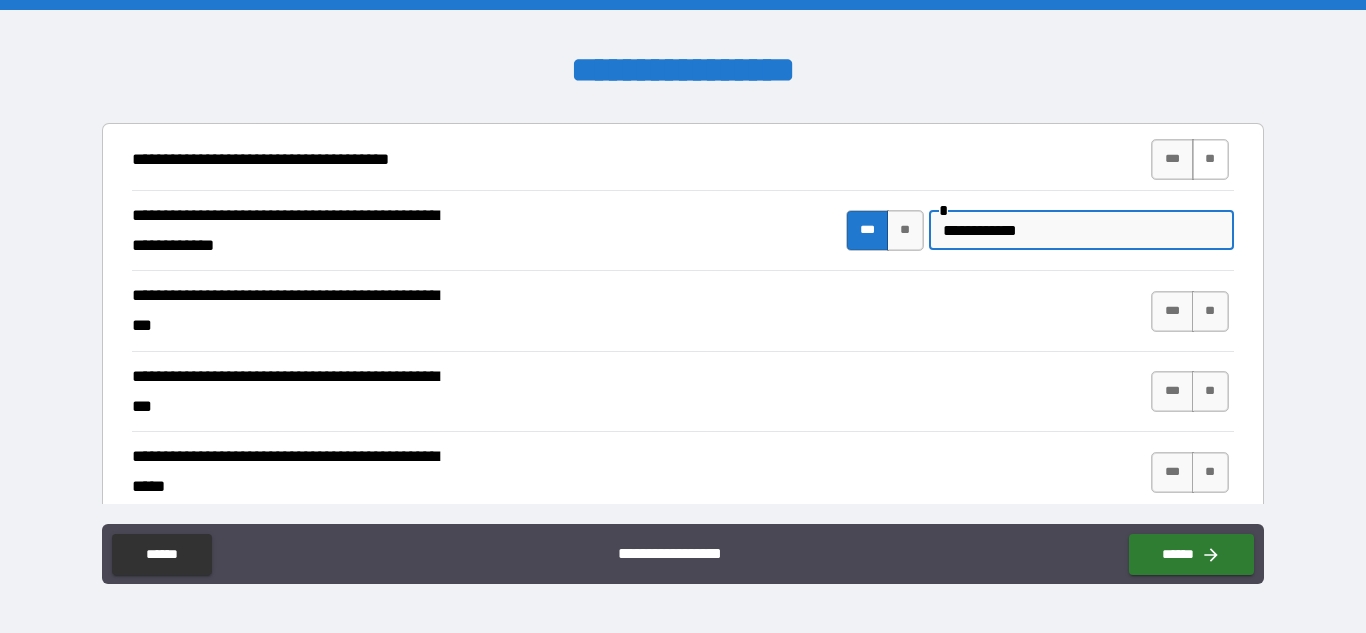 type on "**********" 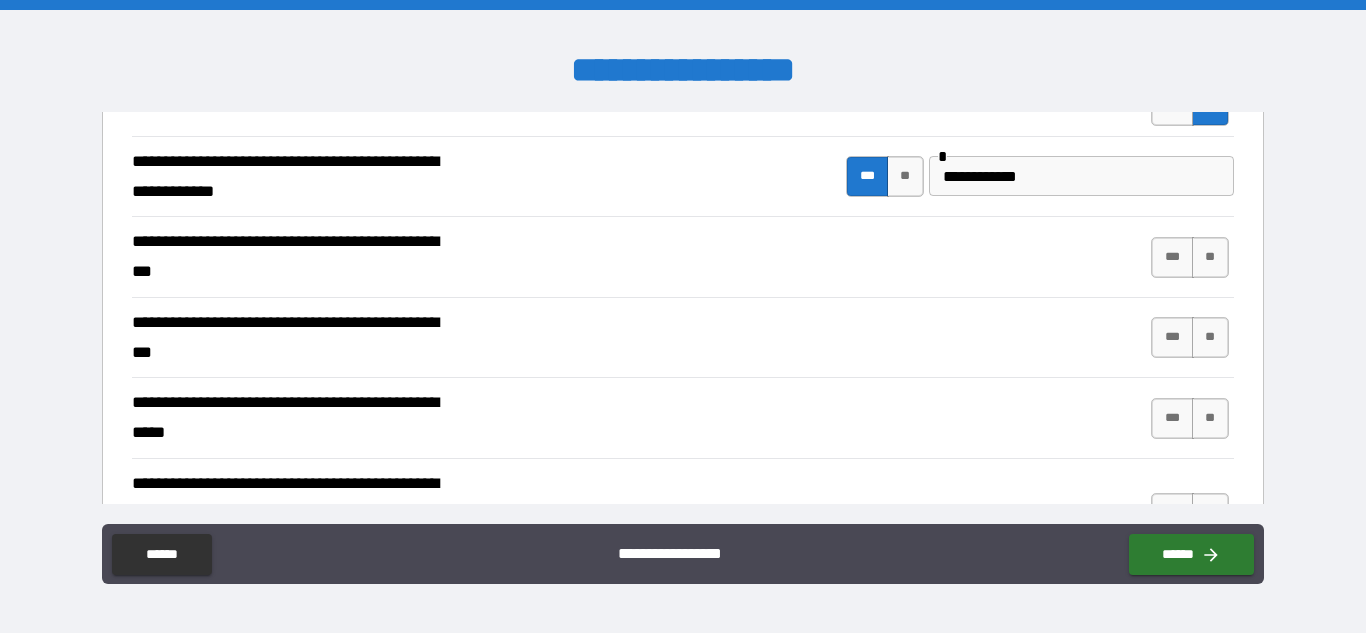 scroll, scrollTop: 500, scrollLeft: 0, axis: vertical 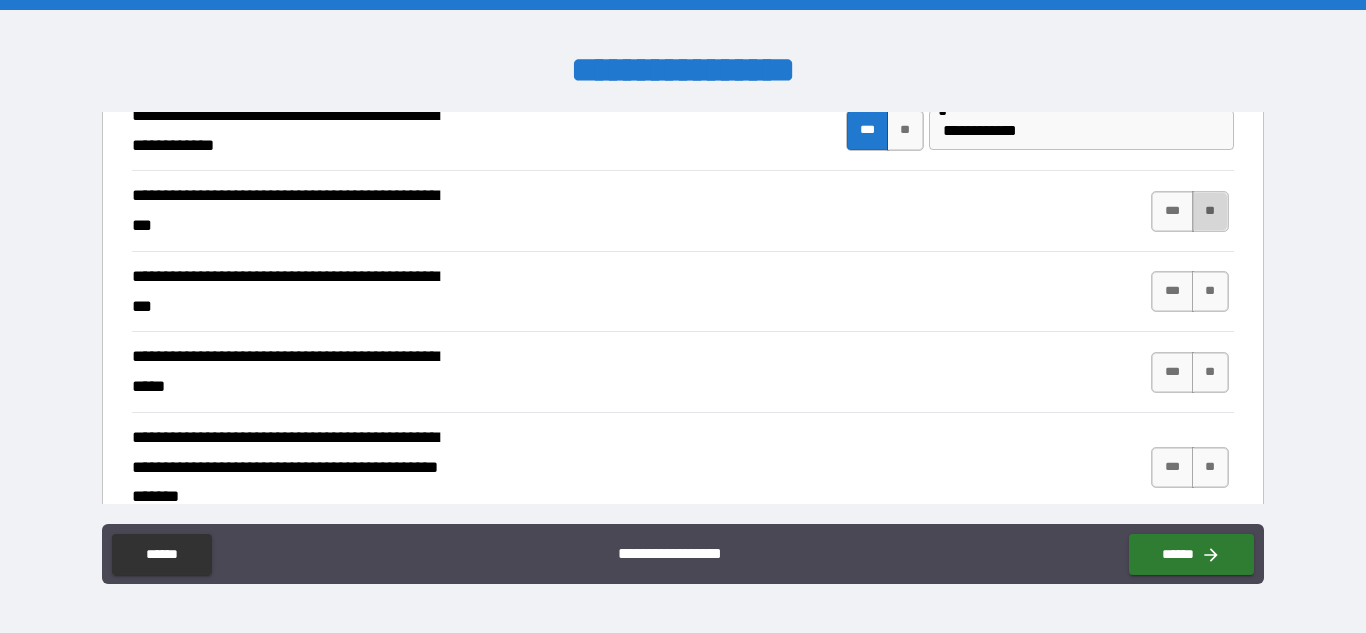 click on "**" at bounding box center [1210, 211] 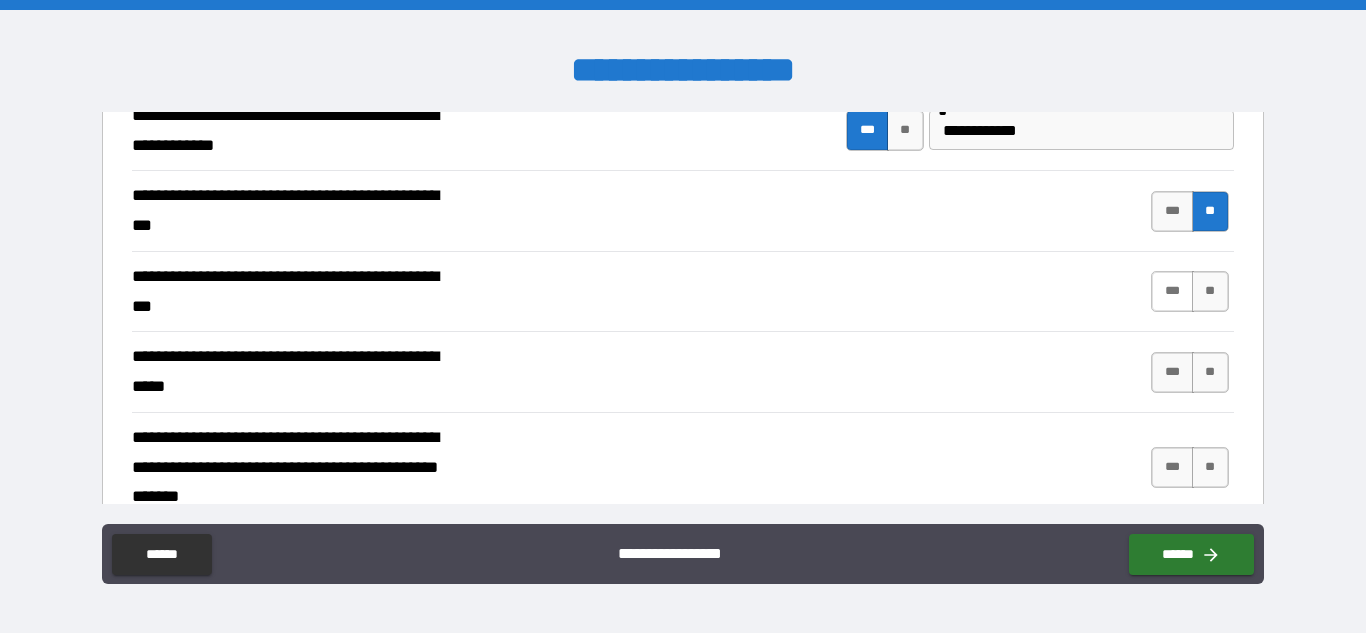 click on "***" at bounding box center (1172, 291) 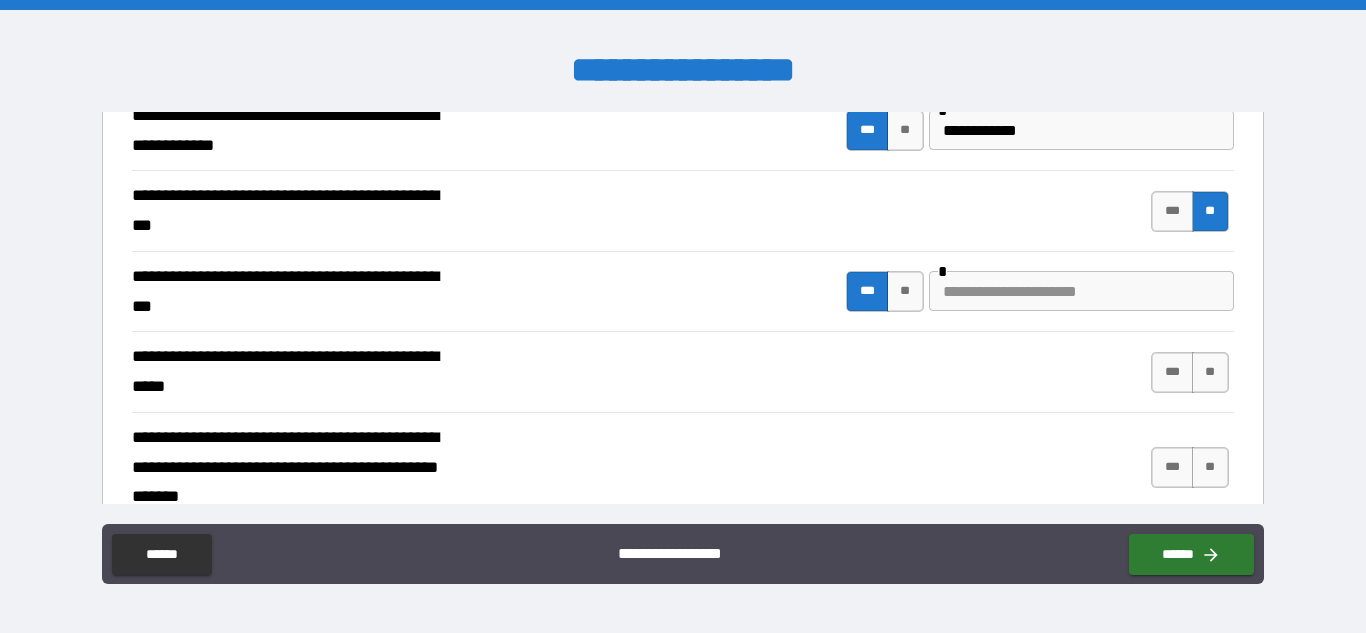 click at bounding box center (1081, 291) 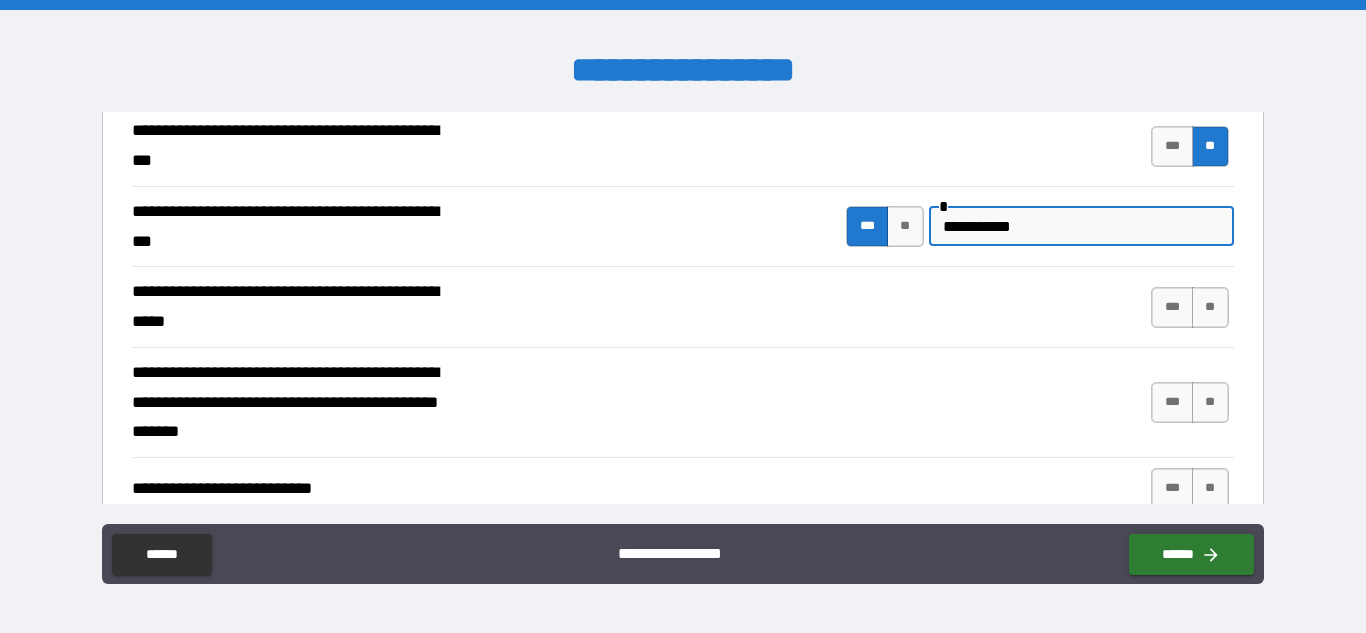 scroll, scrollTop: 600, scrollLeft: 0, axis: vertical 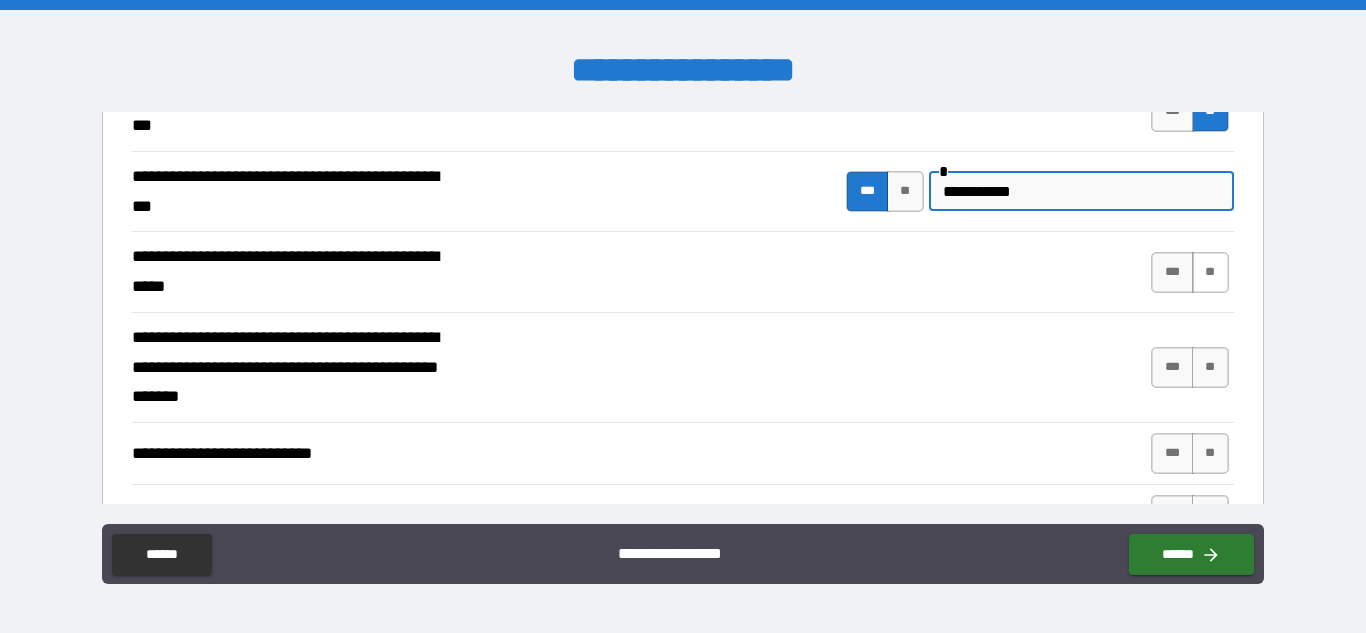 type on "**********" 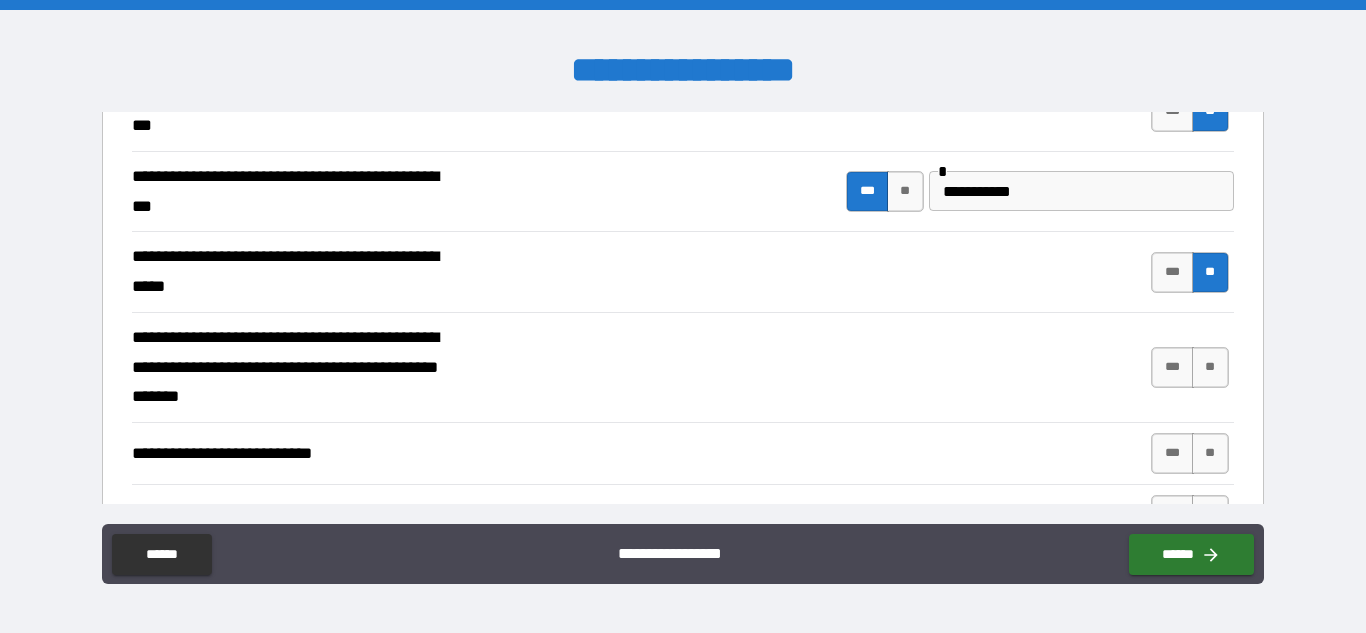 scroll, scrollTop: 700, scrollLeft: 0, axis: vertical 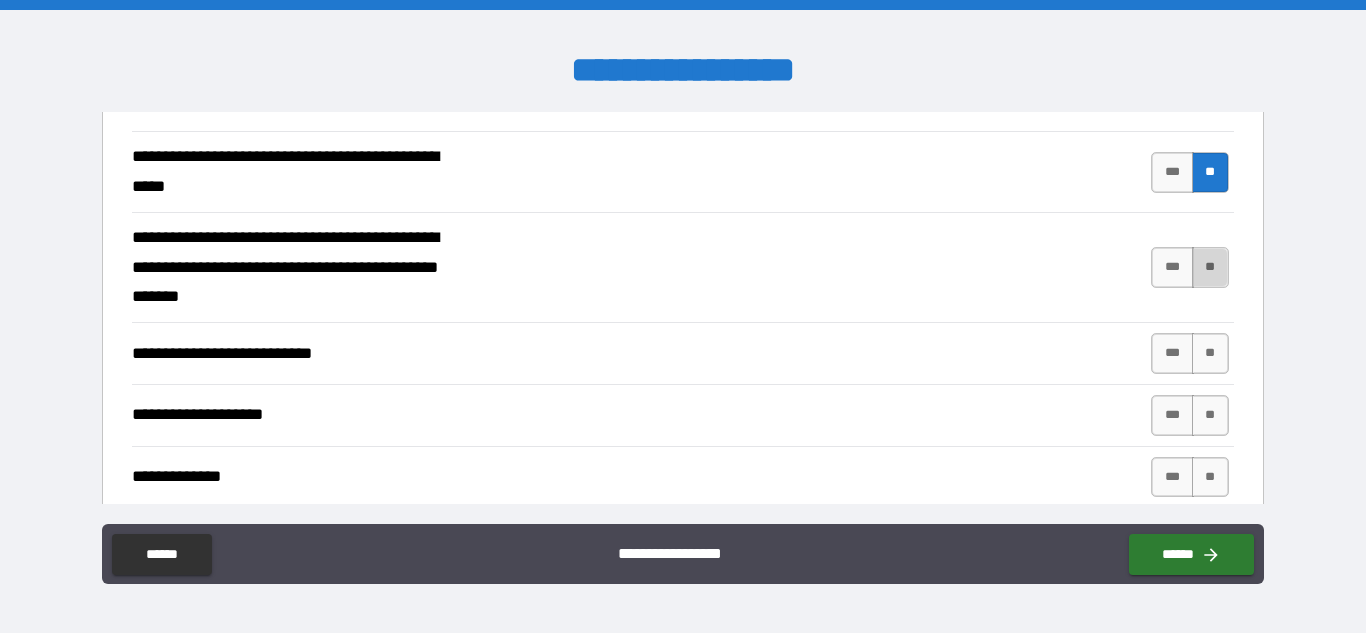 click on "**" at bounding box center (1210, 267) 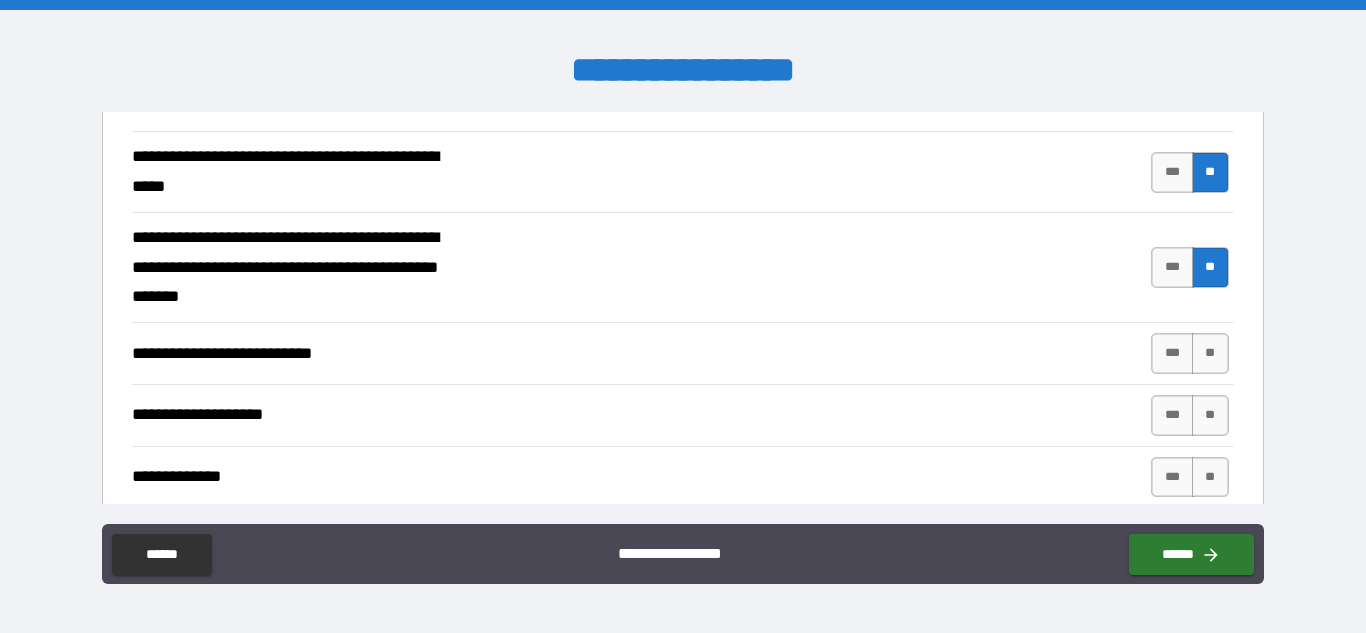 scroll, scrollTop: 800, scrollLeft: 0, axis: vertical 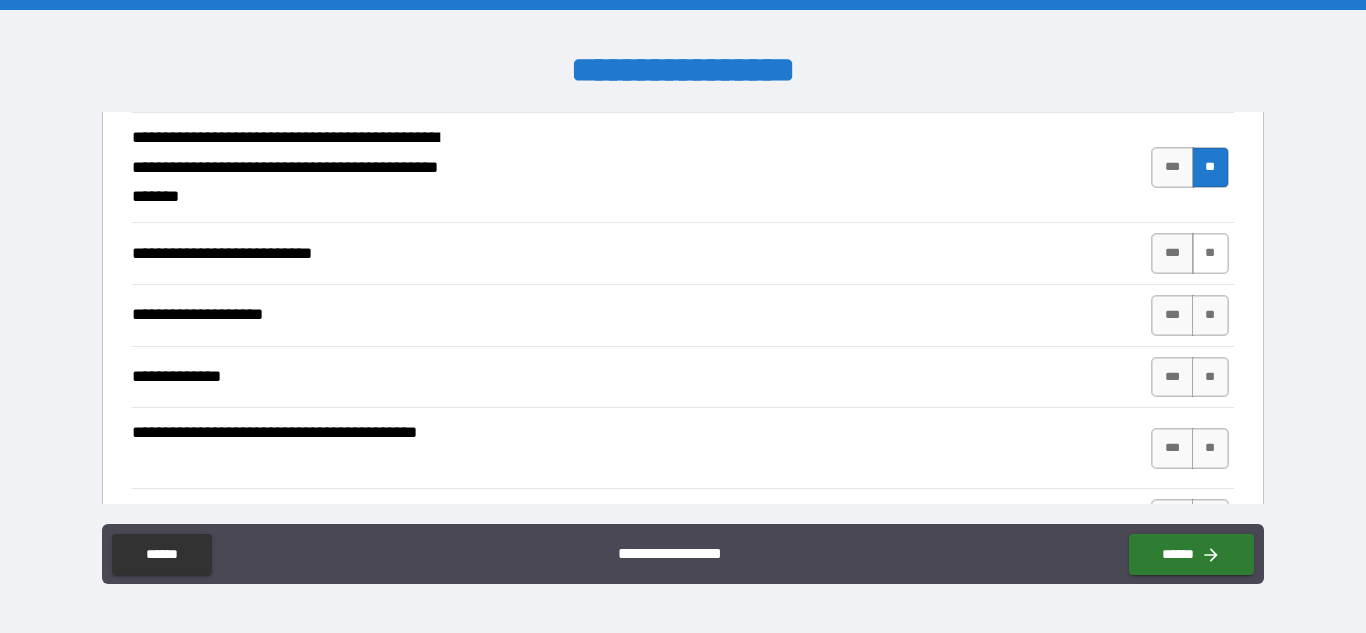 click on "**" at bounding box center [1210, 253] 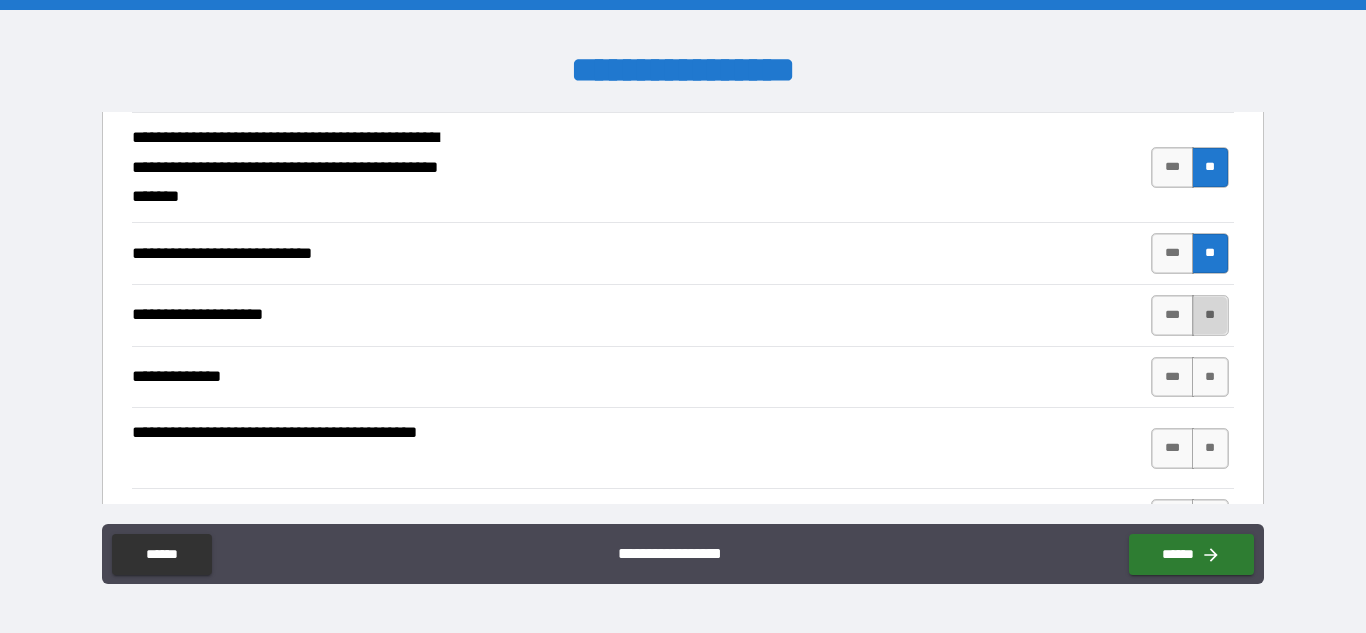 click on "**" at bounding box center [1210, 315] 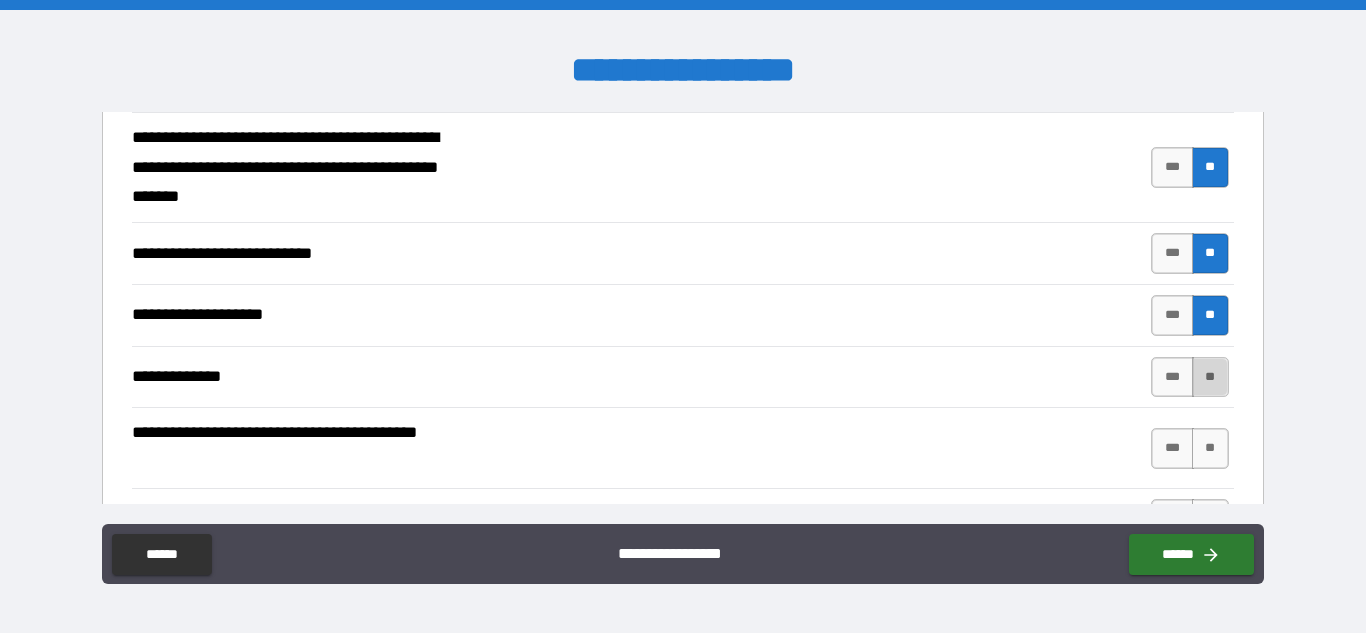 click on "**" at bounding box center [1210, 377] 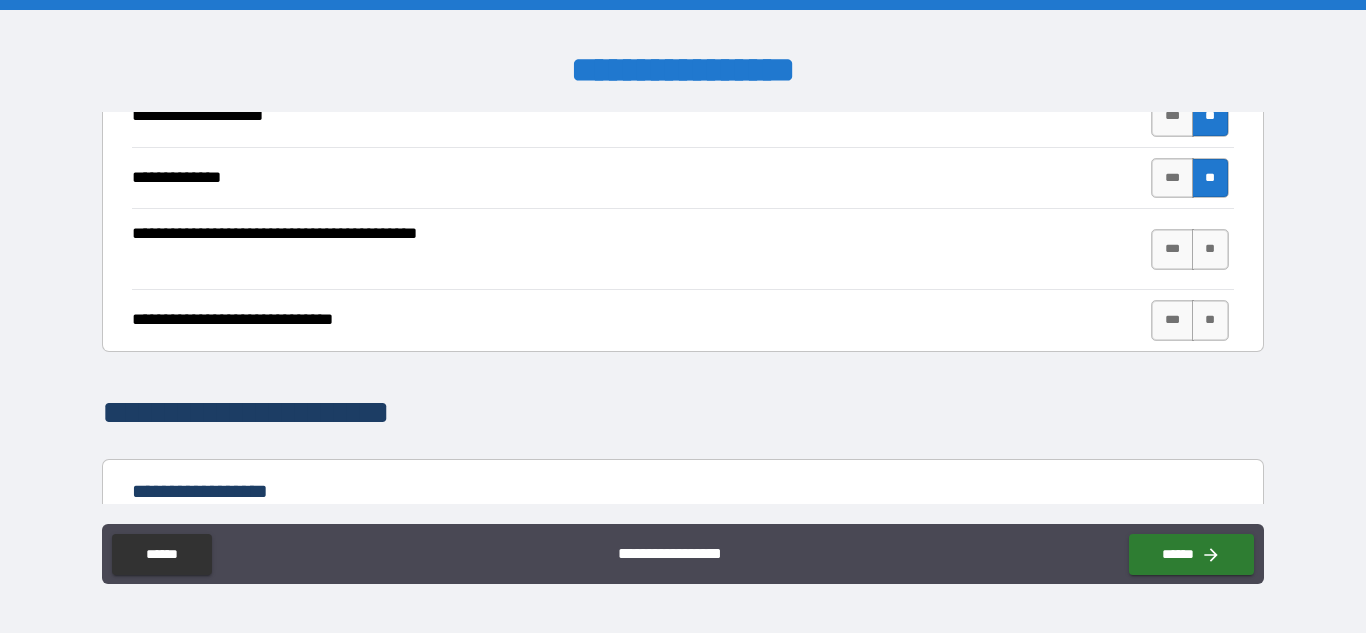 scroll, scrollTop: 1000, scrollLeft: 0, axis: vertical 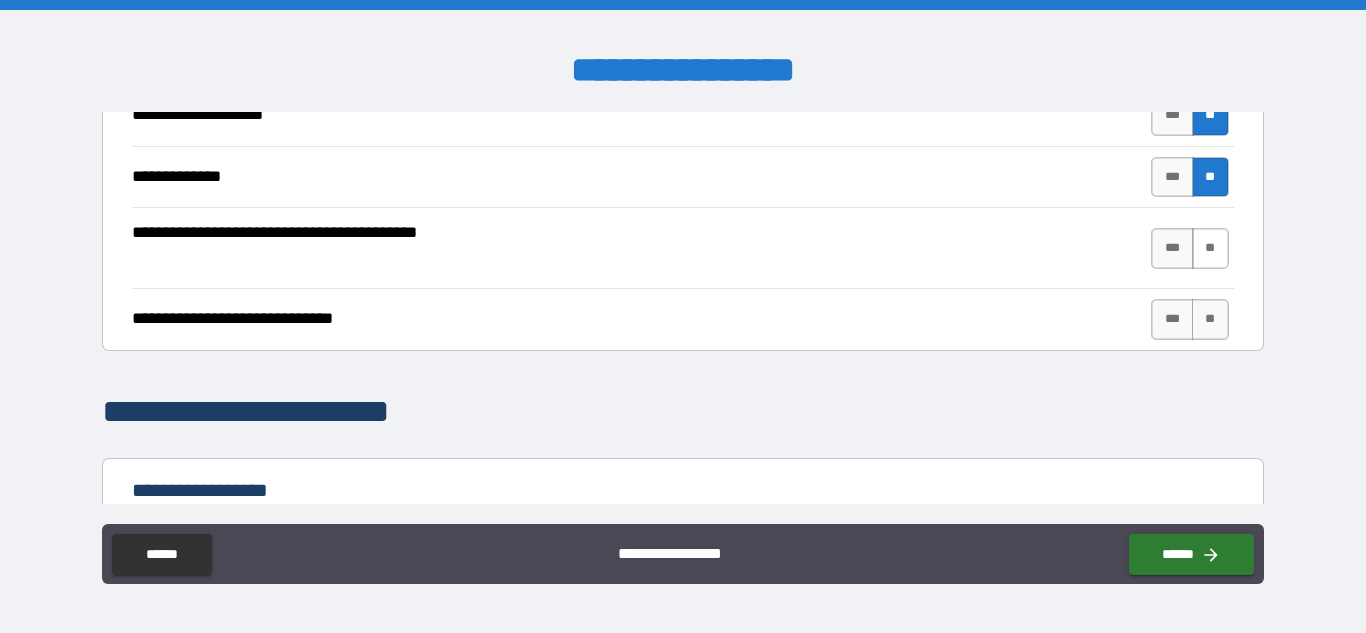 click on "**" at bounding box center (1210, 248) 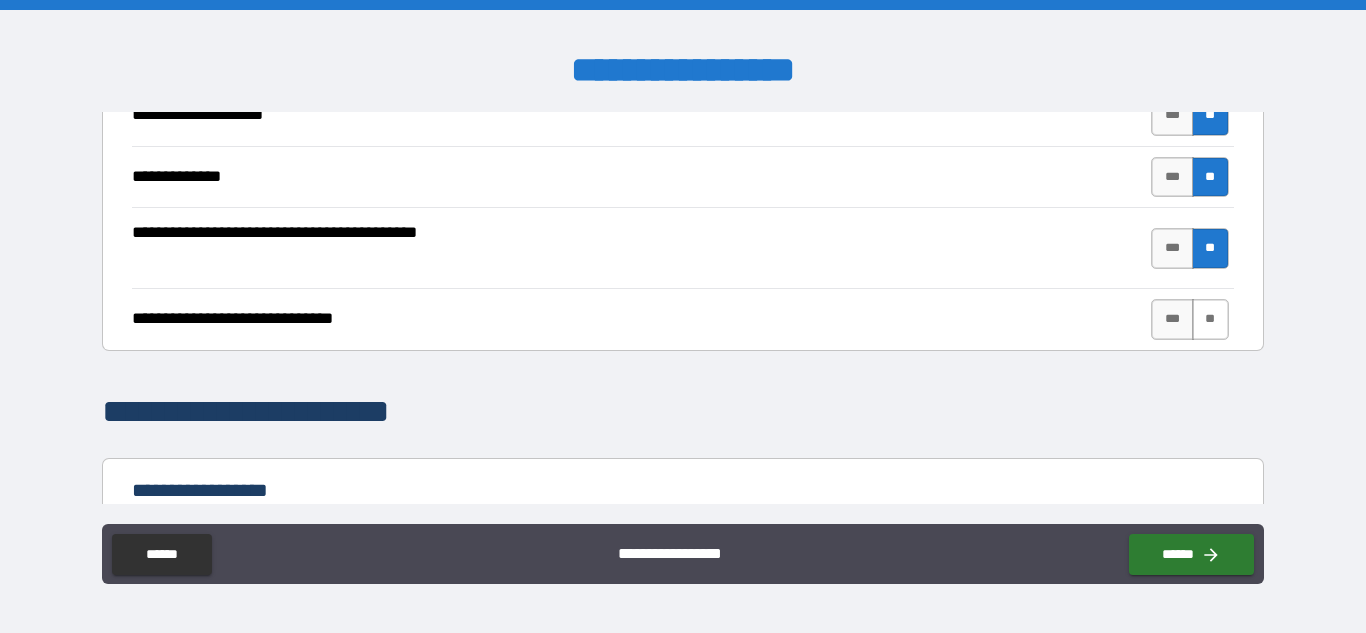click on "**" at bounding box center (1210, 319) 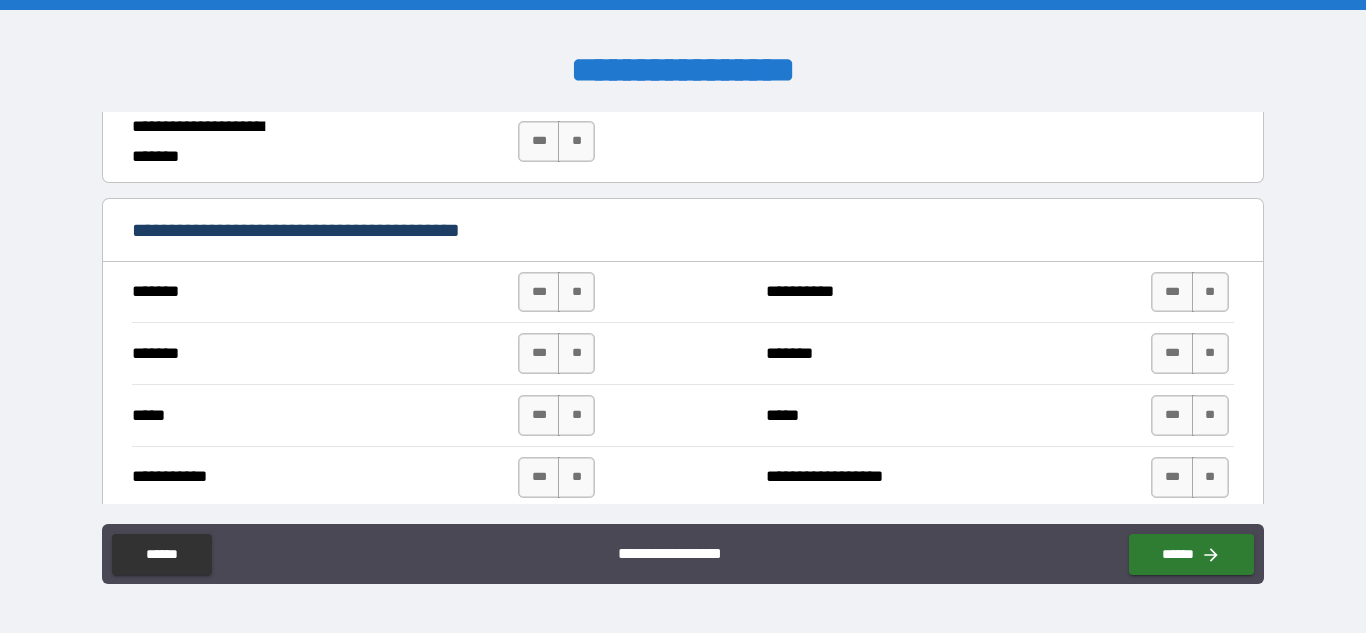 scroll, scrollTop: 1600, scrollLeft: 0, axis: vertical 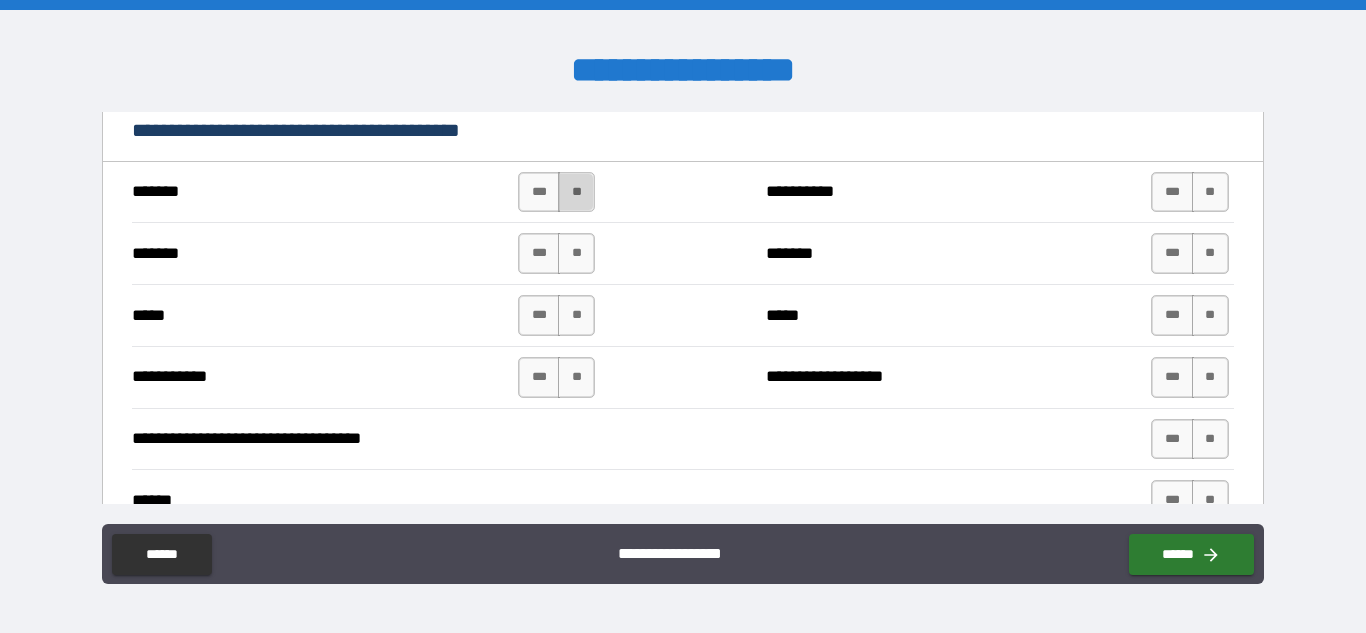 click on "**" at bounding box center [576, 192] 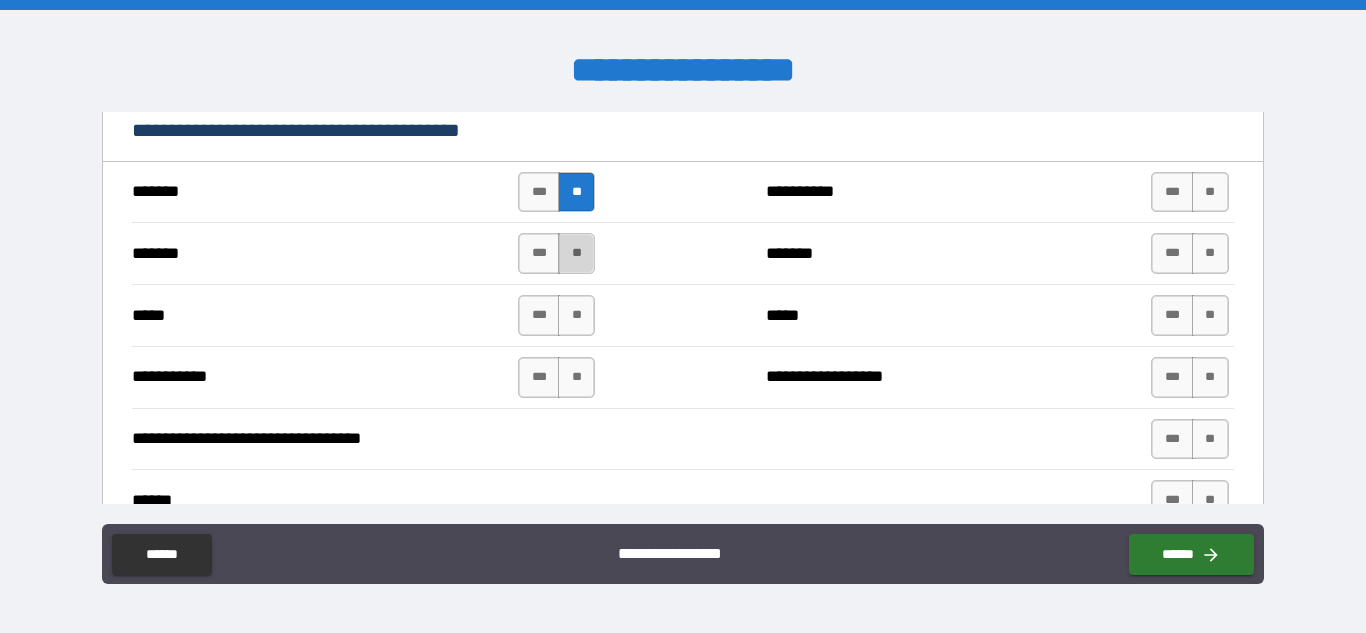 click on "**" at bounding box center (576, 253) 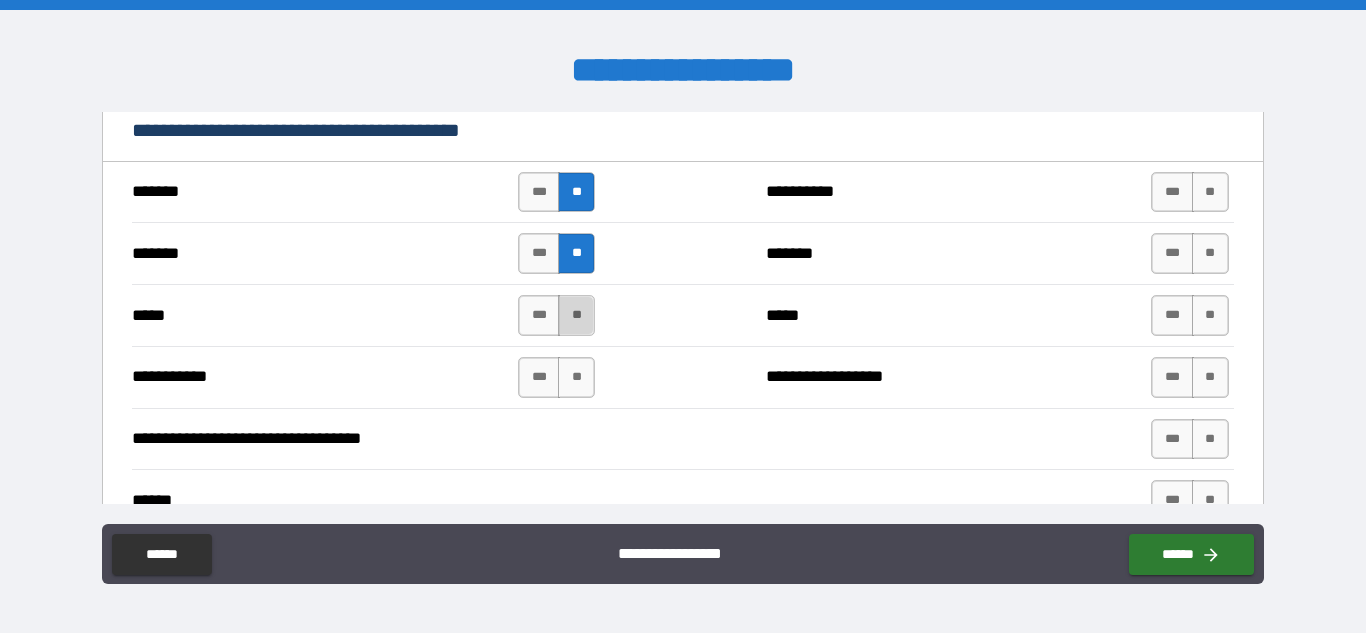 click on "**" at bounding box center [576, 315] 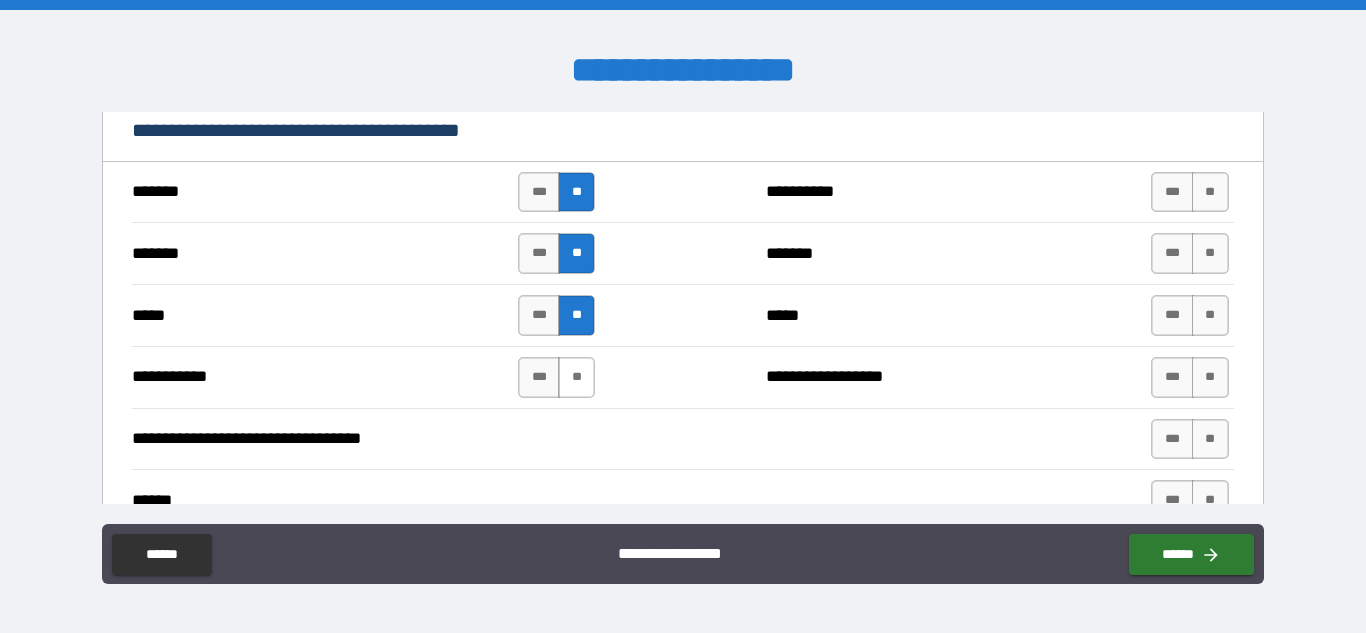 click on "**" at bounding box center [576, 377] 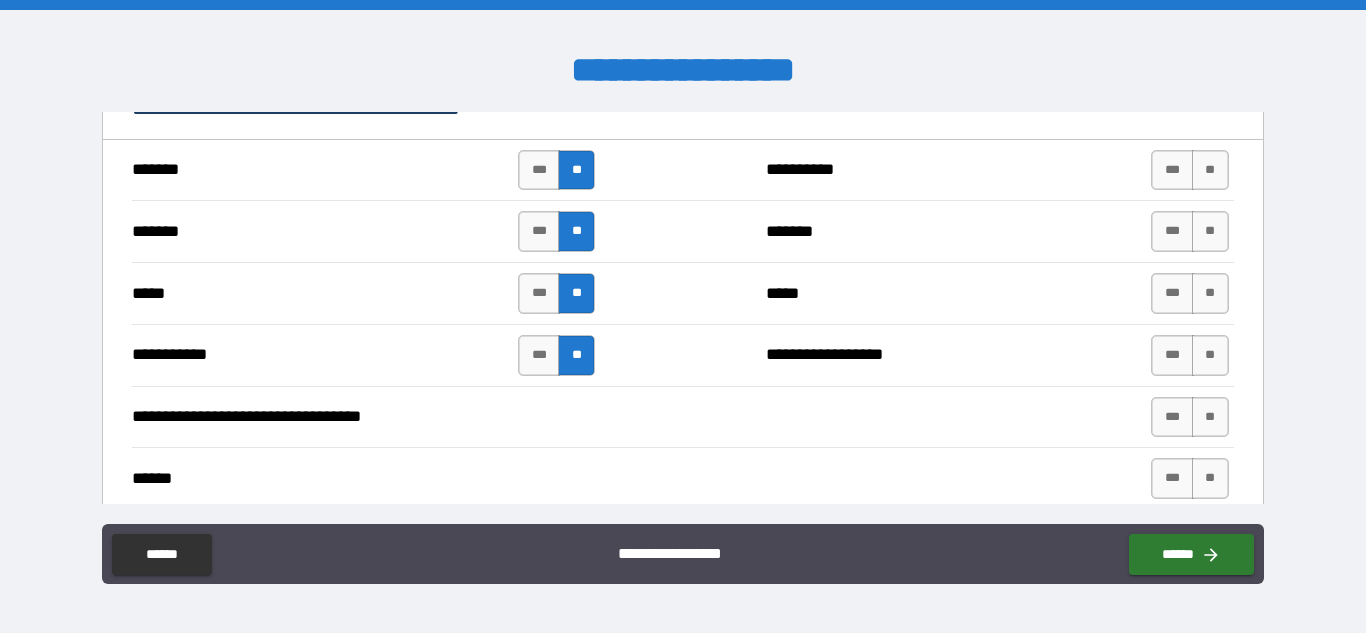 scroll, scrollTop: 1600, scrollLeft: 0, axis: vertical 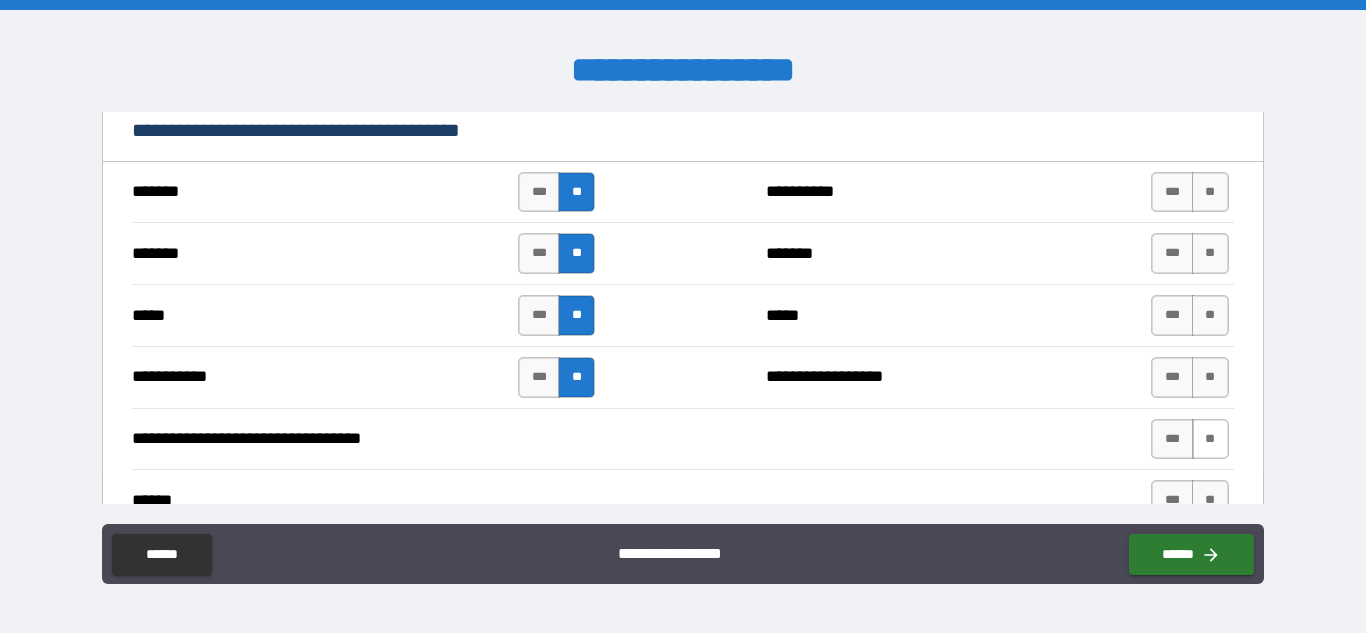 click on "**" at bounding box center (1210, 439) 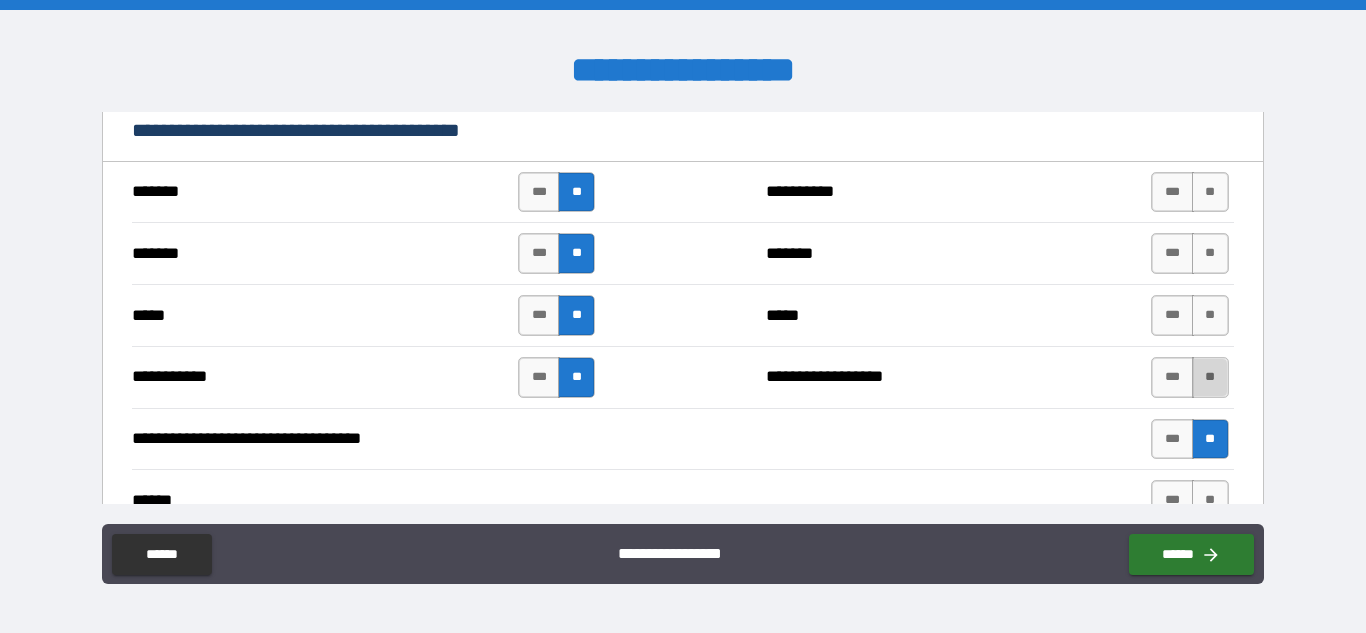 click on "**" at bounding box center (1210, 377) 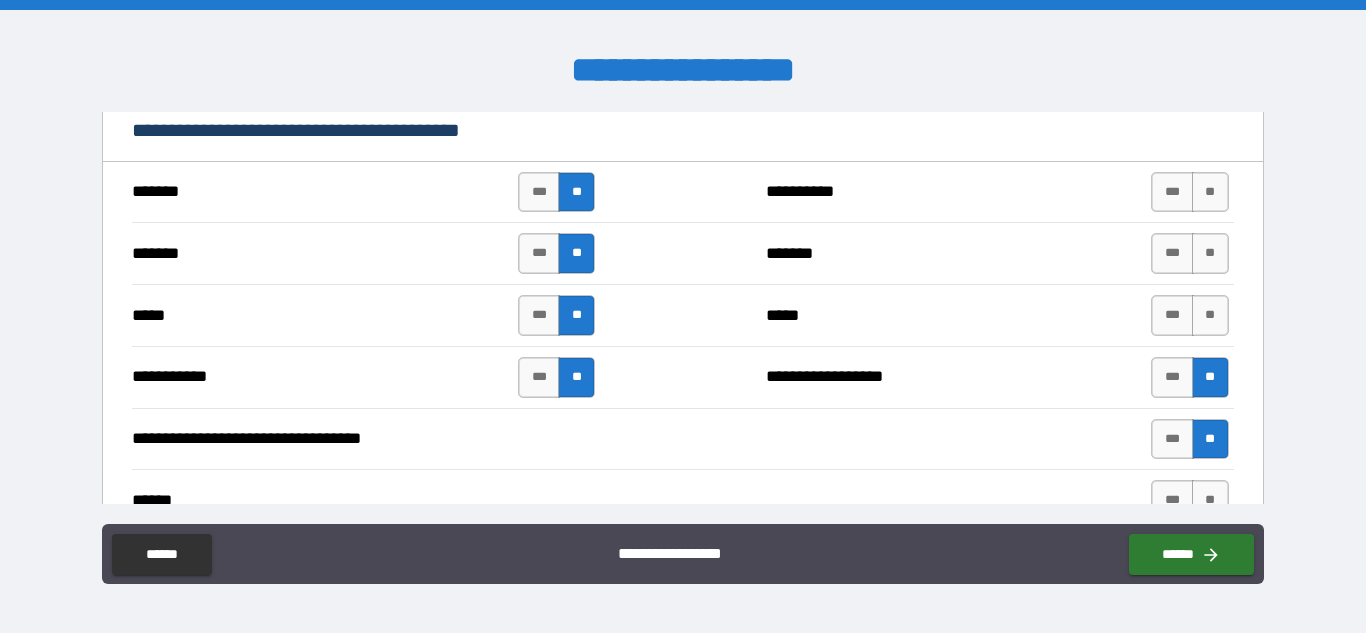 click on "*** **" at bounding box center [1189, 315] 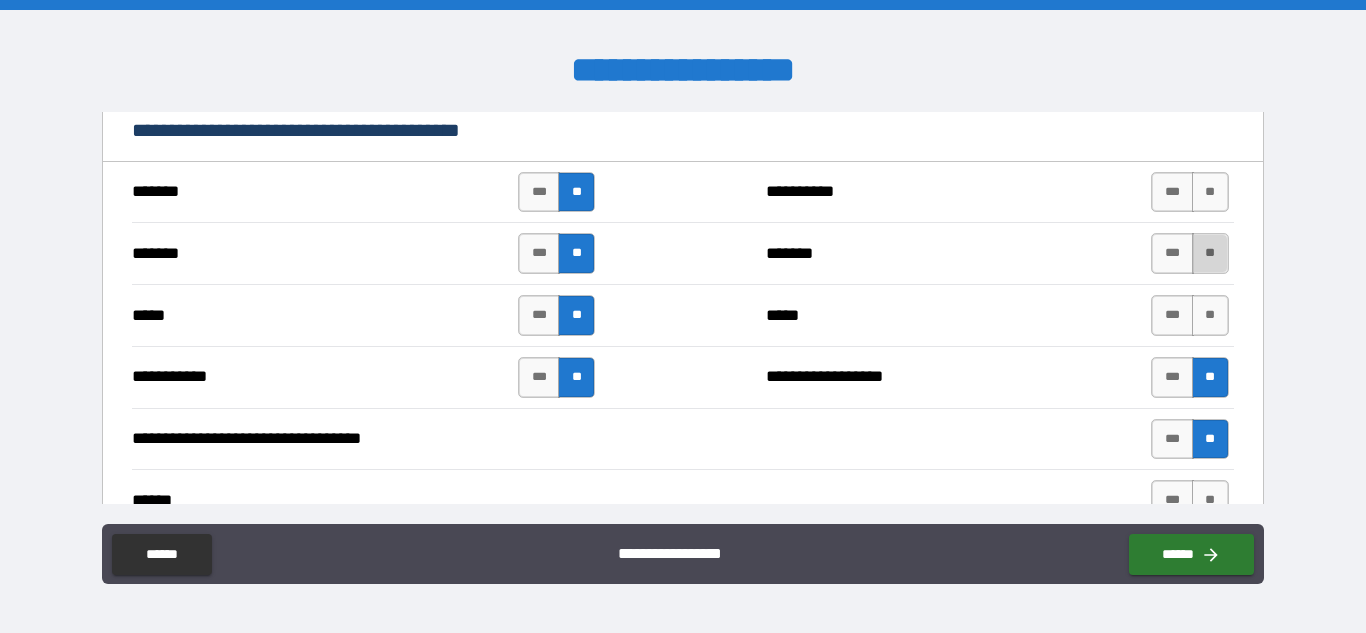 click on "**" at bounding box center [1210, 253] 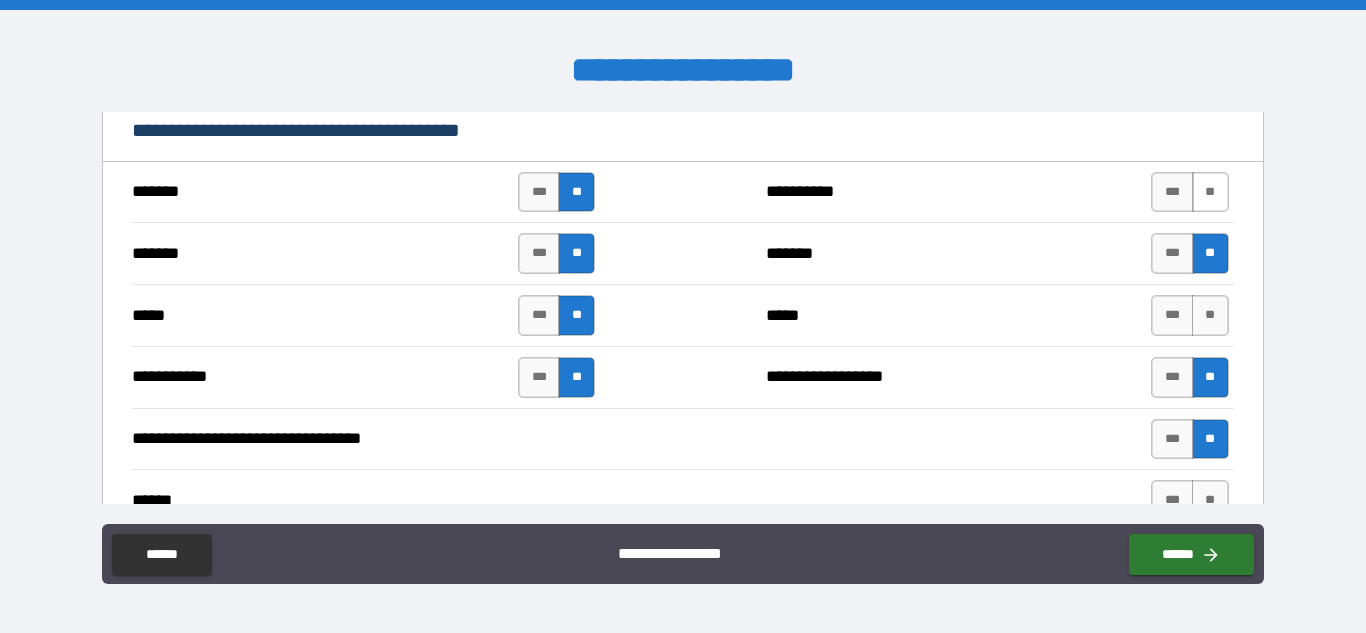 click on "**" at bounding box center [1210, 192] 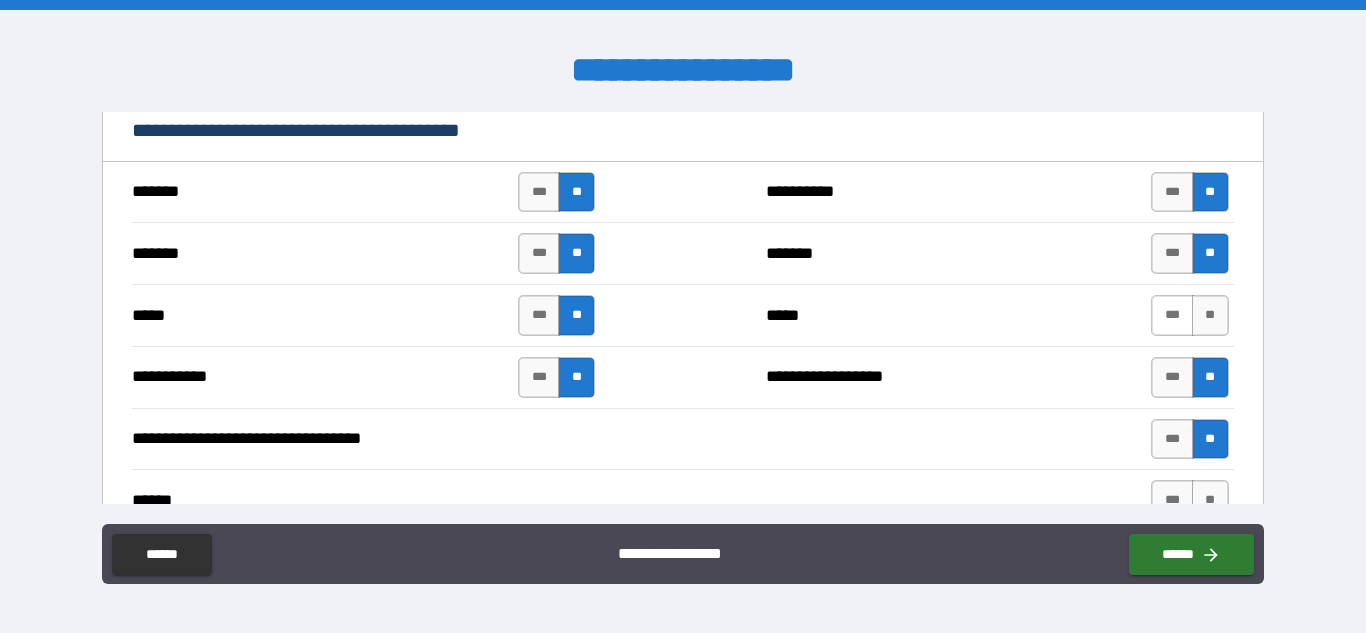 drag, startPoint x: 1193, startPoint y: 313, endPoint x: 1175, endPoint y: 322, distance: 20.12461 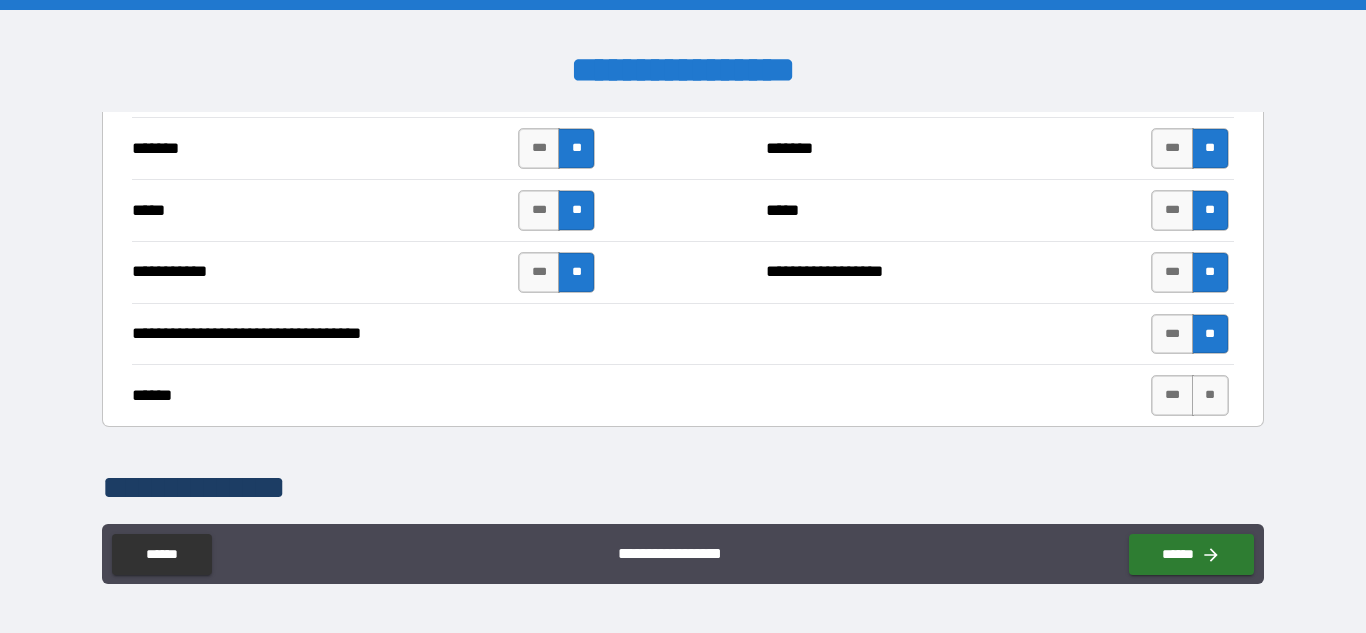 scroll, scrollTop: 1800, scrollLeft: 0, axis: vertical 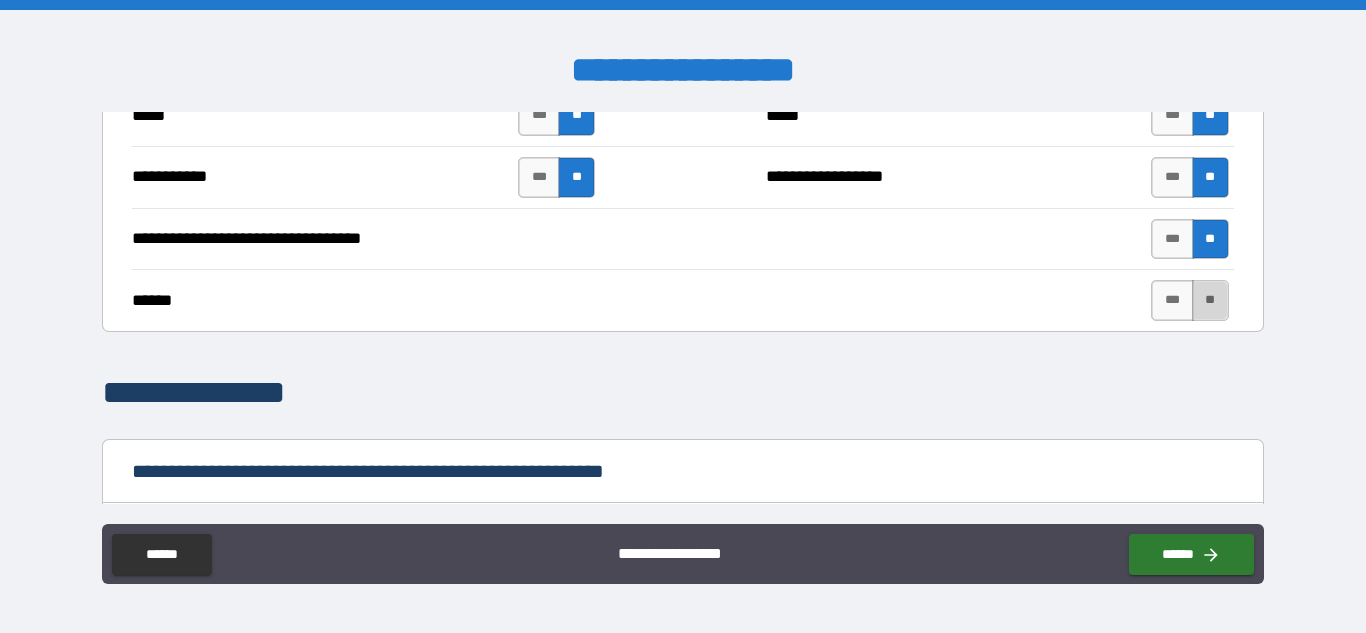 click on "**" at bounding box center (1210, 300) 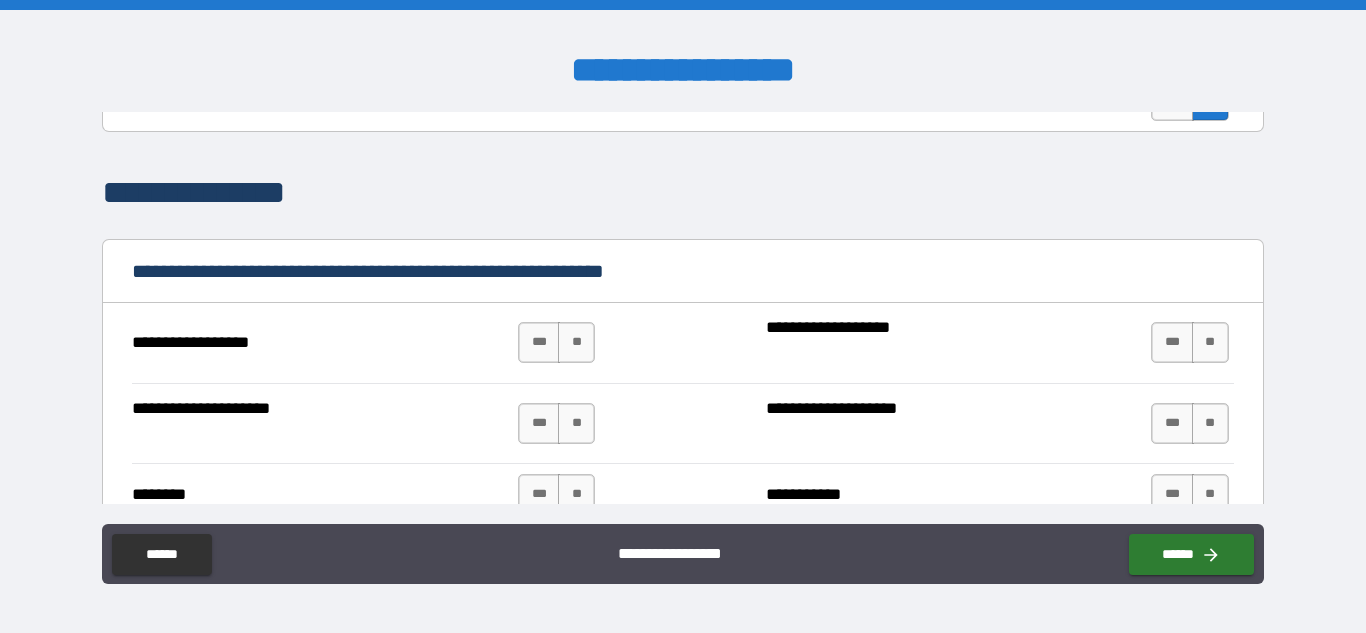 scroll, scrollTop: 2100, scrollLeft: 0, axis: vertical 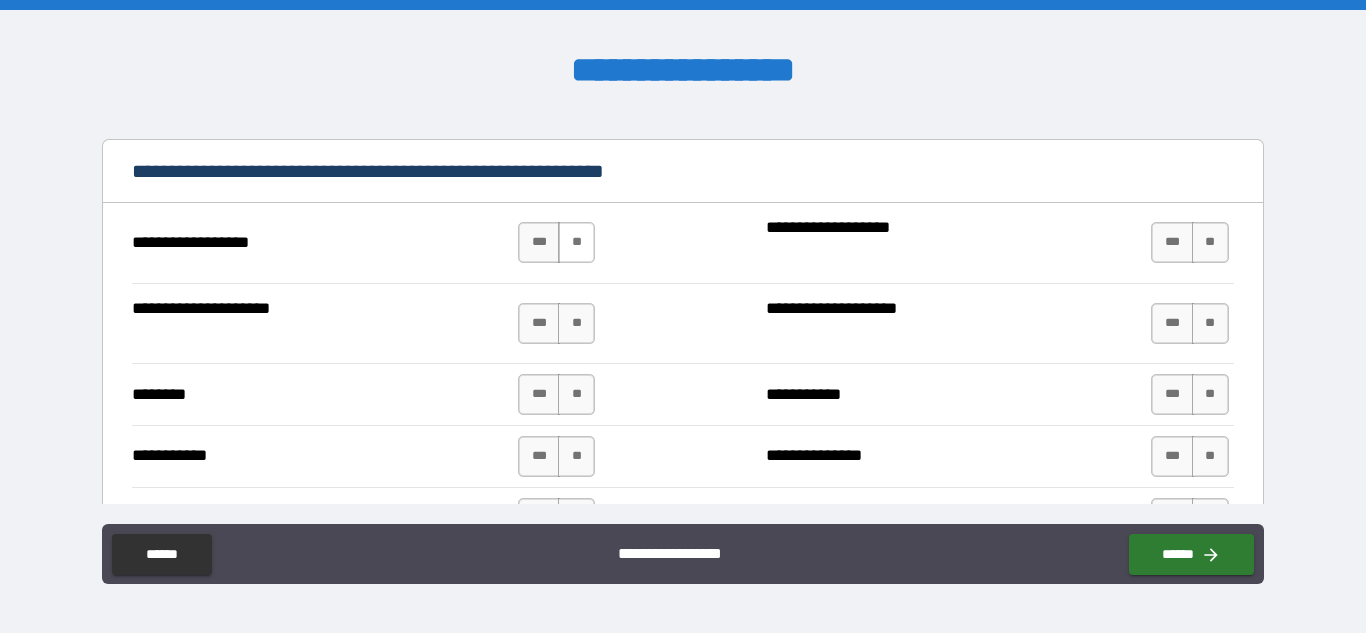 click on "**" at bounding box center [576, 242] 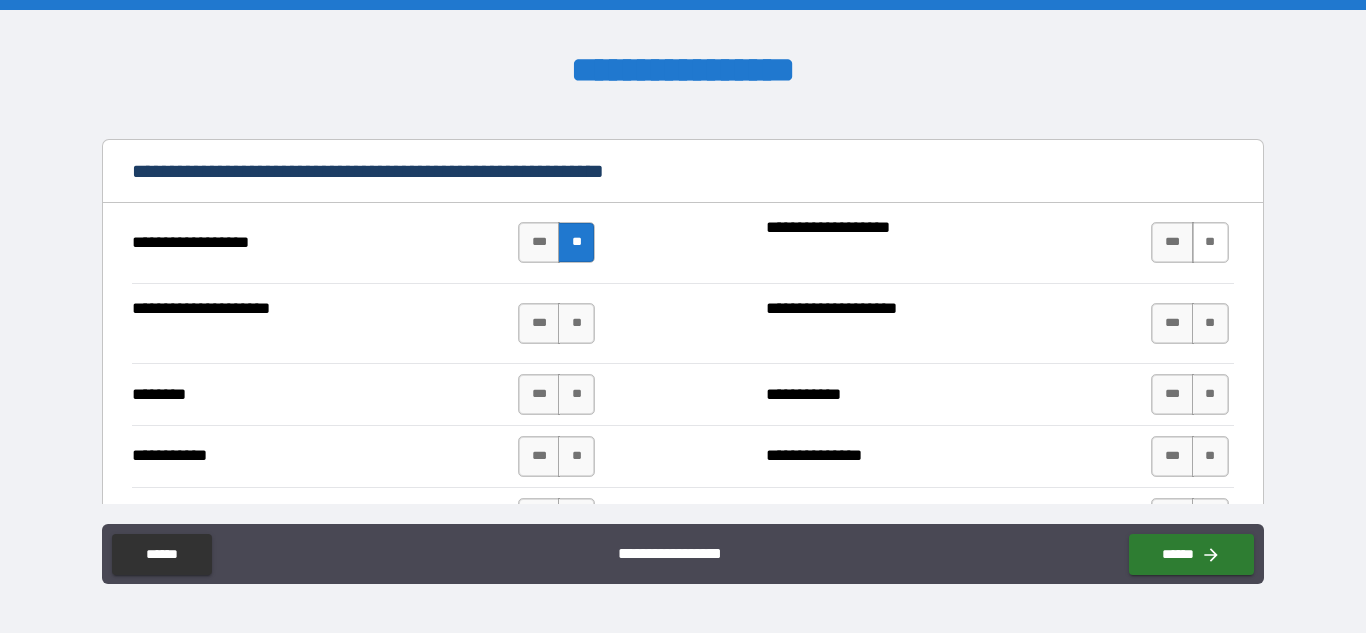 click on "**" at bounding box center (1210, 242) 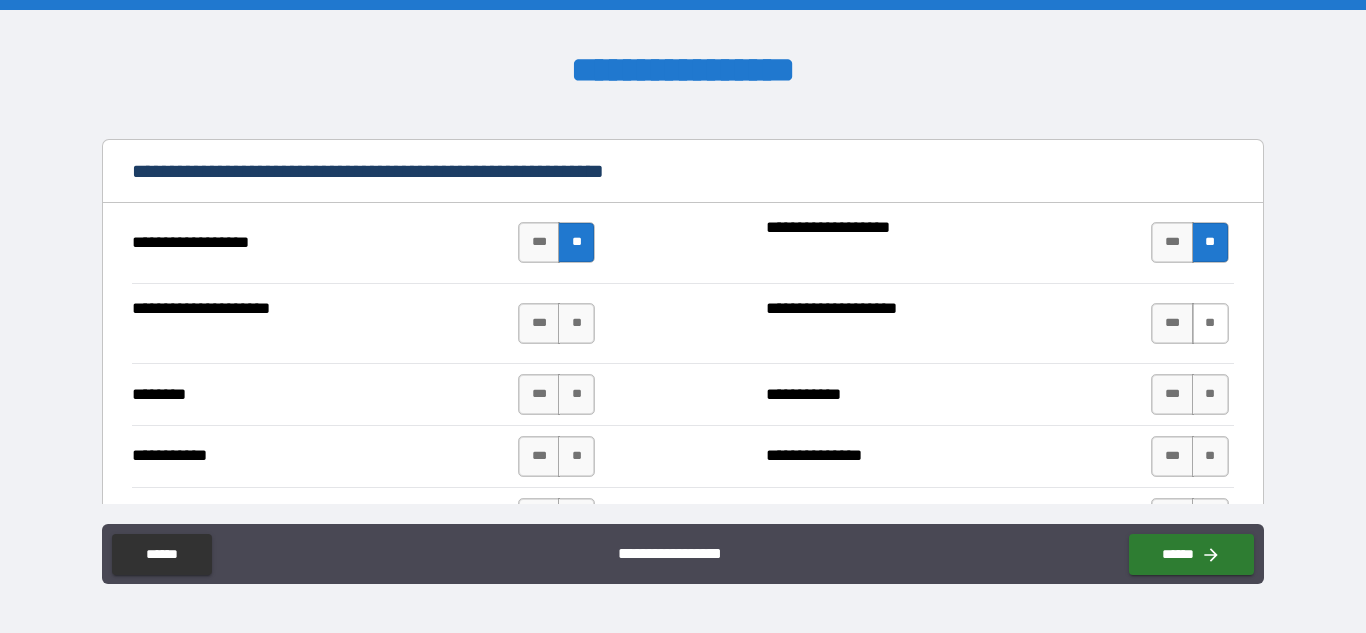 click on "**" at bounding box center [1210, 323] 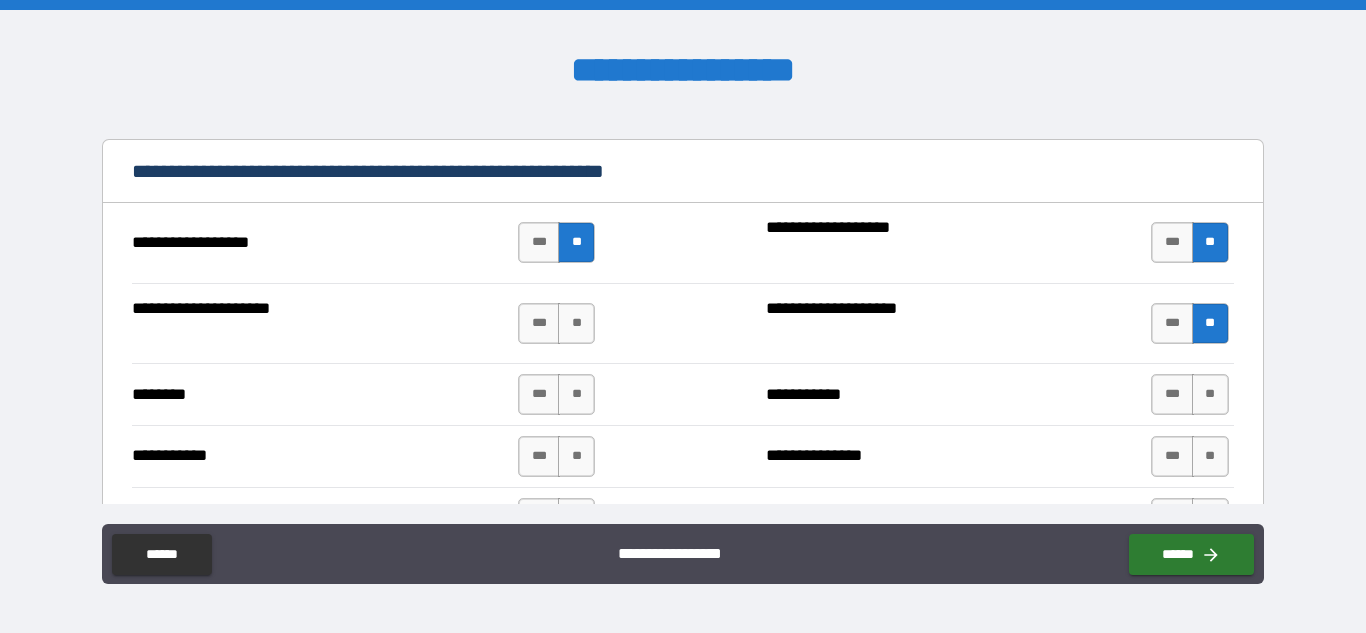click on "**********" at bounding box center (682, 394) 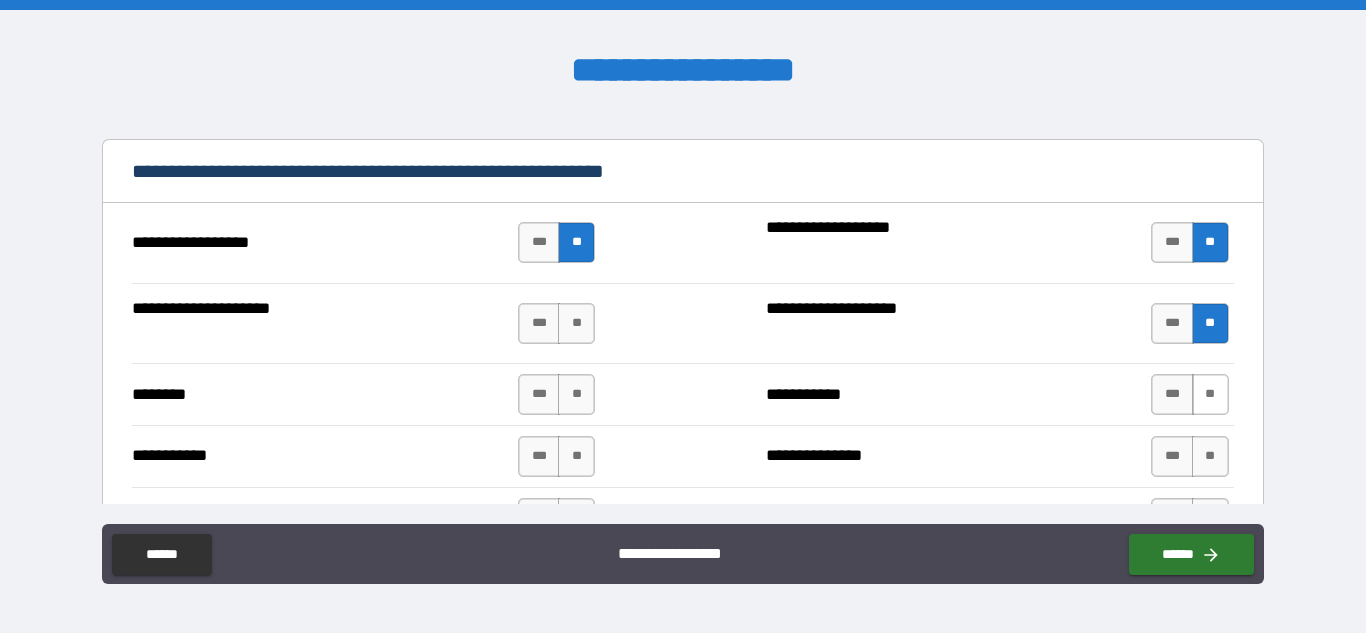 click on "**" at bounding box center [1210, 394] 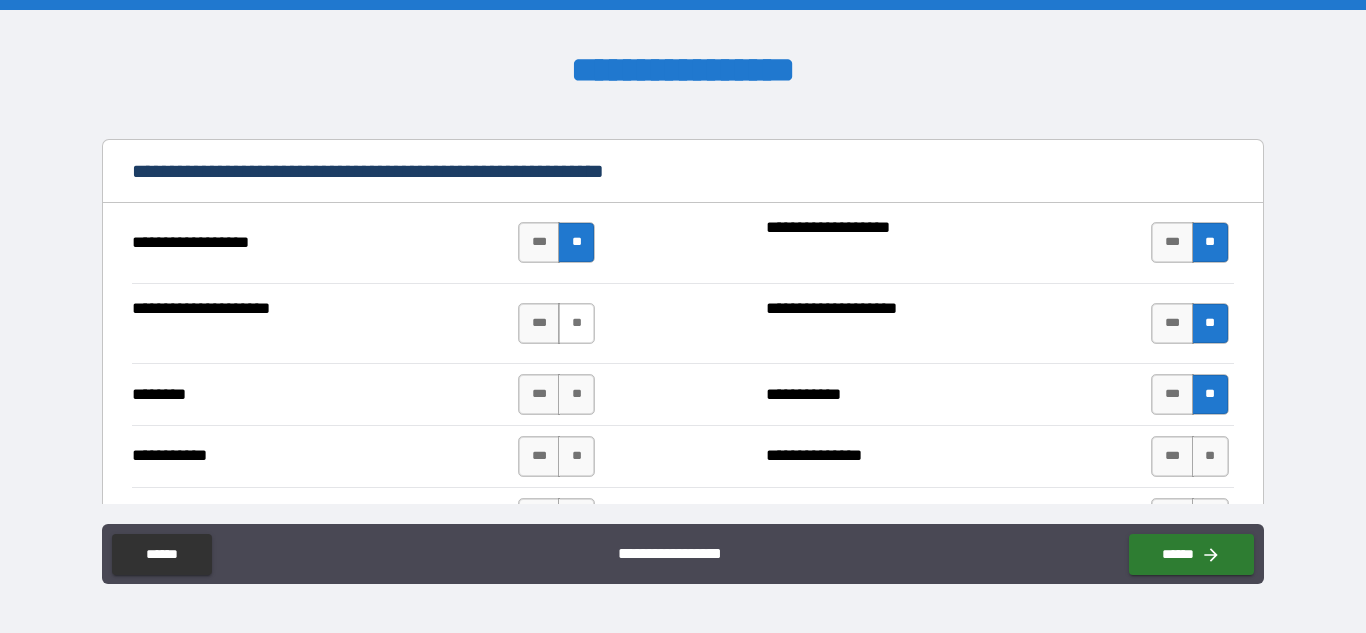 click on "**" at bounding box center [576, 323] 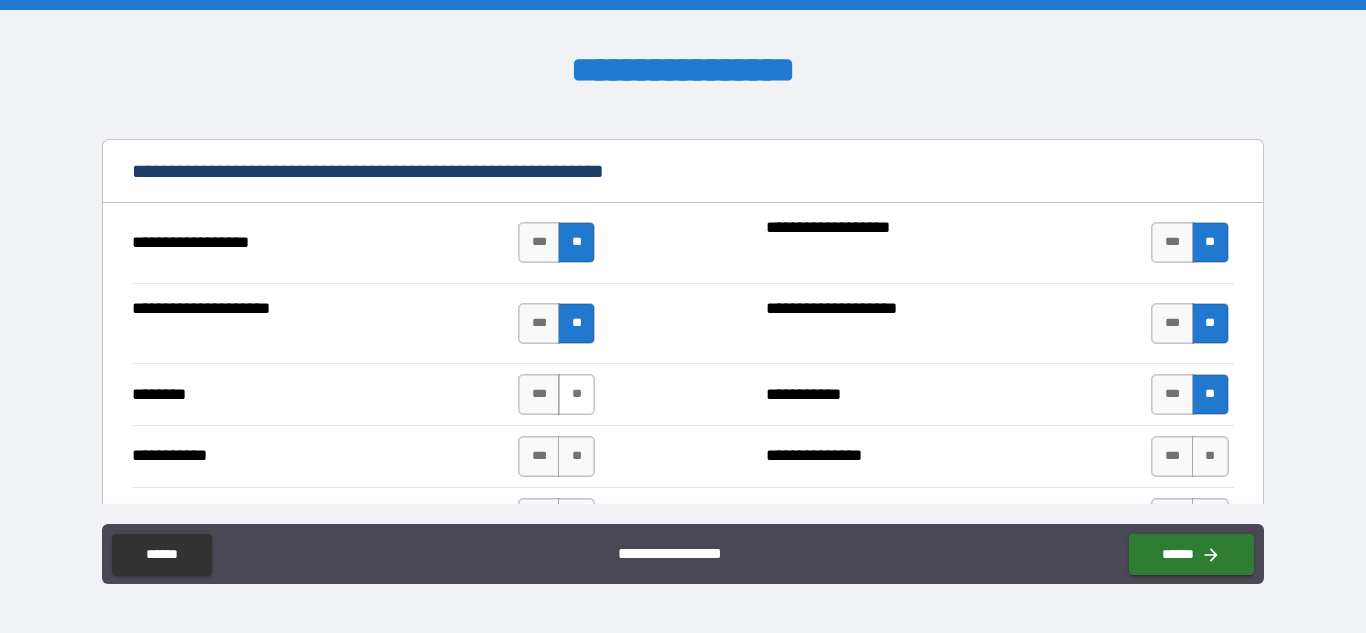 click on "**" at bounding box center (576, 394) 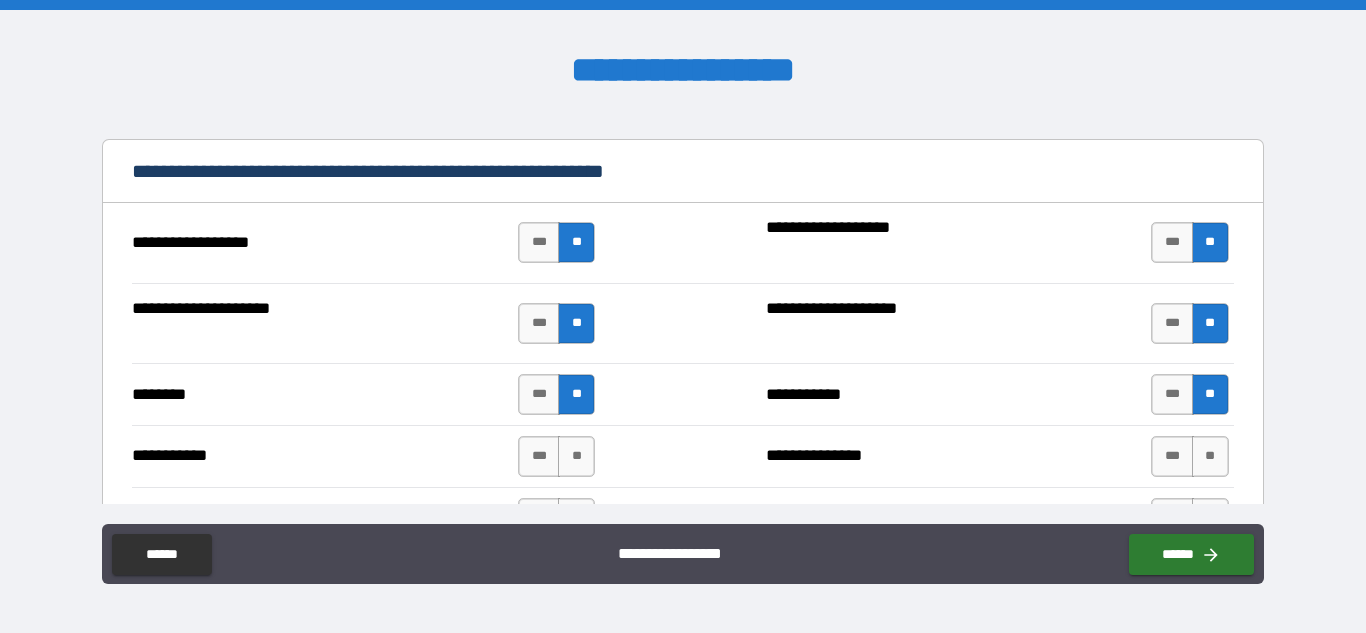 scroll, scrollTop: 2300, scrollLeft: 0, axis: vertical 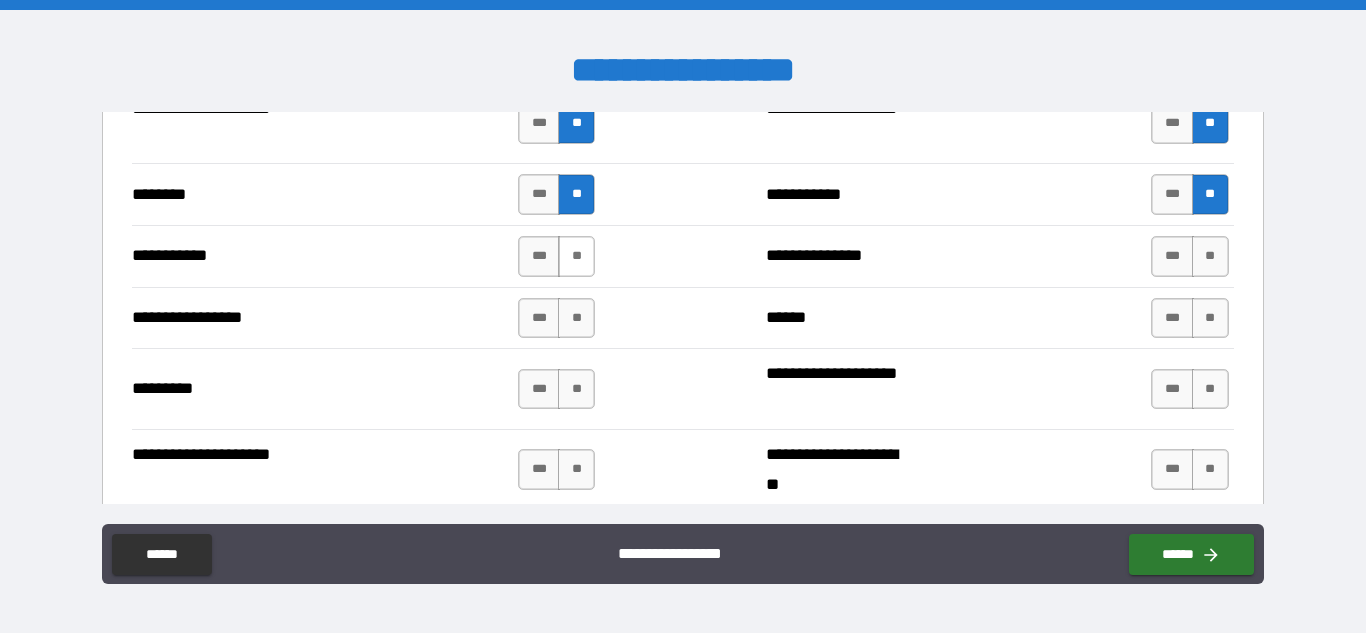 click on "**" at bounding box center (576, 256) 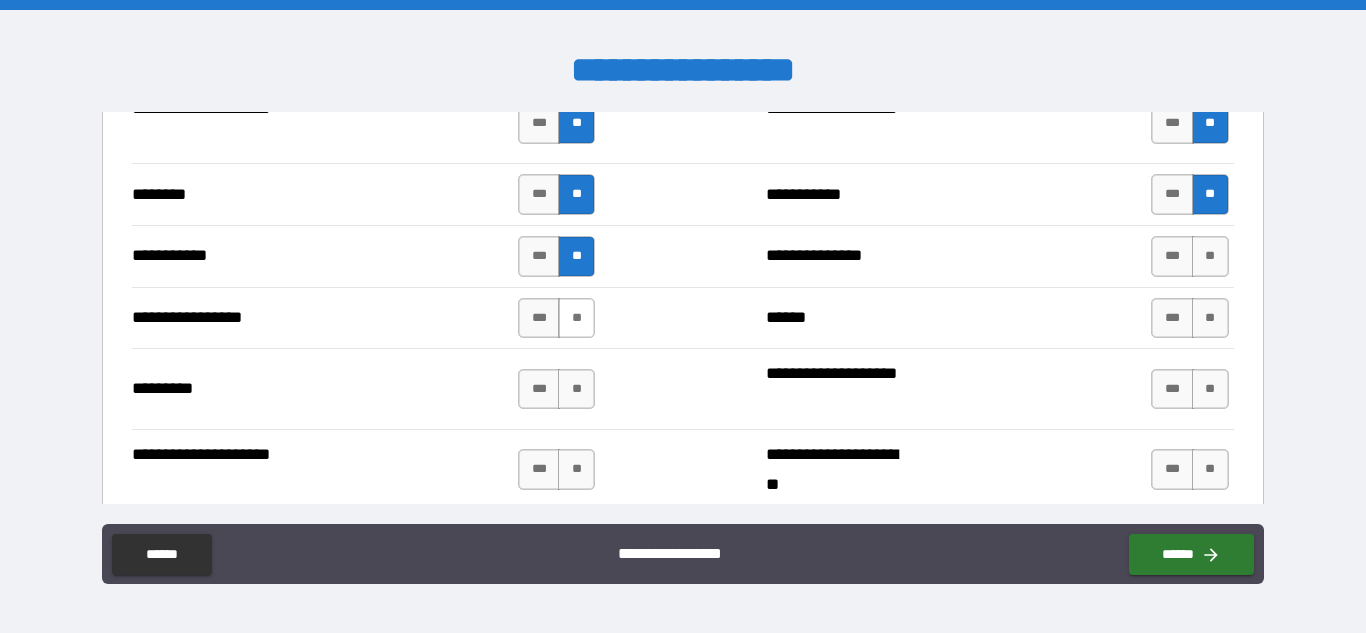 click on "**" at bounding box center (576, 318) 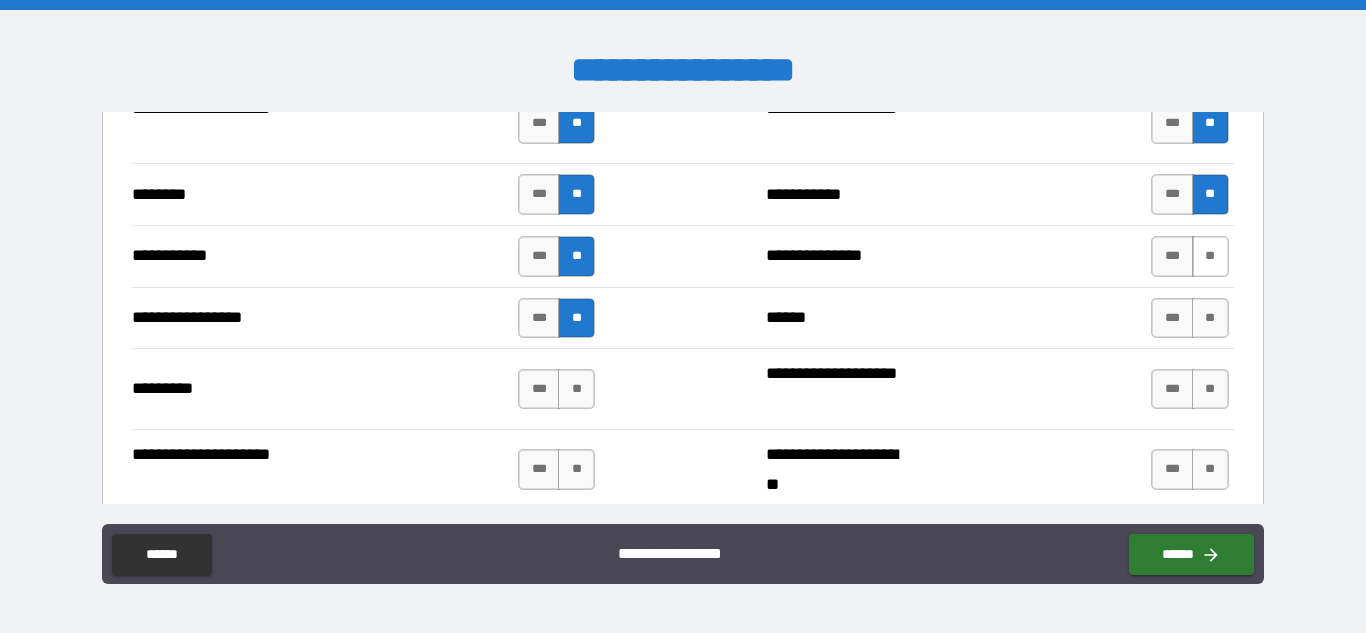 click on "**" at bounding box center (1210, 256) 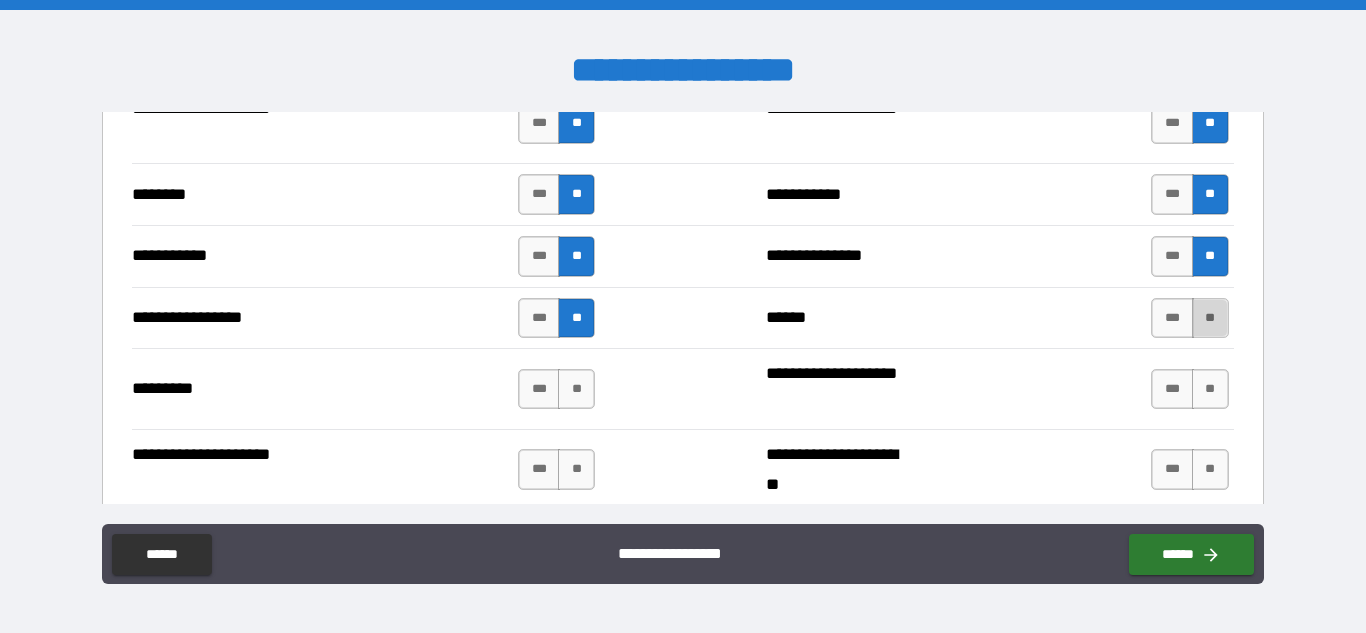 click on "**" at bounding box center [1210, 318] 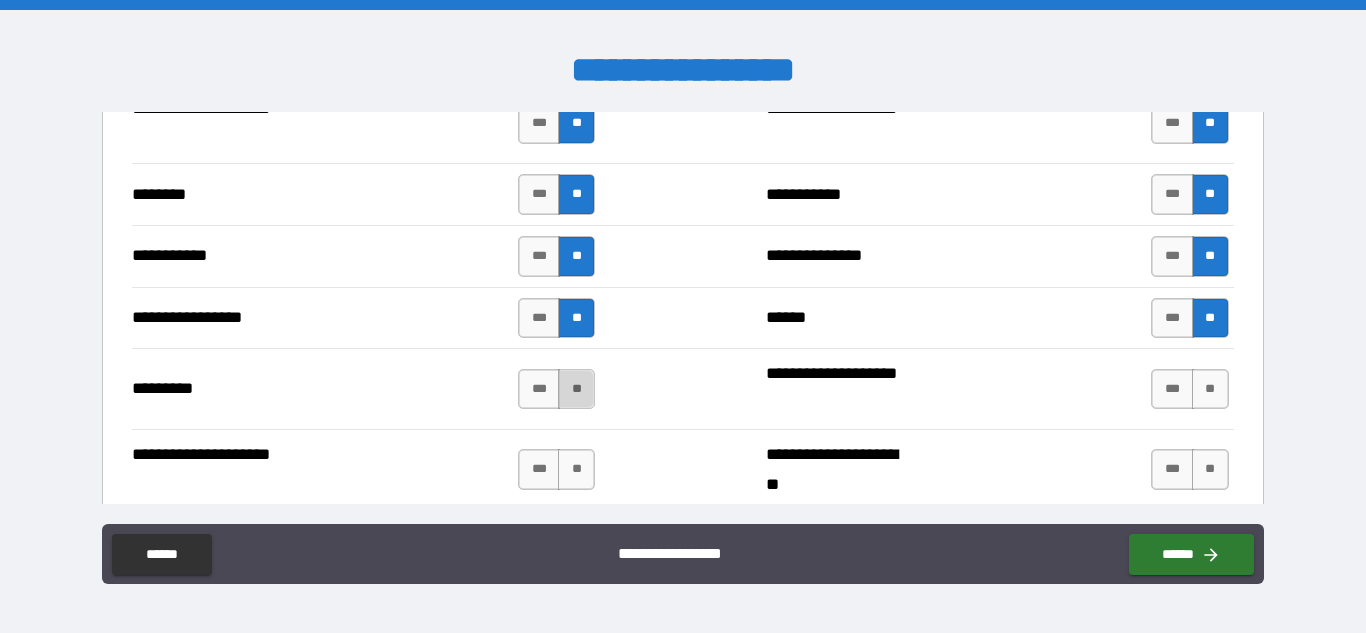click on "**" at bounding box center [576, 389] 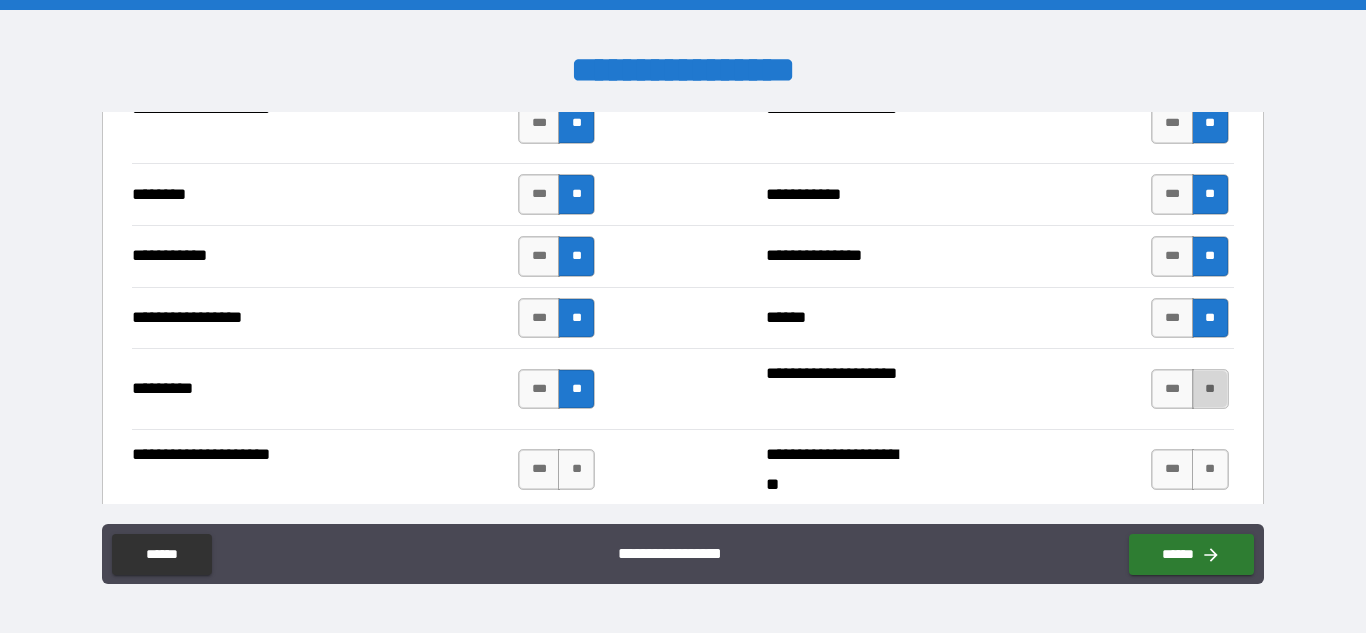 click on "**" at bounding box center (1210, 389) 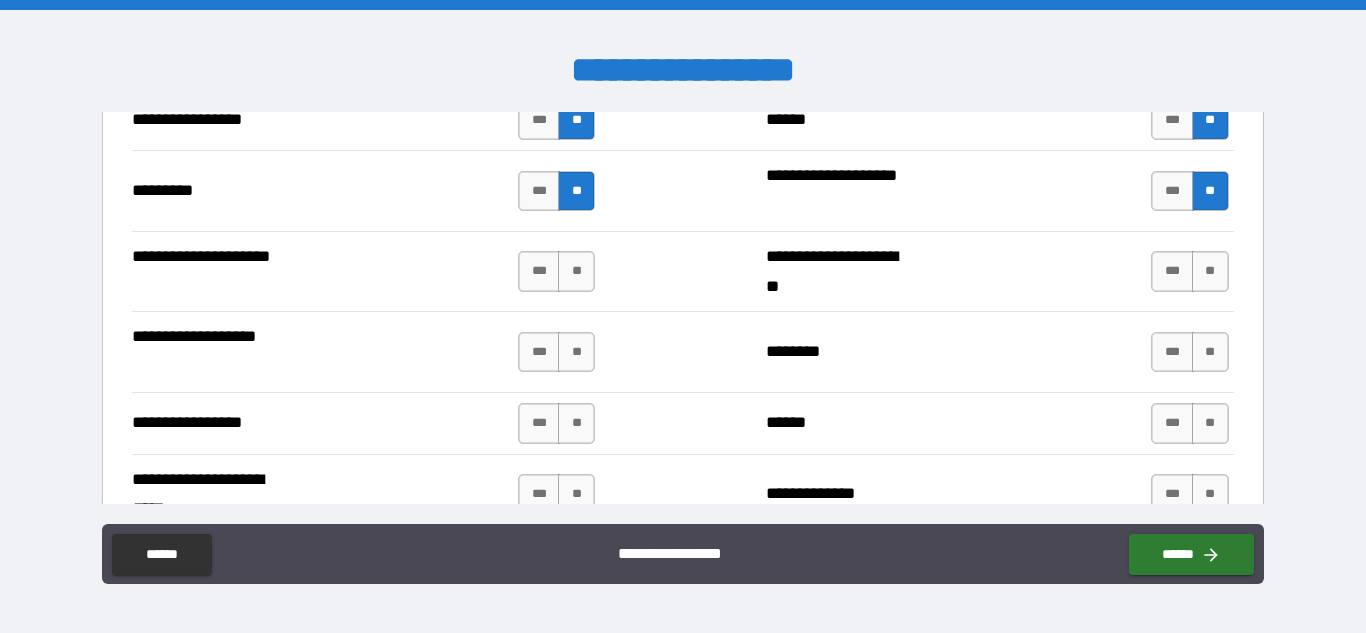 scroll, scrollTop: 2500, scrollLeft: 0, axis: vertical 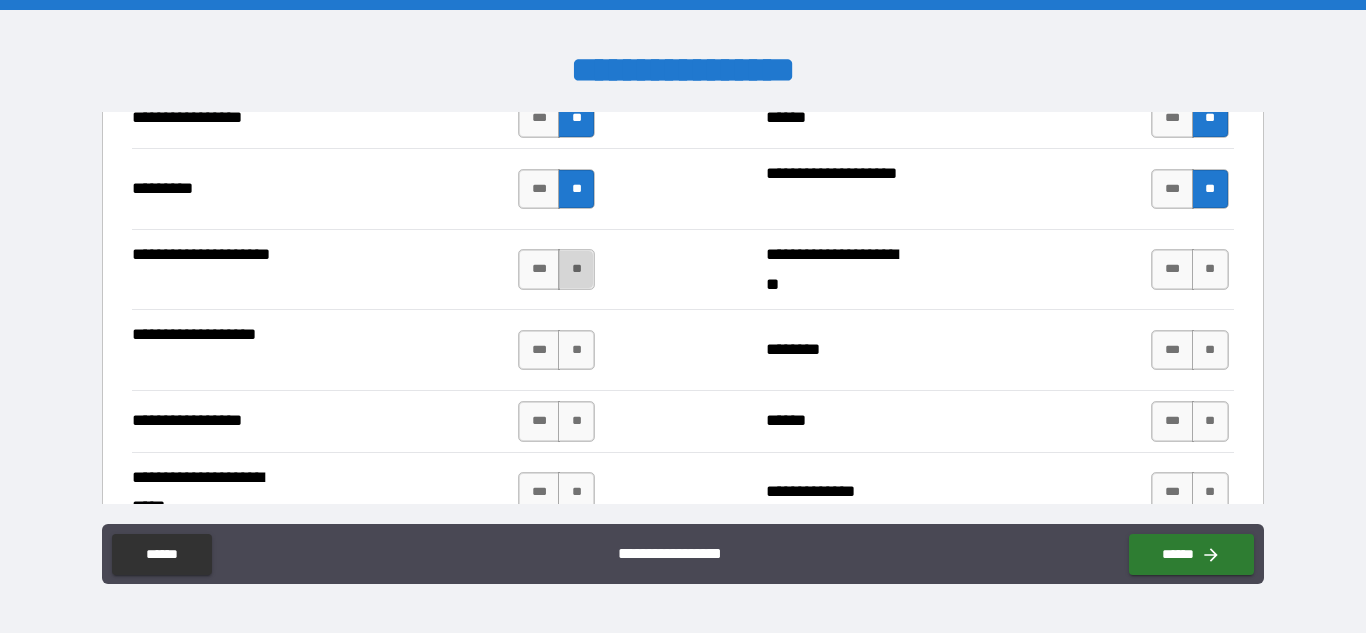 click on "**" at bounding box center (576, 269) 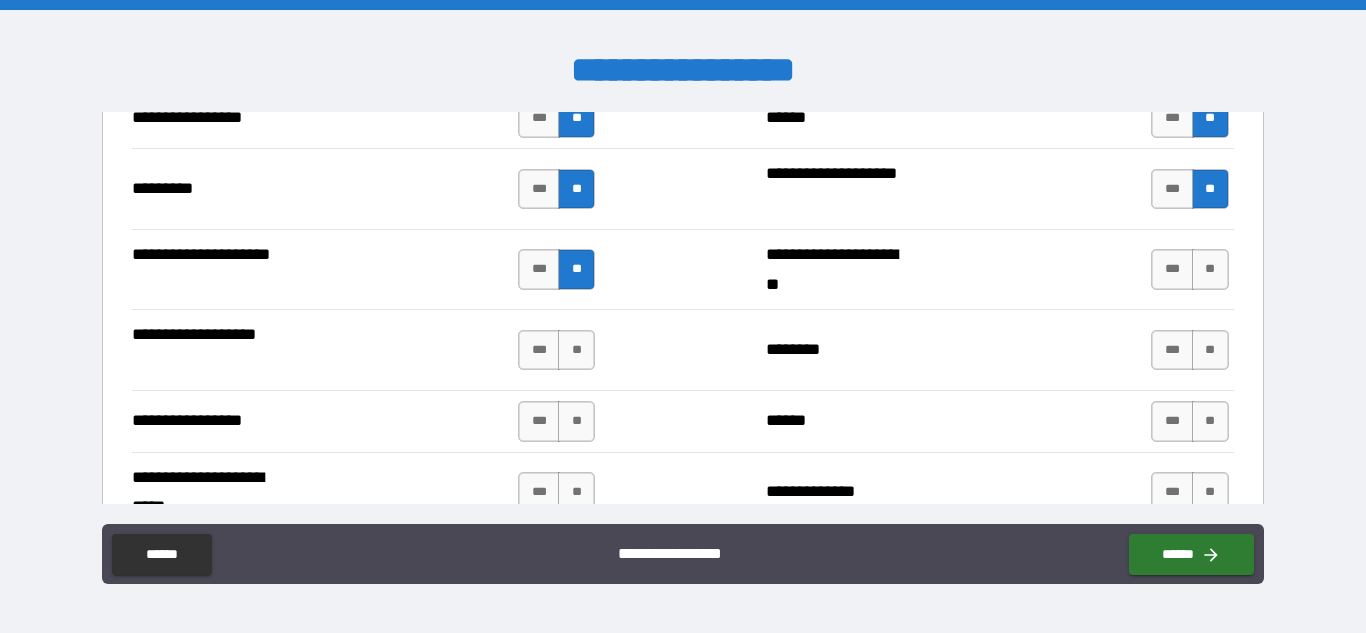 click on "*** **" at bounding box center (1192, 269) 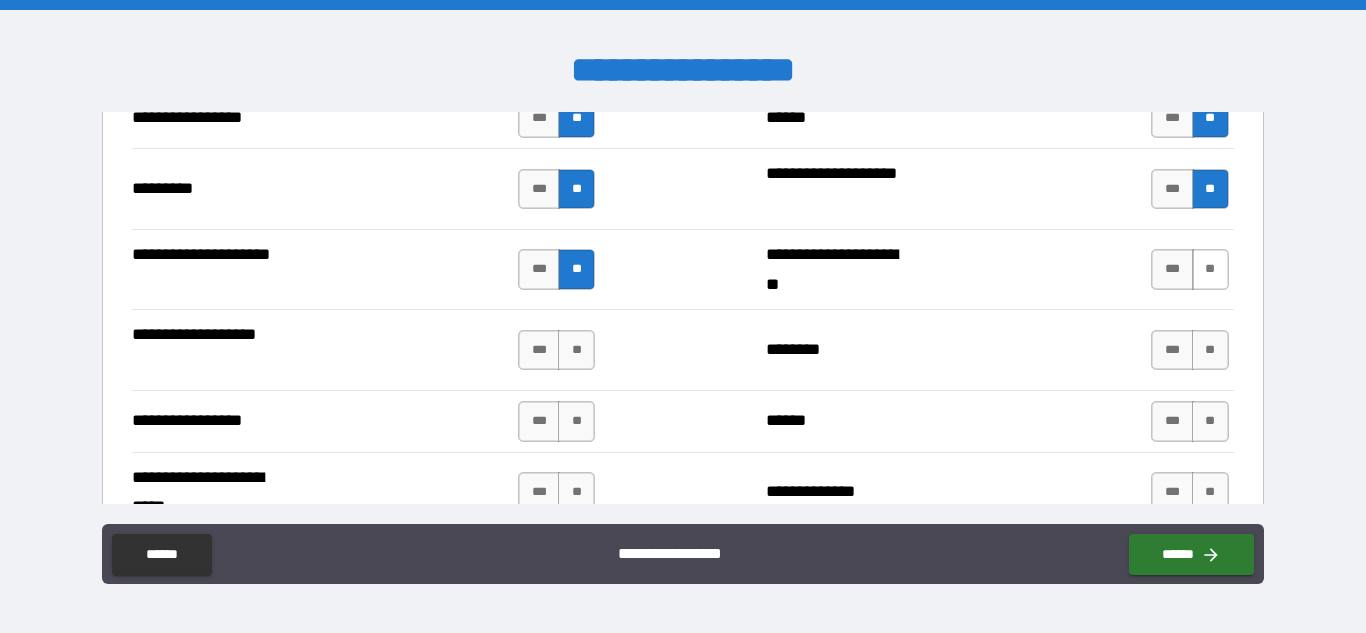 click on "**" at bounding box center [1210, 269] 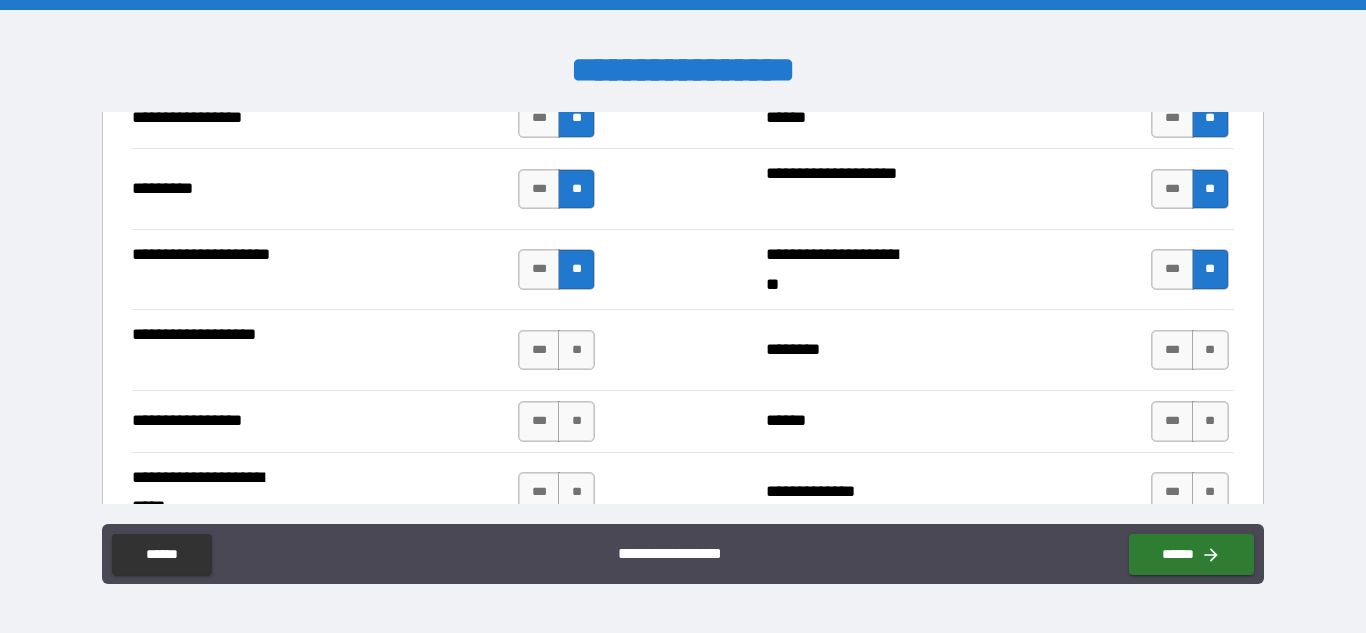 click on "*** **" at bounding box center [1189, 350] 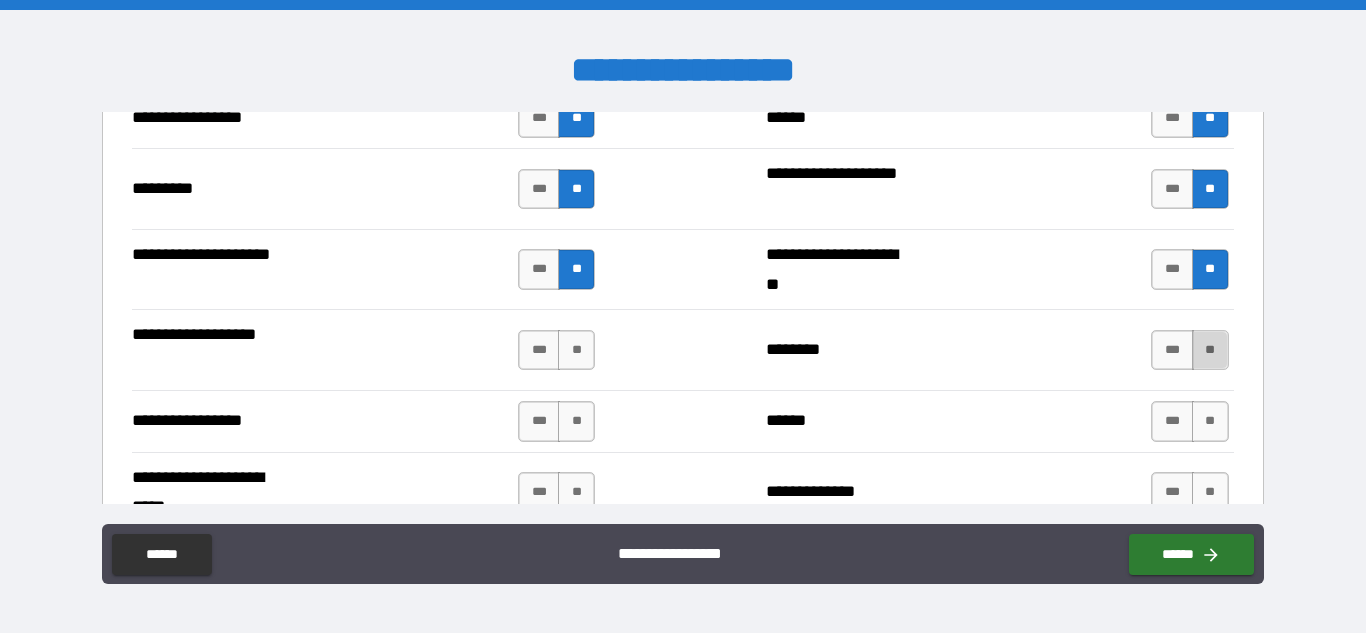 click on "**" at bounding box center [1210, 350] 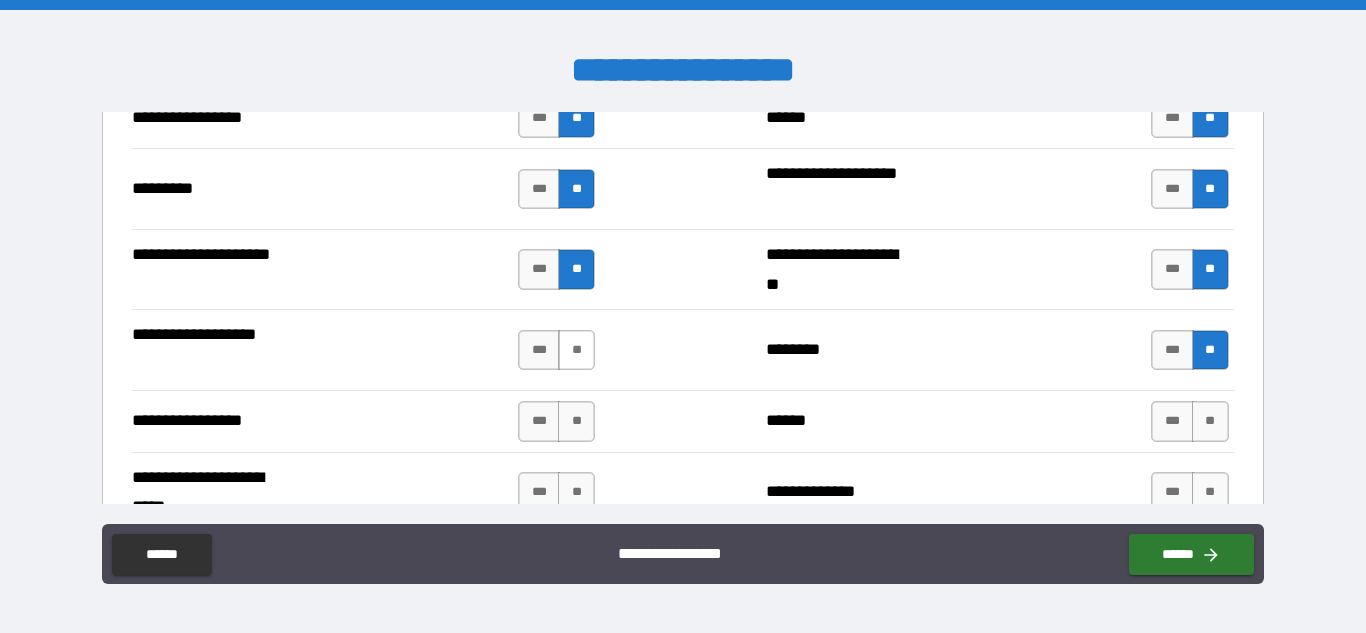click on "**" at bounding box center (576, 350) 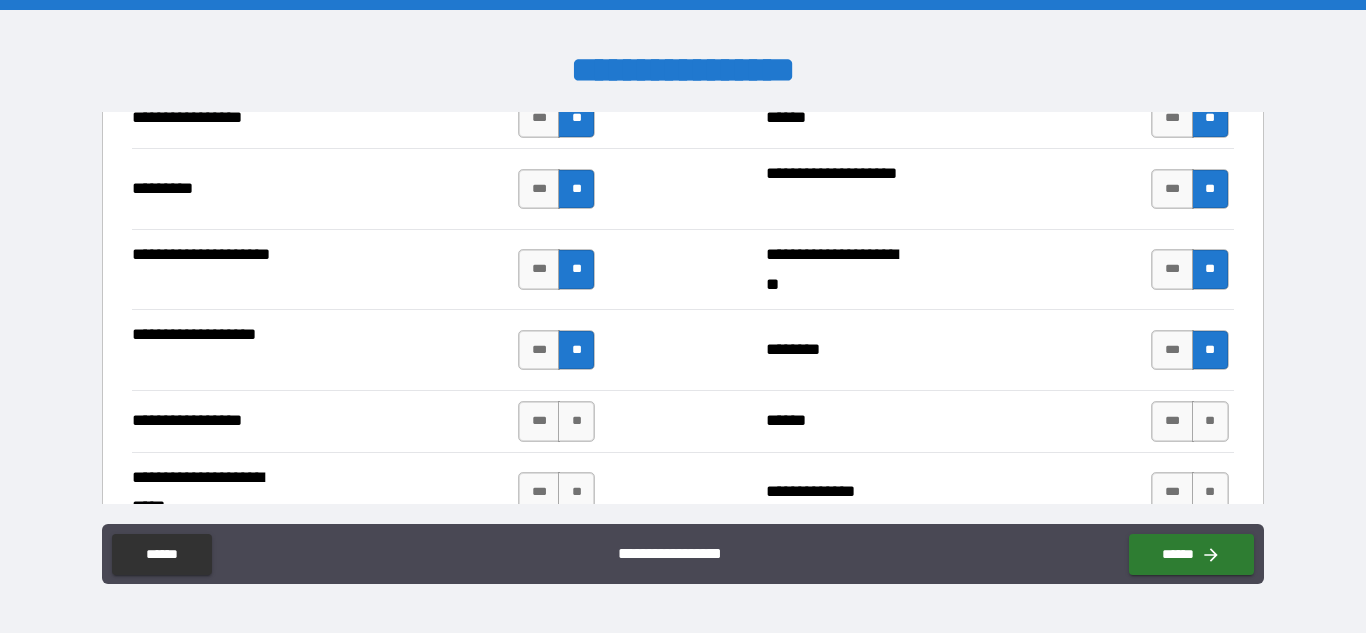 scroll, scrollTop: 2600, scrollLeft: 0, axis: vertical 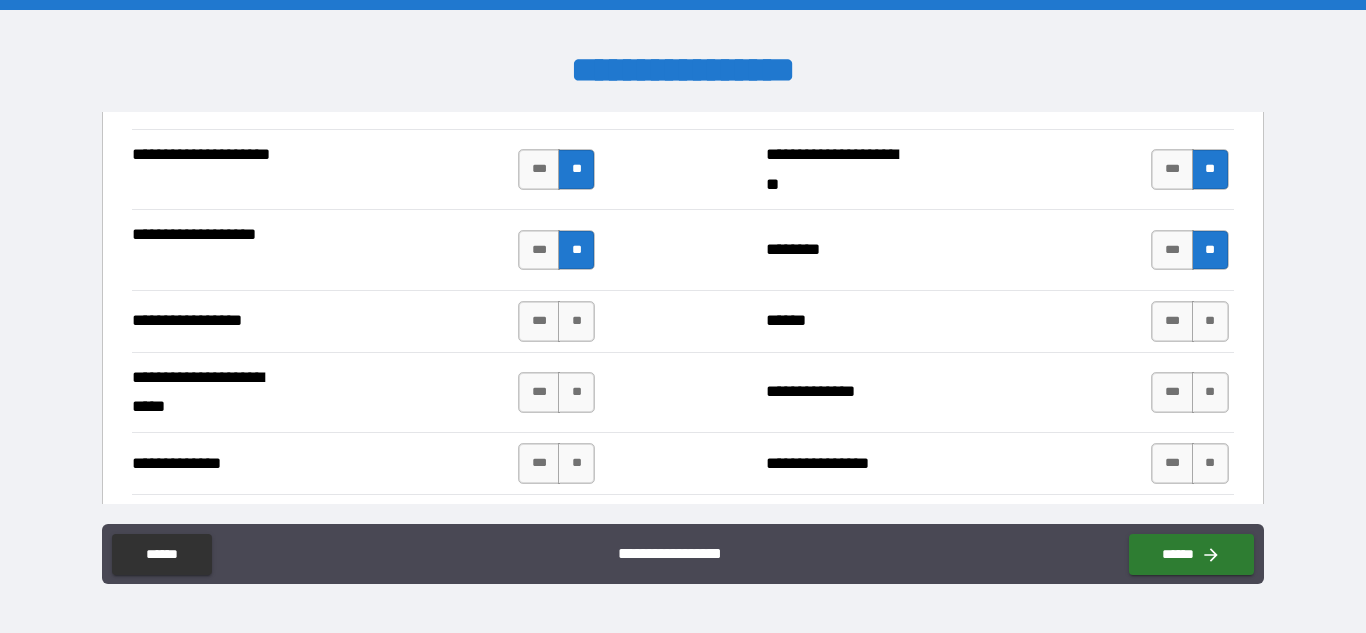 click on "*** **" at bounding box center (559, 321) 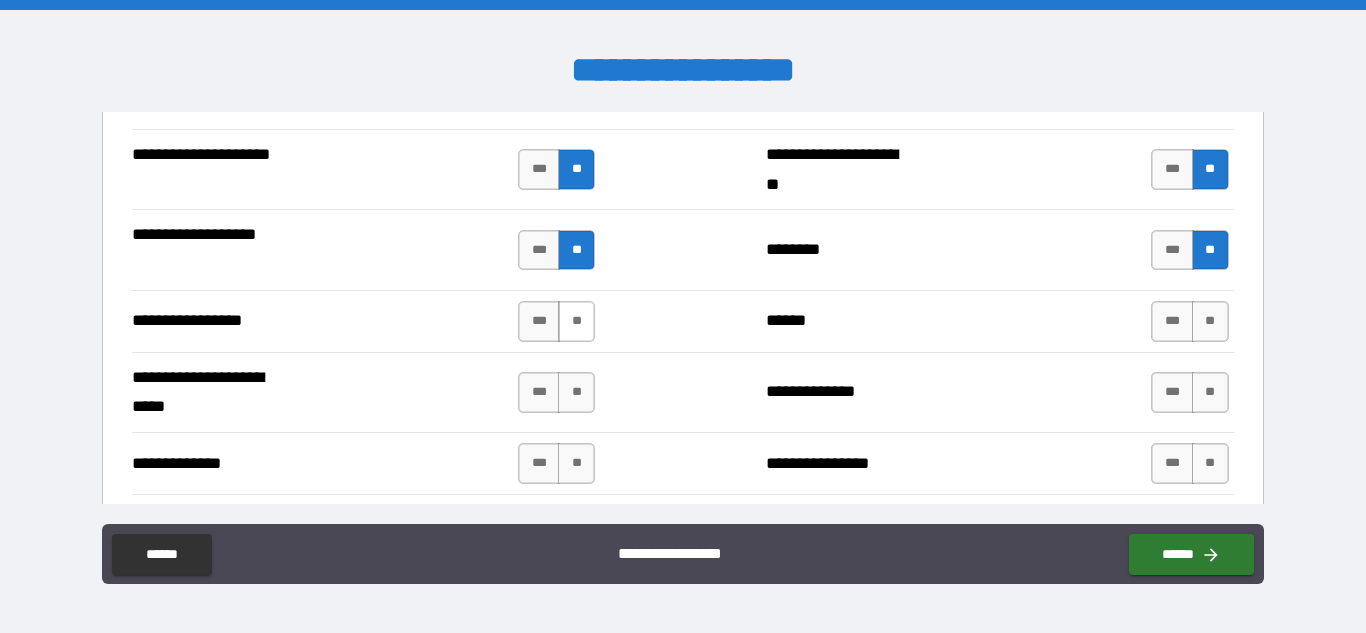 click on "**" at bounding box center (576, 321) 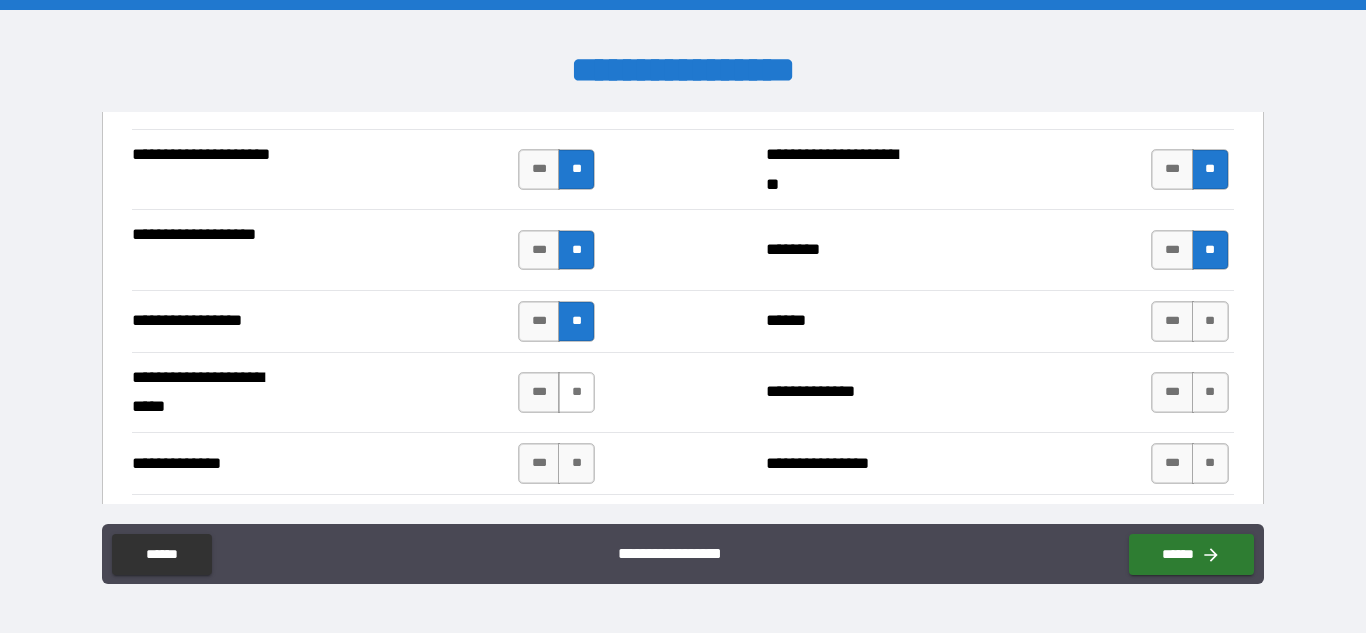 click on "**" at bounding box center [576, 392] 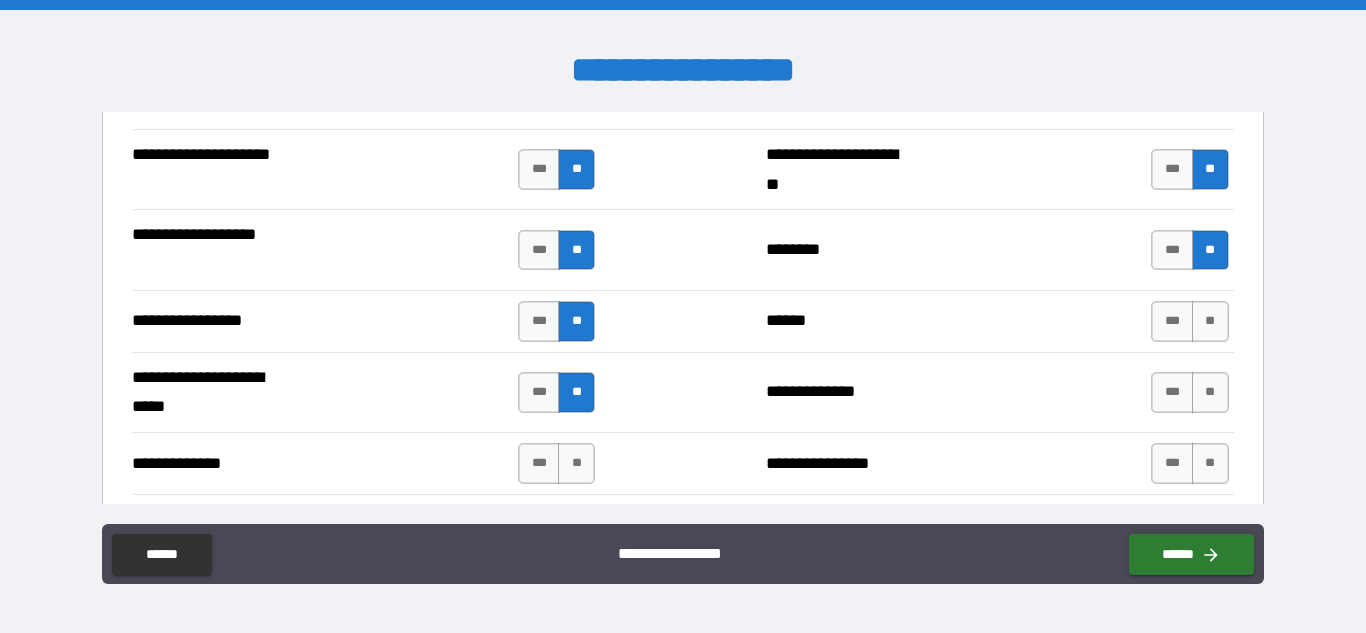 scroll, scrollTop: 2800, scrollLeft: 0, axis: vertical 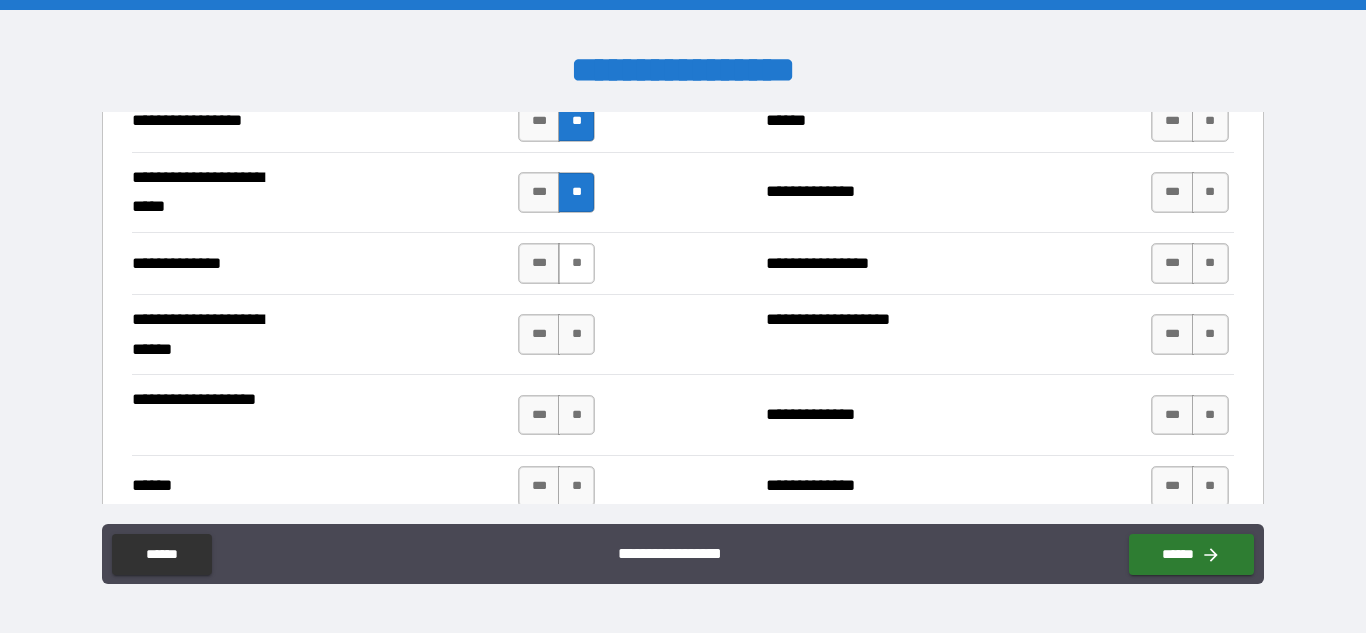 click on "**" at bounding box center [576, 263] 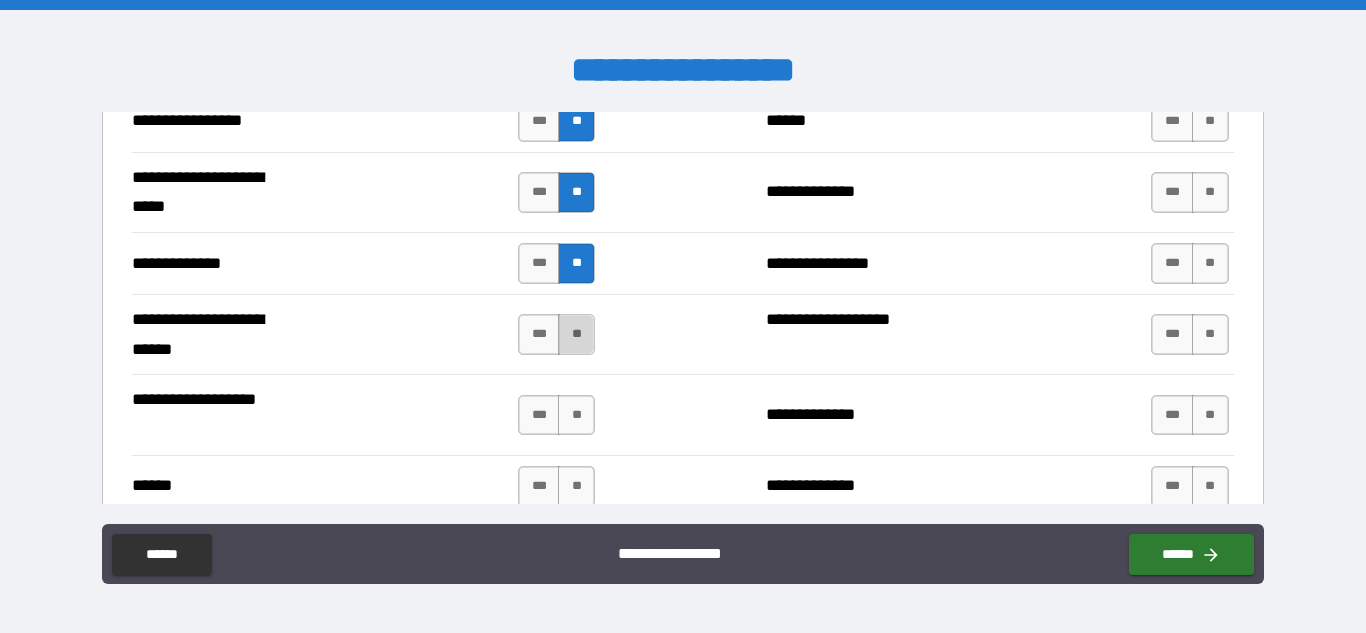 click on "**" at bounding box center [576, 334] 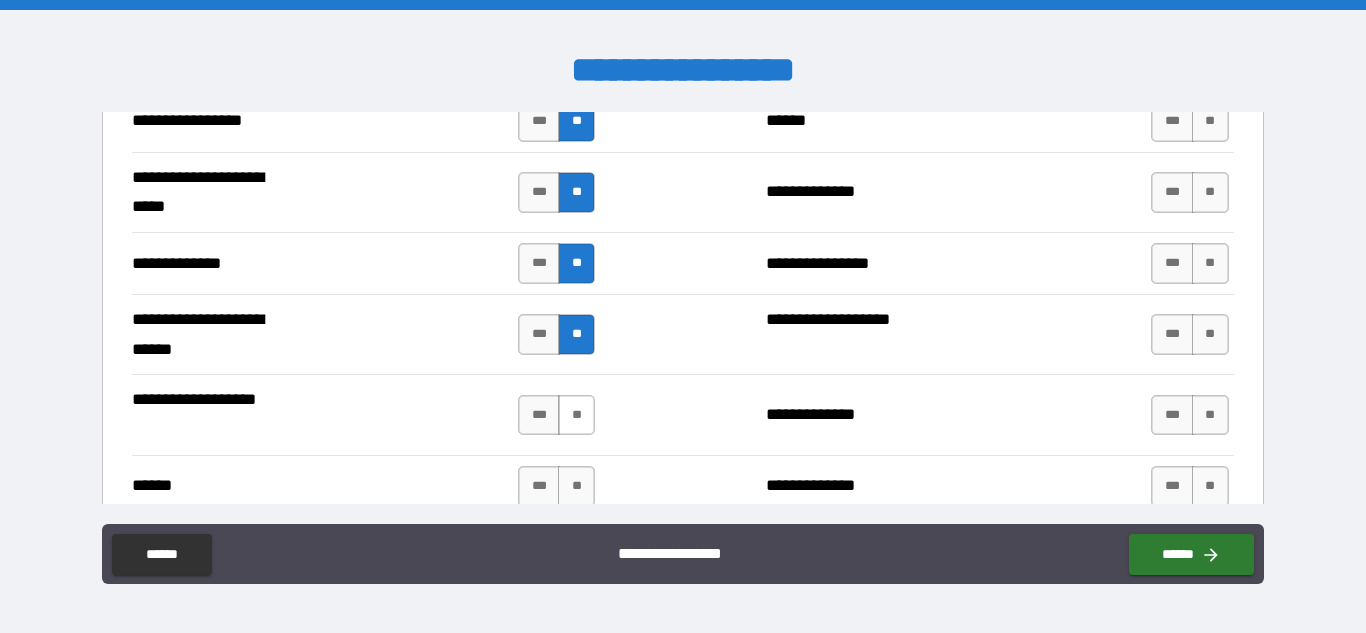 click on "**" at bounding box center [576, 415] 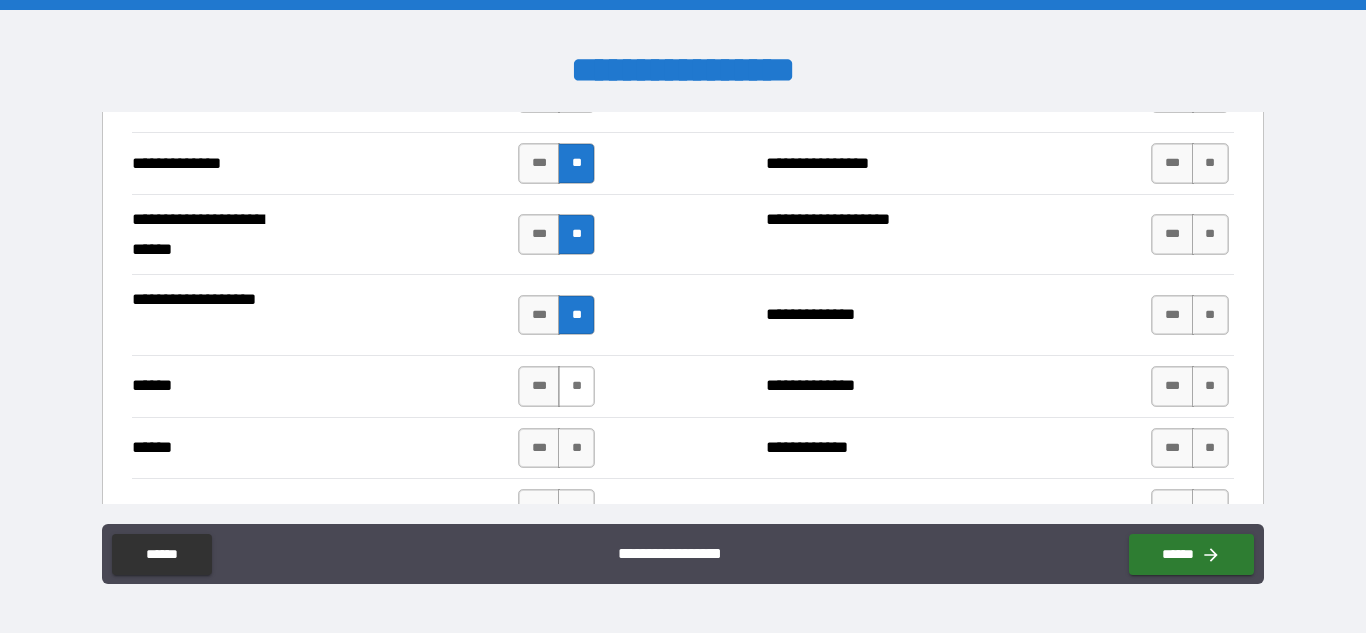 click on "**" at bounding box center (576, 386) 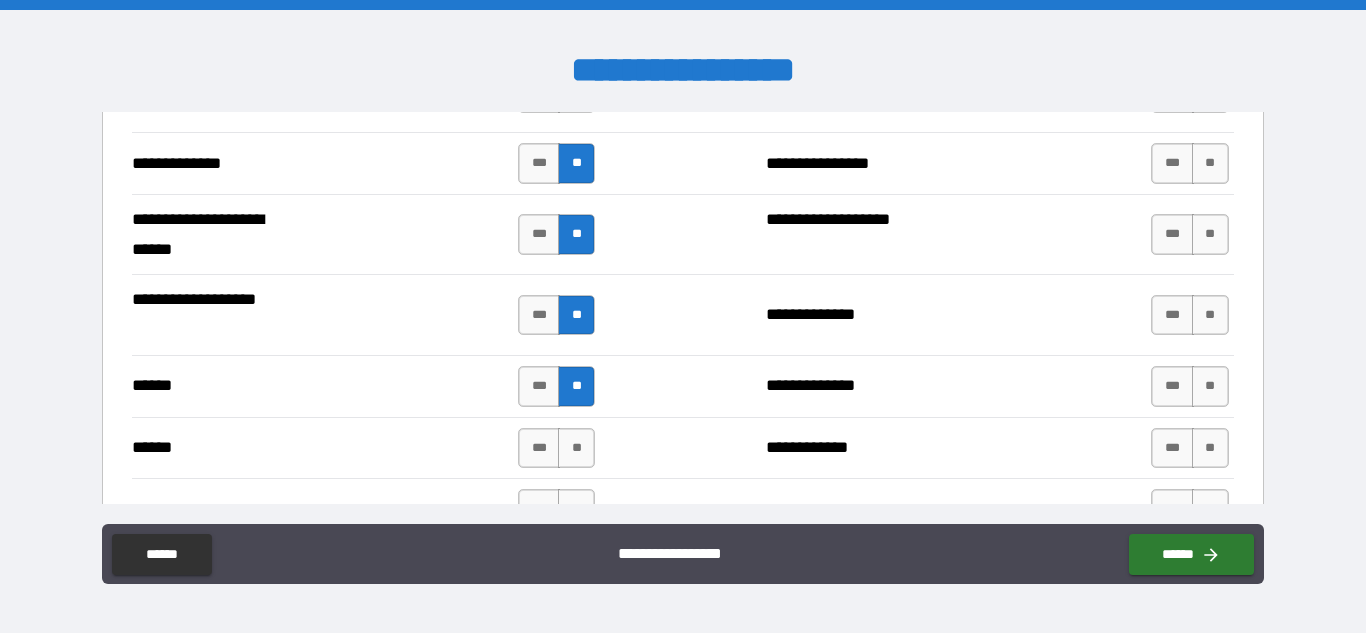scroll, scrollTop: 3000, scrollLeft: 0, axis: vertical 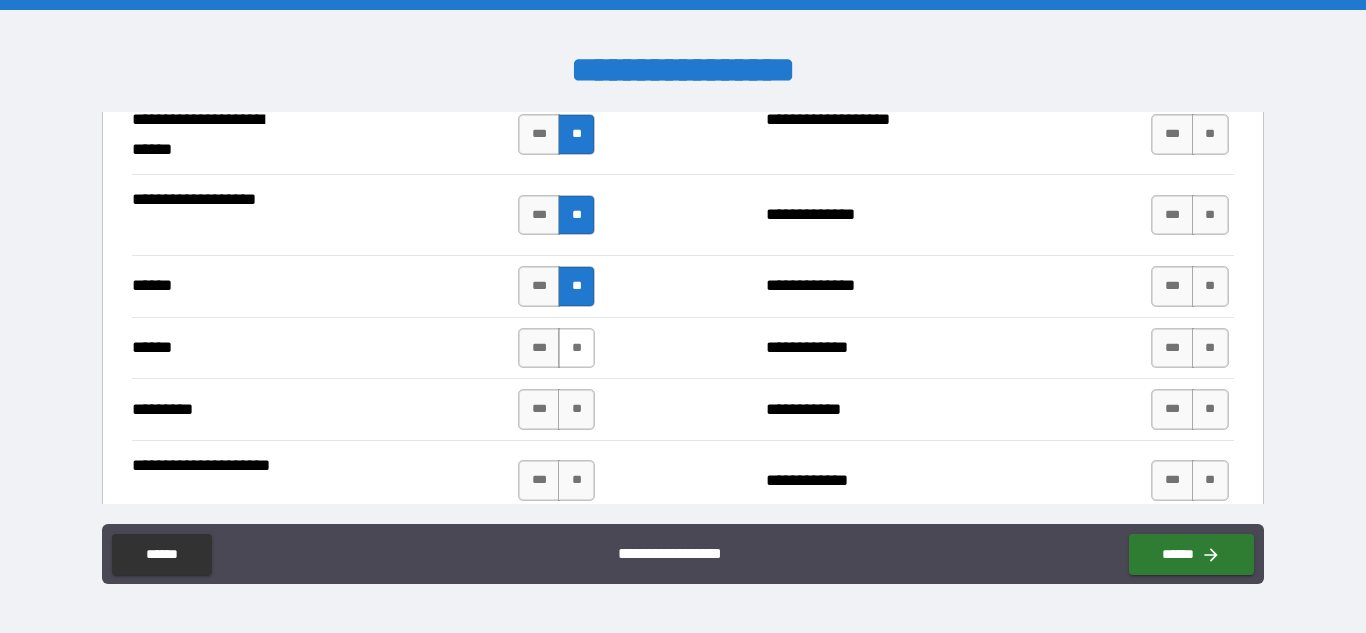 click on "**" at bounding box center (576, 348) 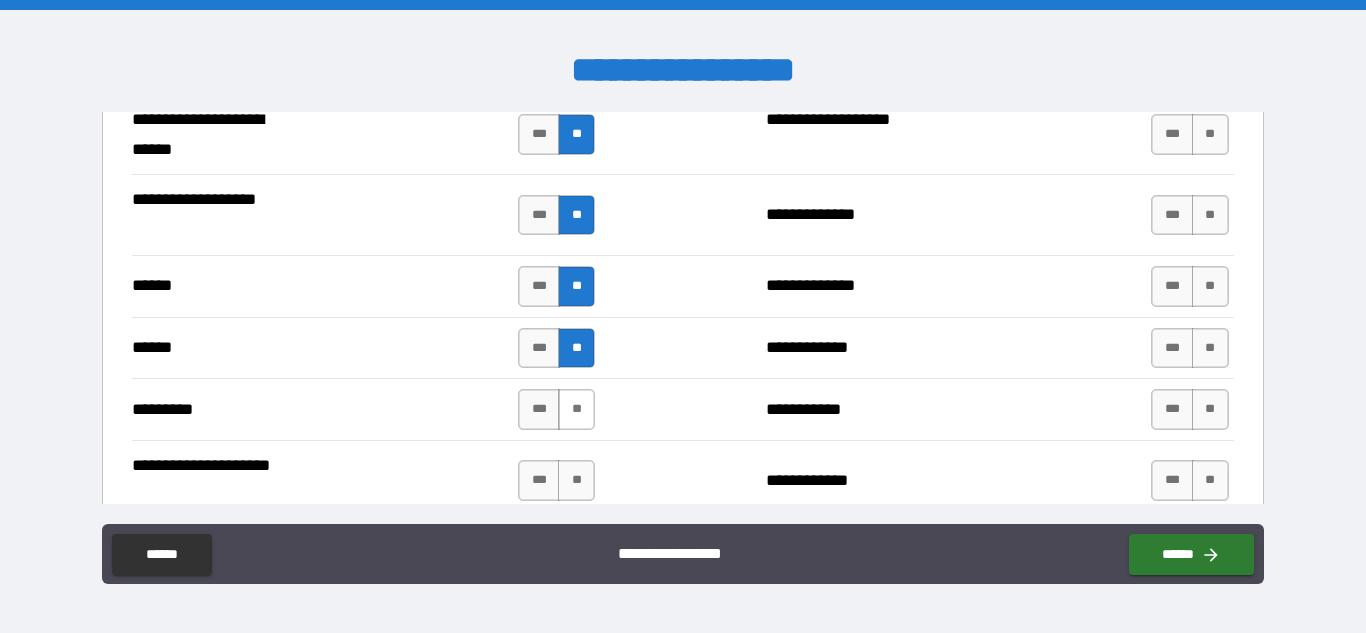 click on "**" at bounding box center [576, 409] 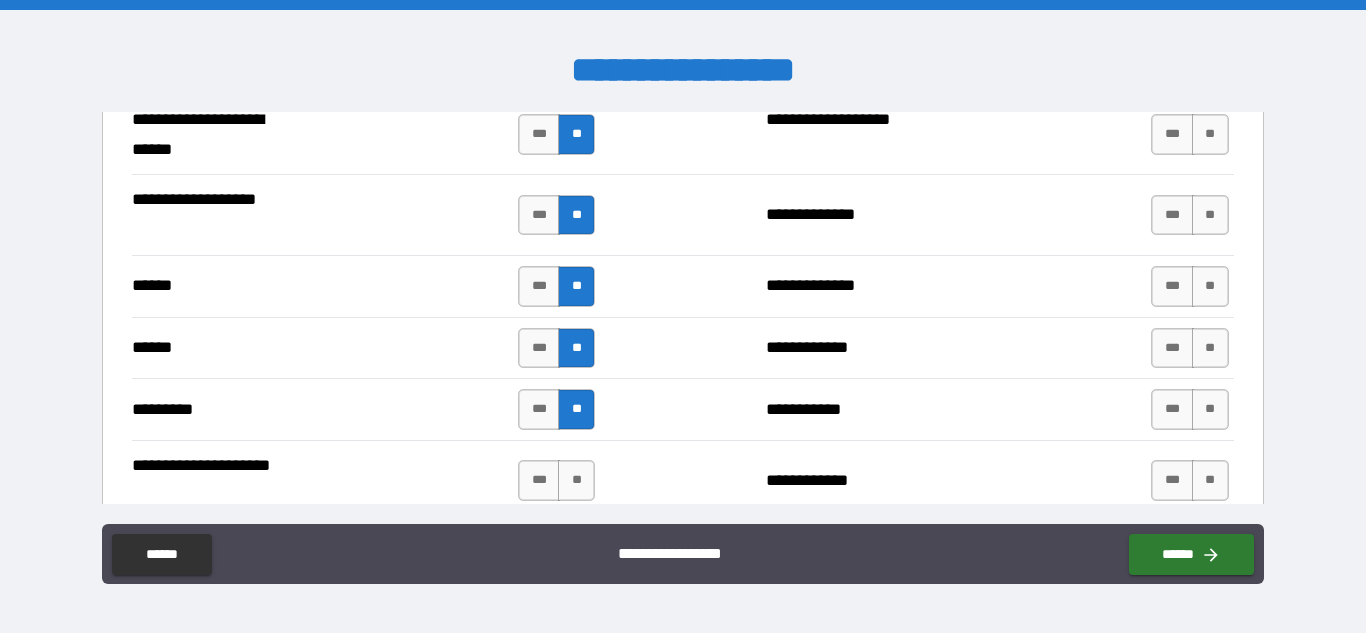 scroll, scrollTop: 3200, scrollLeft: 0, axis: vertical 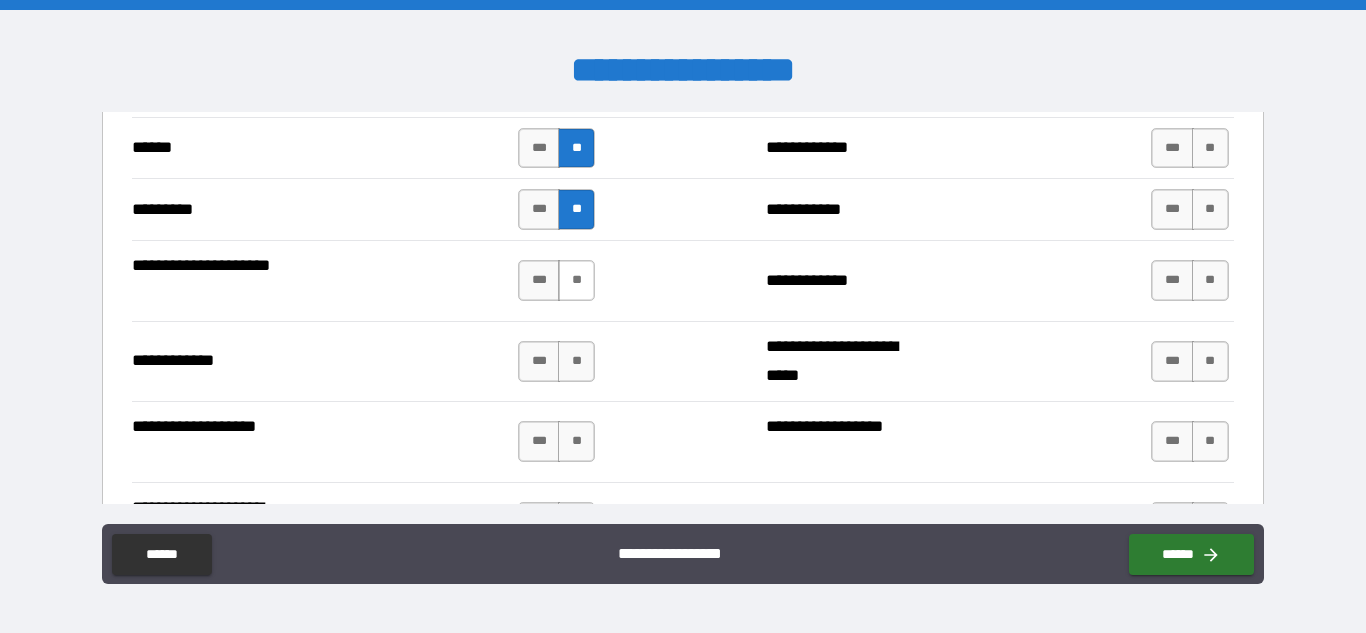 click on "**" at bounding box center (576, 280) 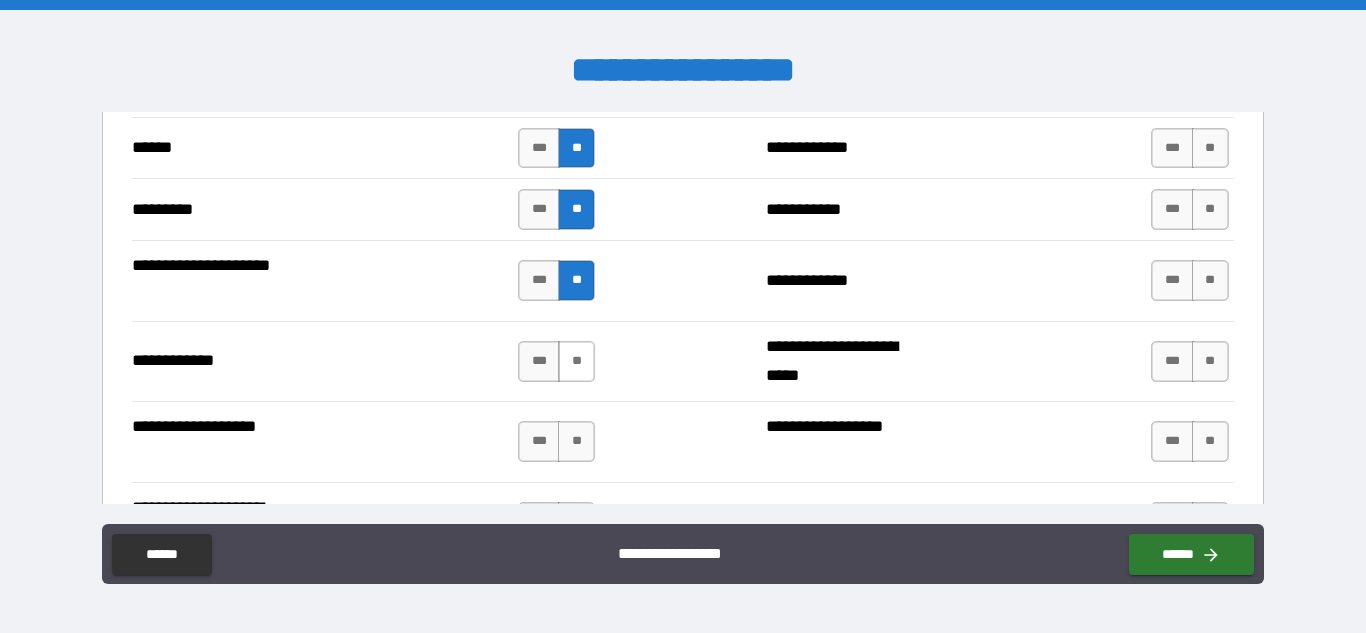 click on "**" at bounding box center (576, 361) 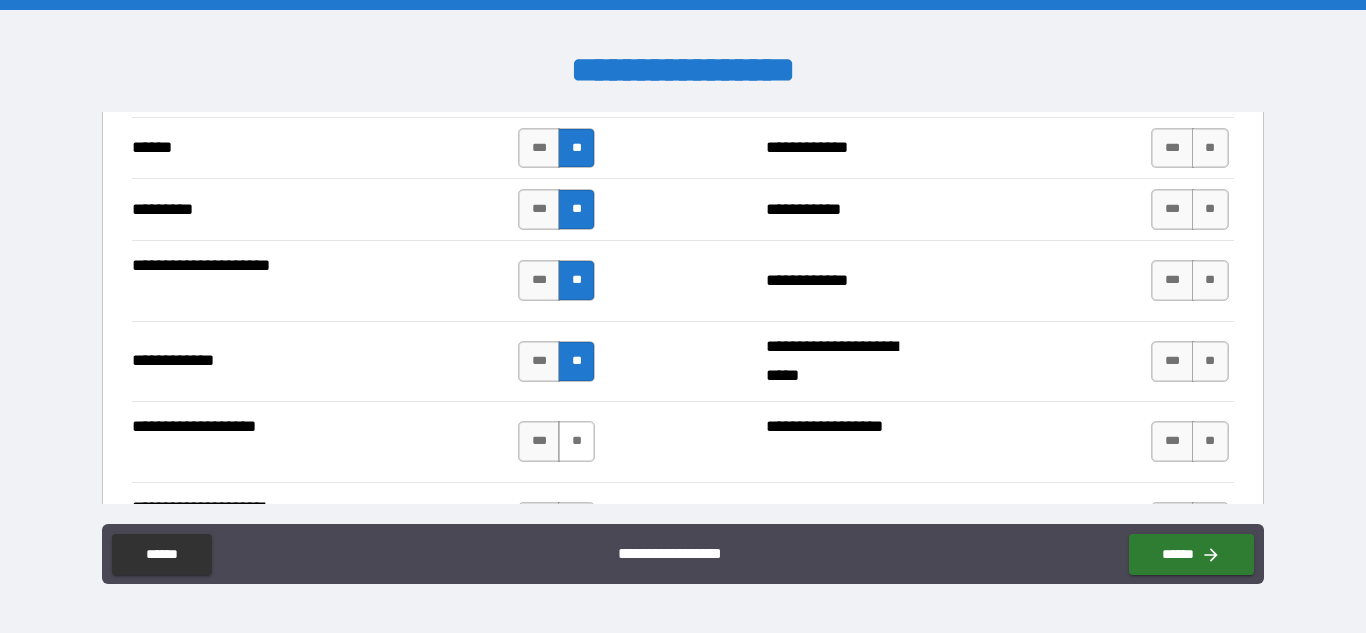 click on "**" at bounding box center [576, 441] 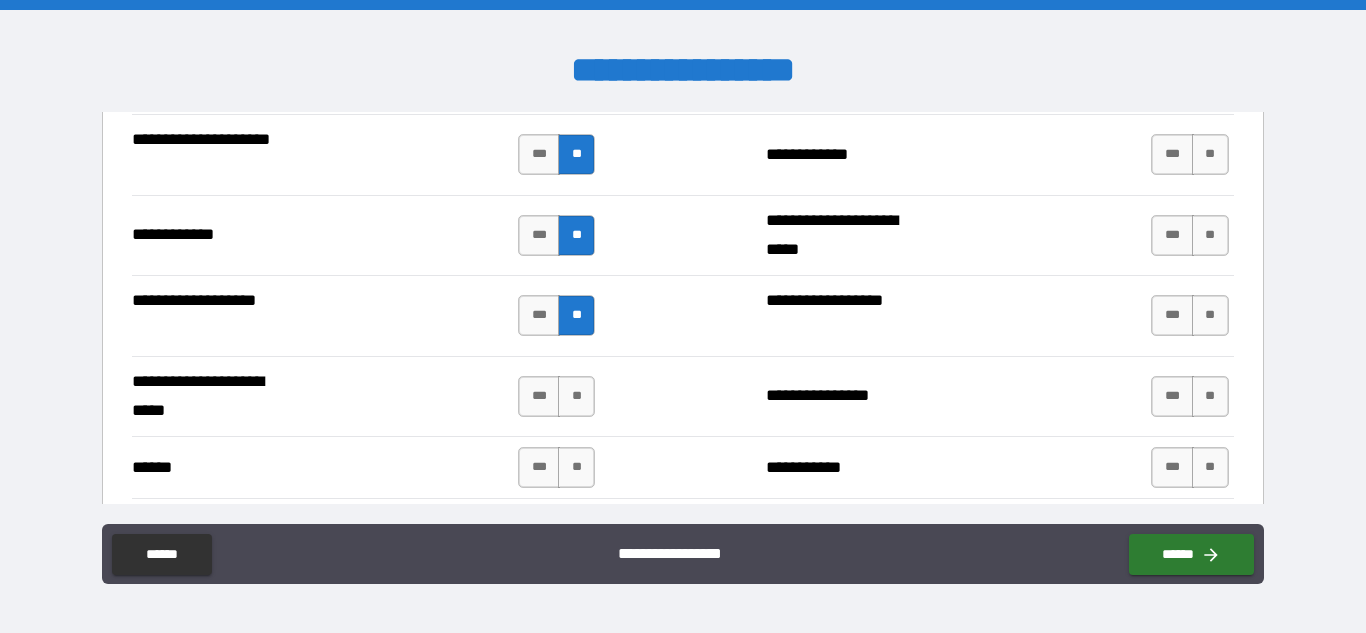 scroll, scrollTop: 3400, scrollLeft: 0, axis: vertical 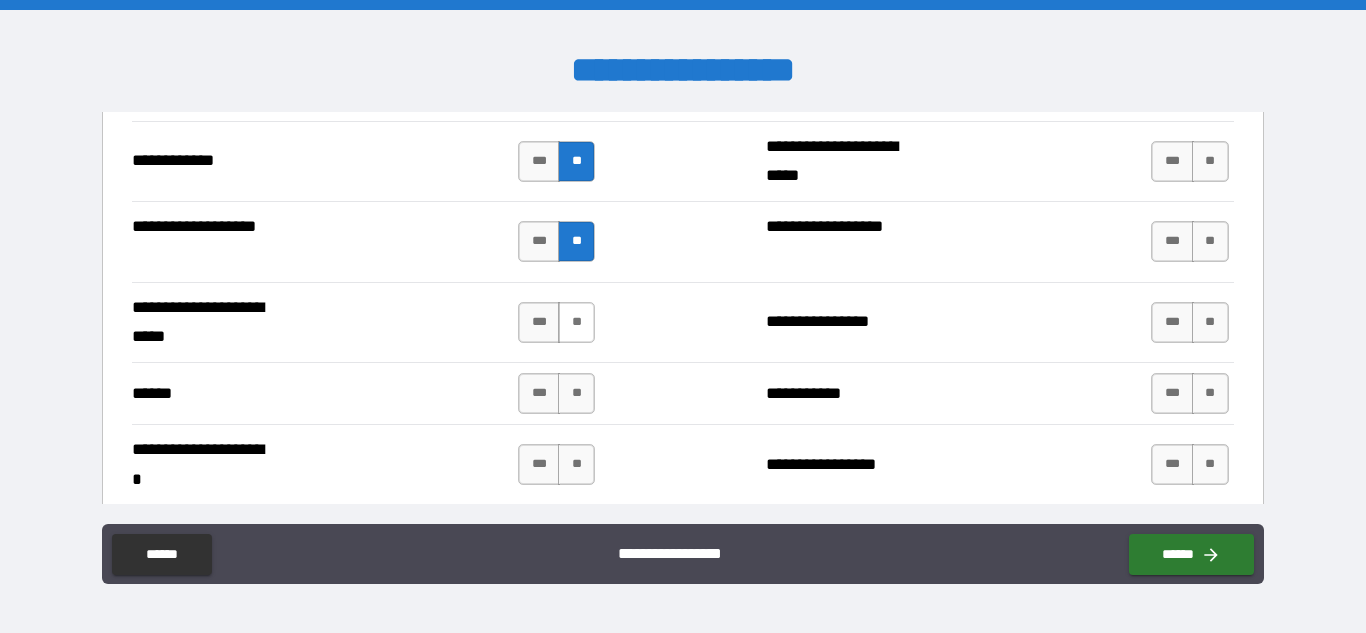 click on "**" at bounding box center [576, 322] 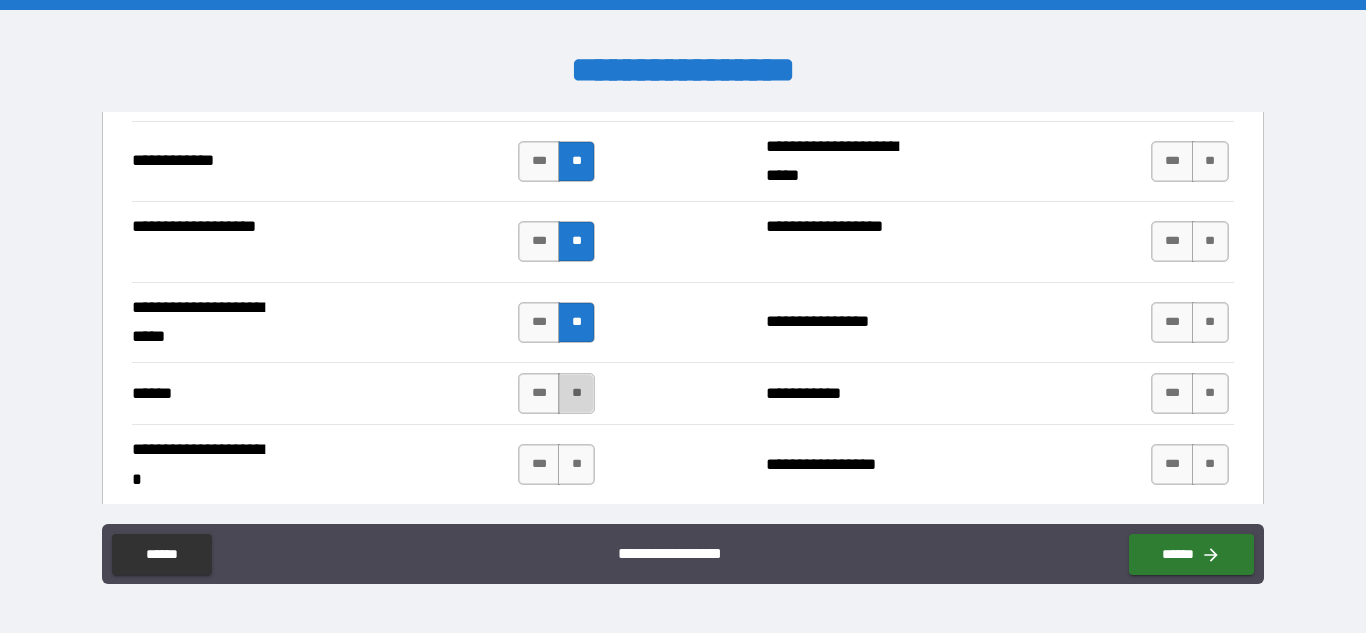 click on "**" at bounding box center [576, 393] 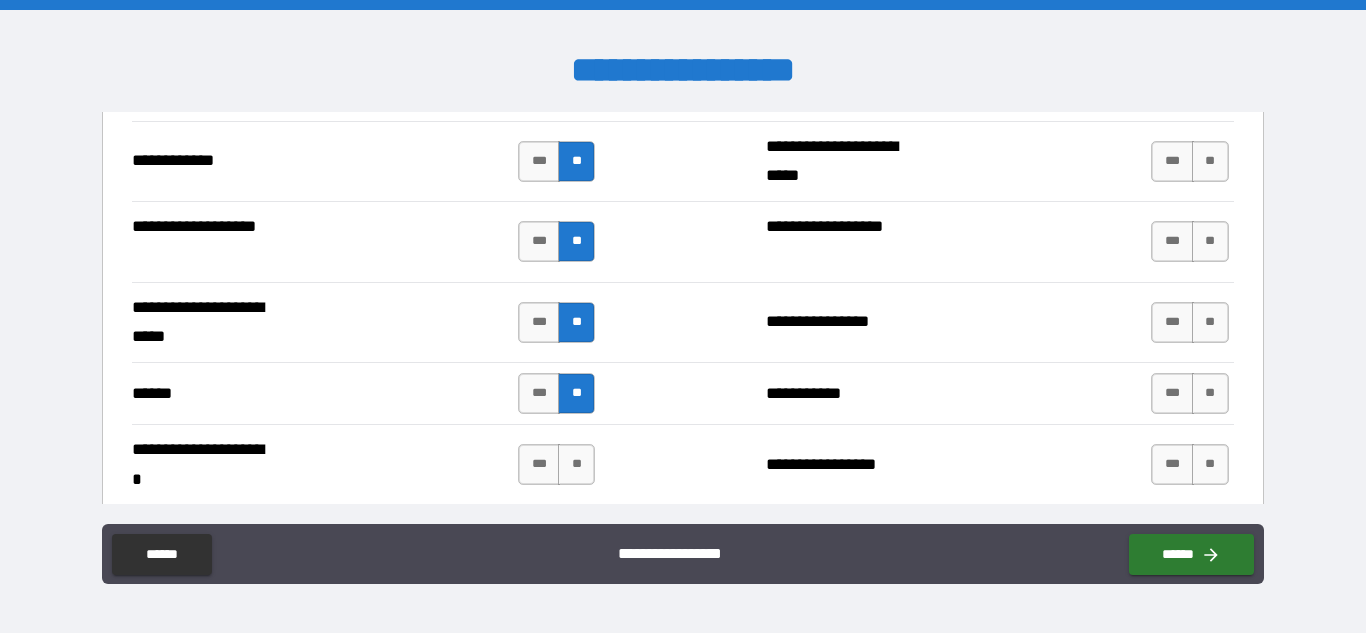 scroll, scrollTop: 3600, scrollLeft: 0, axis: vertical 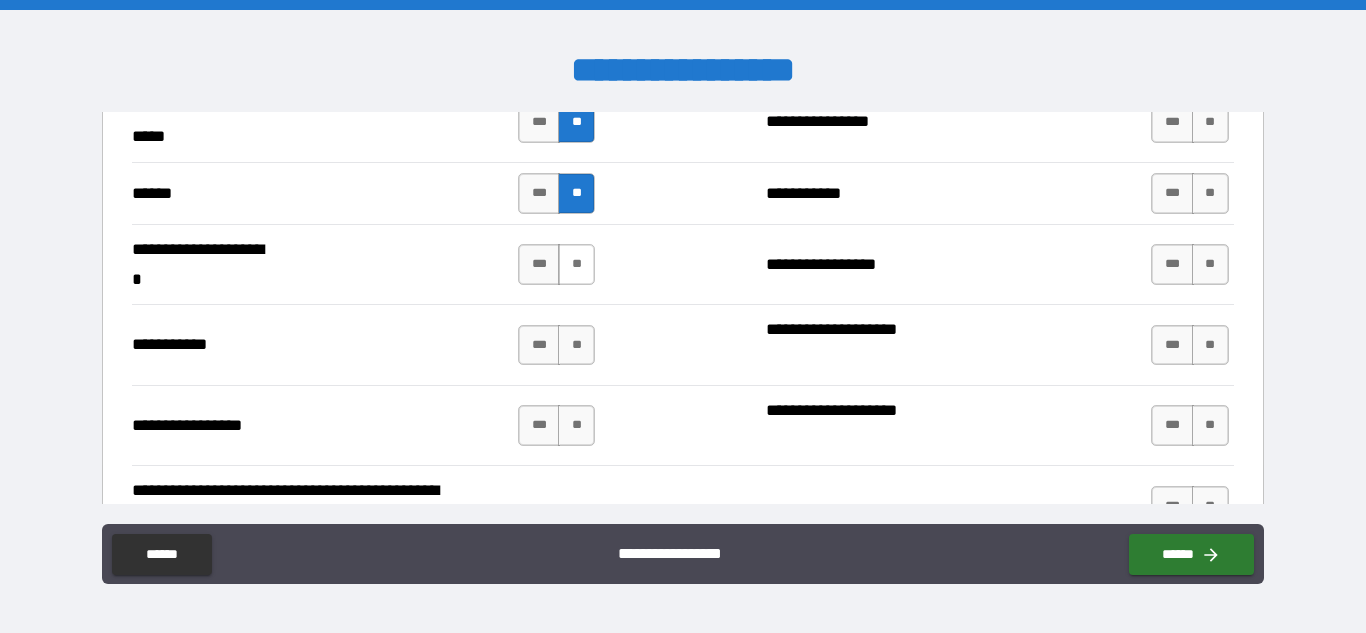 click on "**" at bounding box center (576, 264) 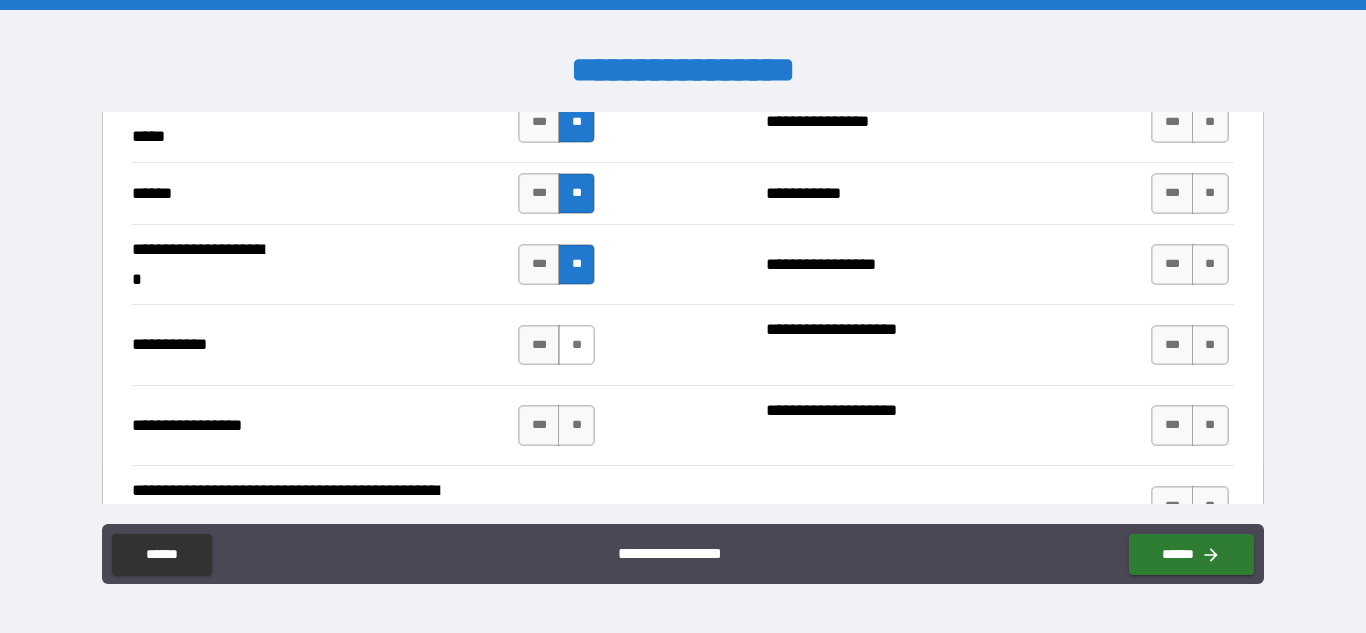 click on "**" at bounding box center (576, 345) 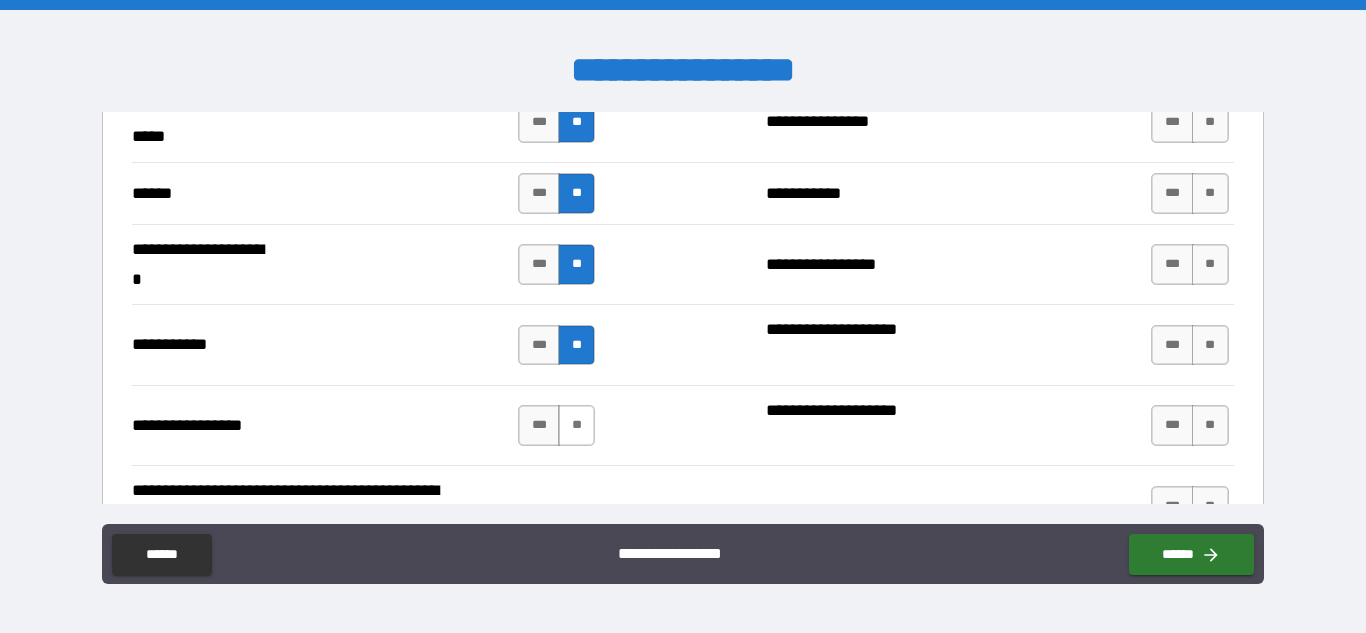 click on "**" at bounding box center (576, 425) 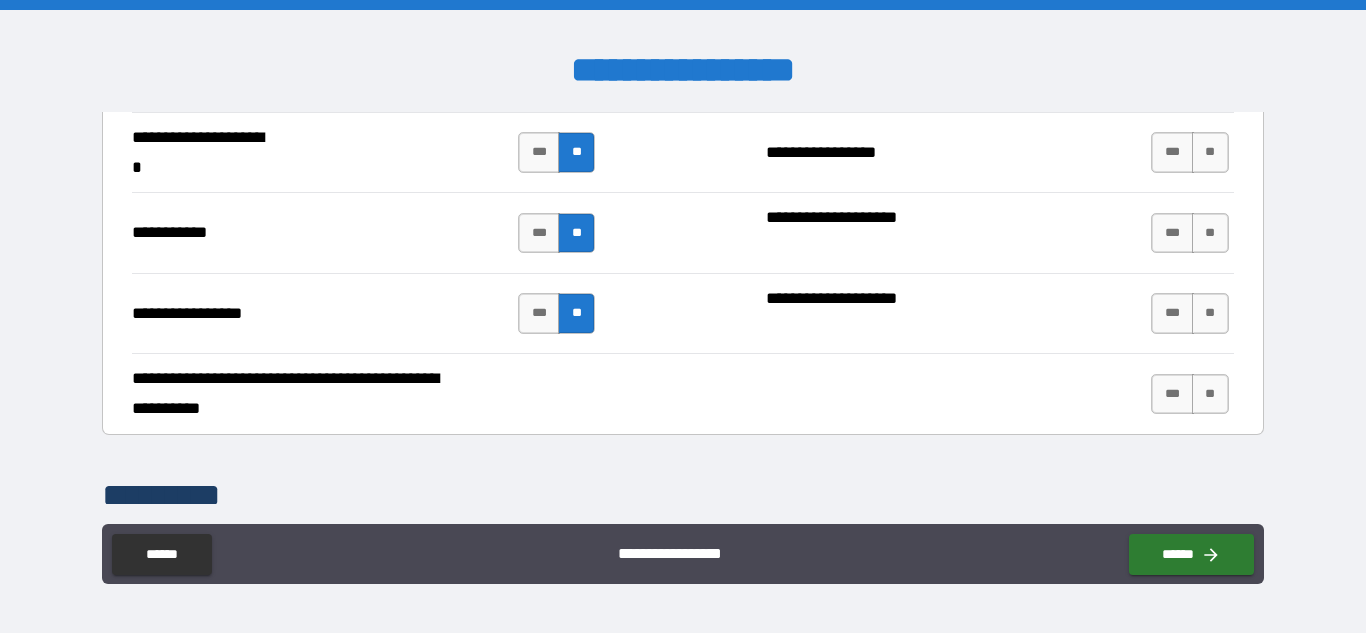 scroll, scrollTop: 3800, scrollLeft: 0, axis: vertical 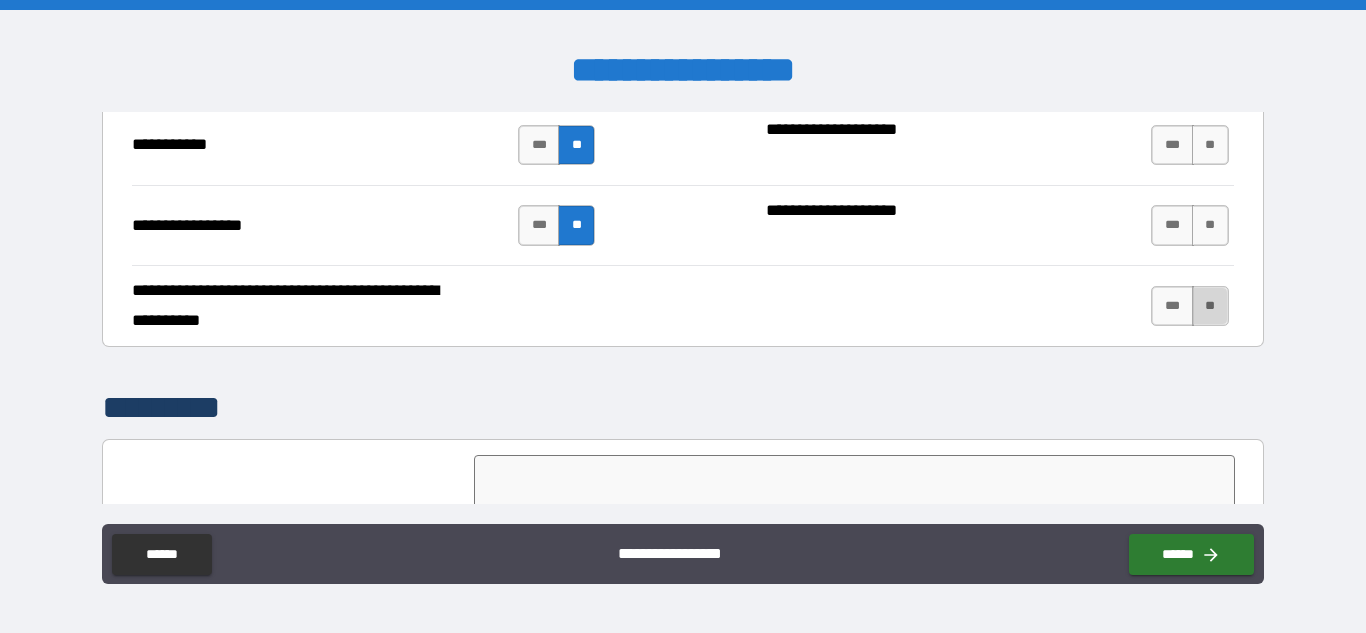 click on "**" at bounding box center [1210, 306] 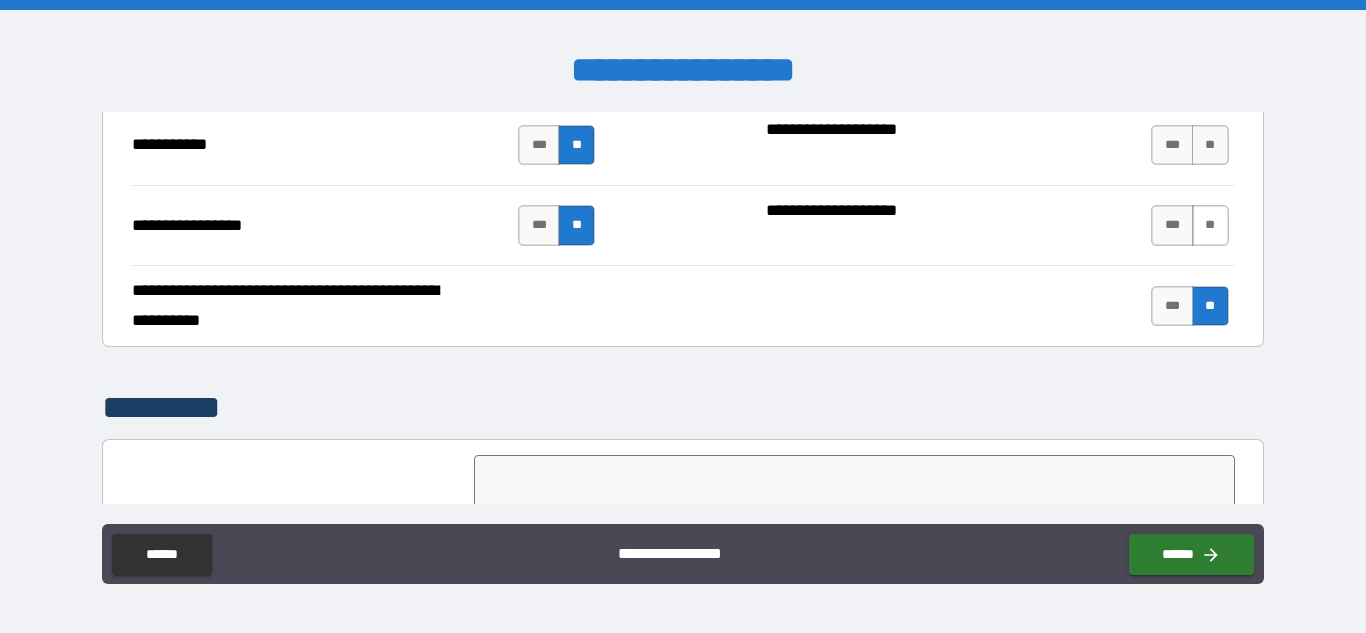 click on "**" at bounding box center (1210, 225) 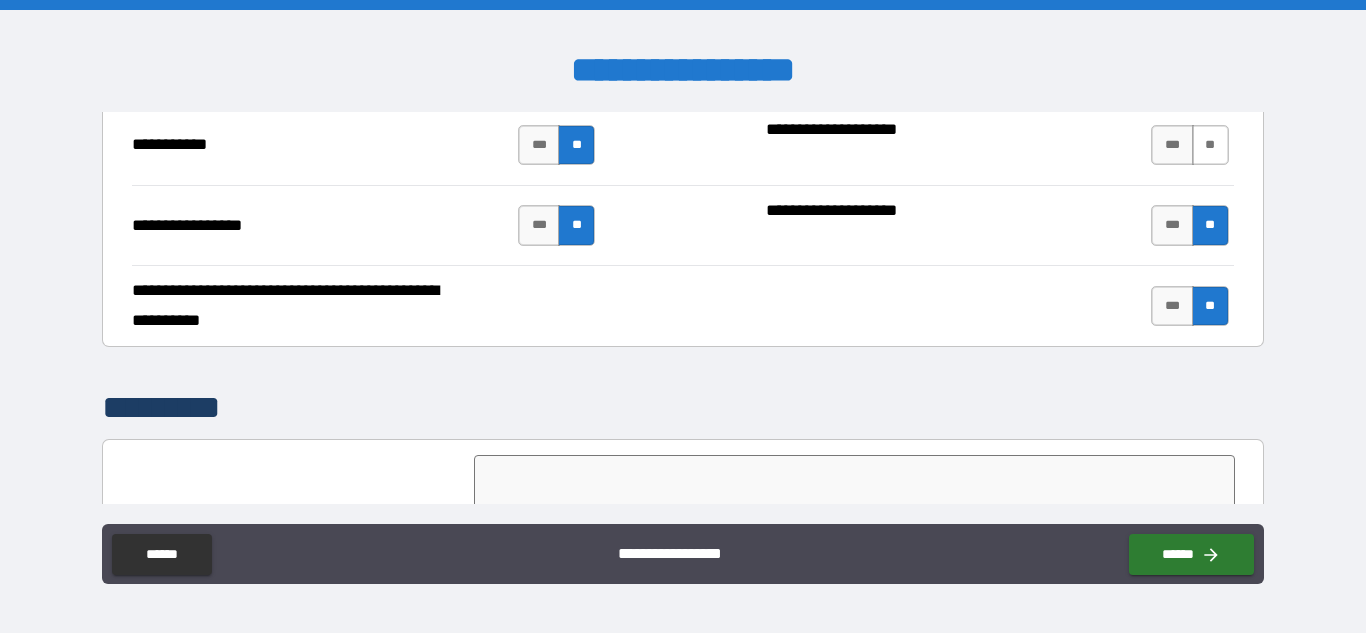 click on "**" at bounding box center (1210, 145) 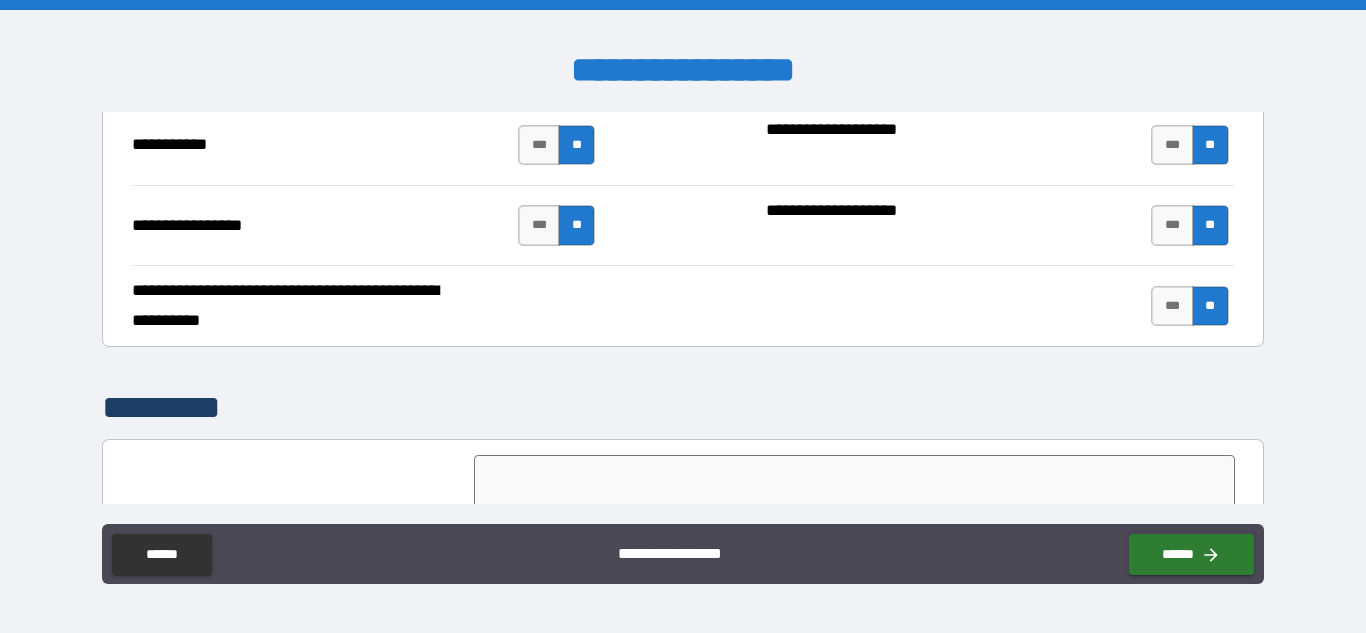 scroll, scrollTop: 3700, scrollLeft: 0, axis: vertical 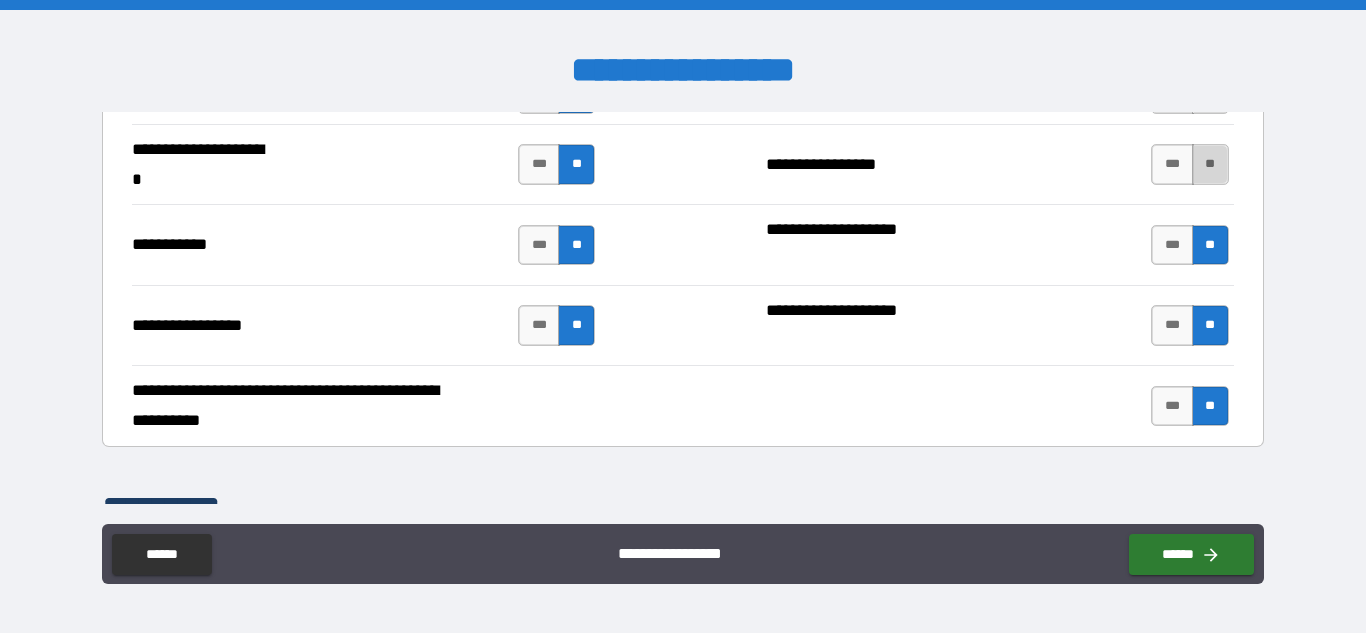 click on "**" at bounding box center (1210, 164) 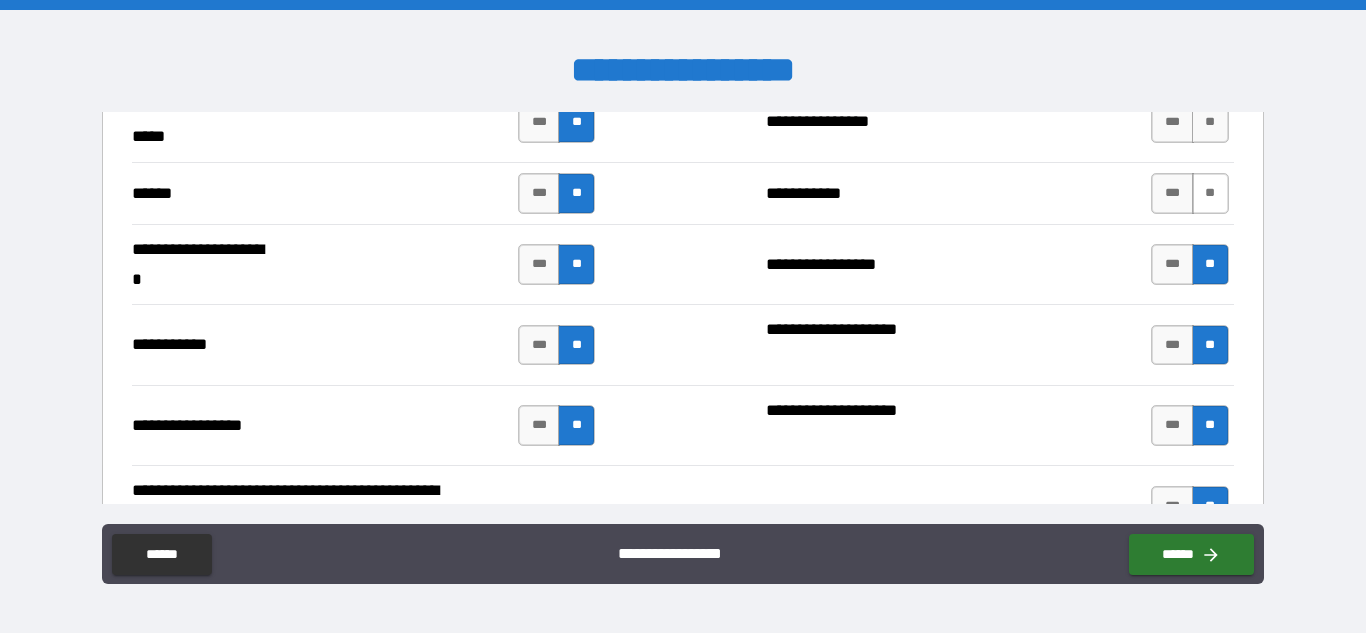 click on "**" at bounding box center [1210, 193] 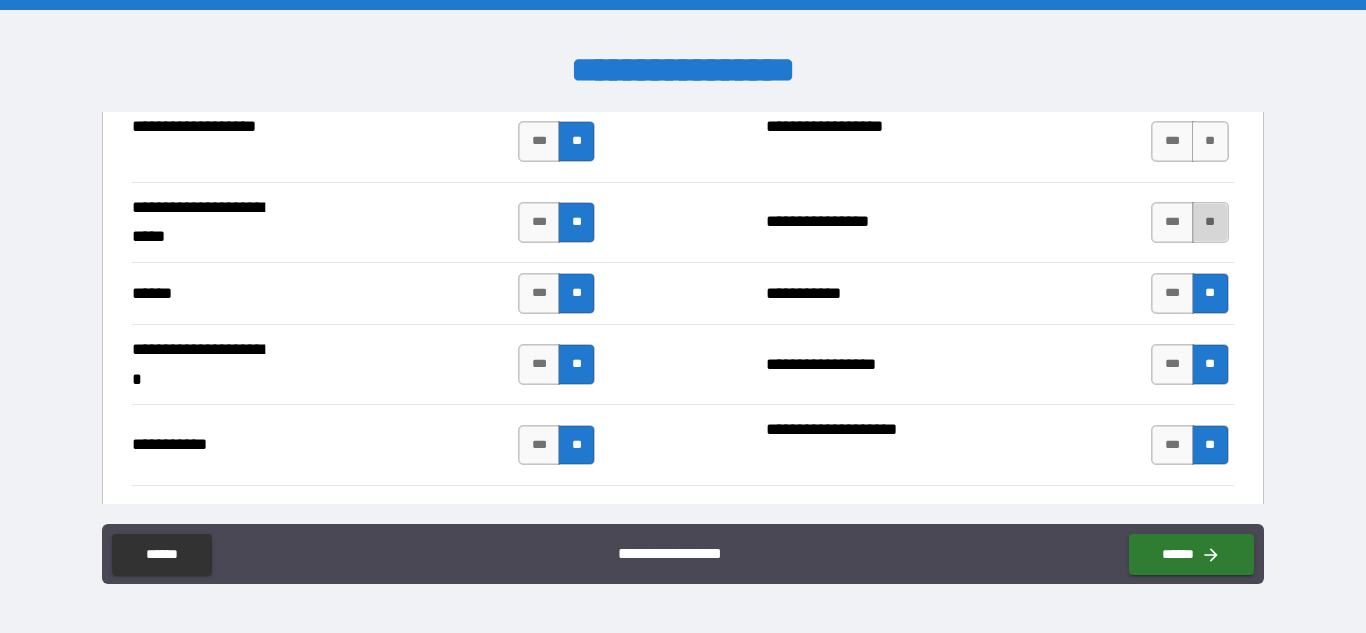 click on "**" at bounding box center [1210, 222] 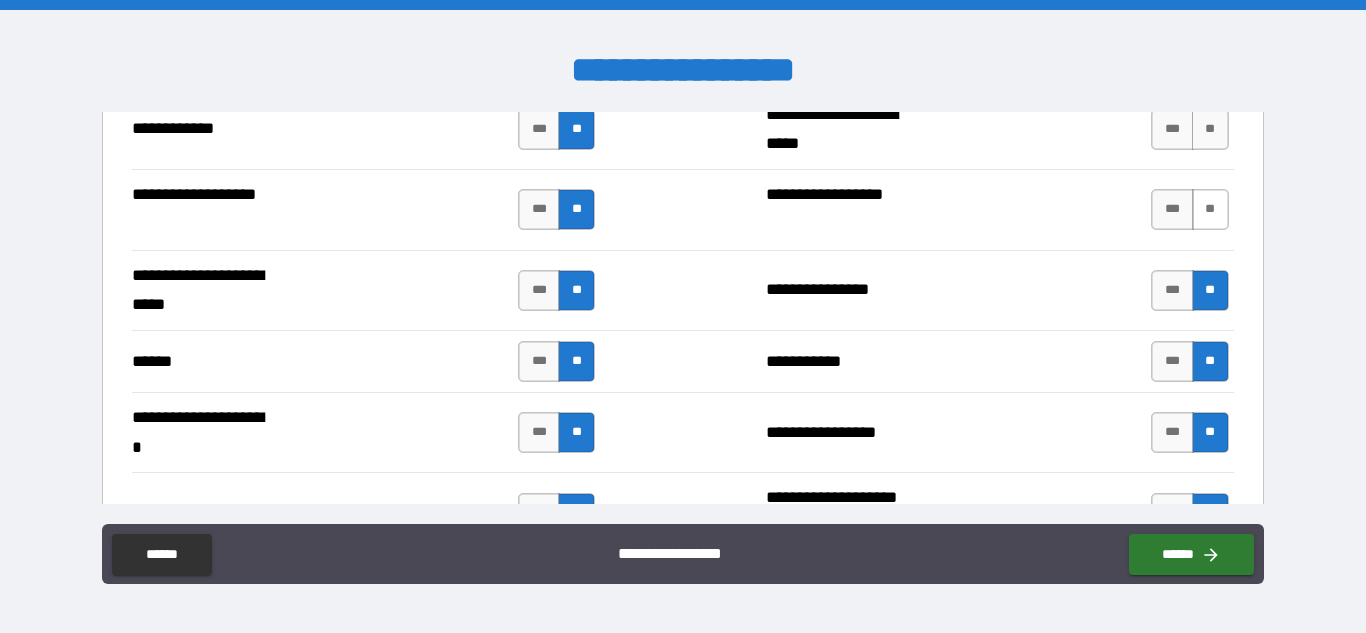 scroll, scrollTop: 3400, scrollLeft: 0, axis: vertical 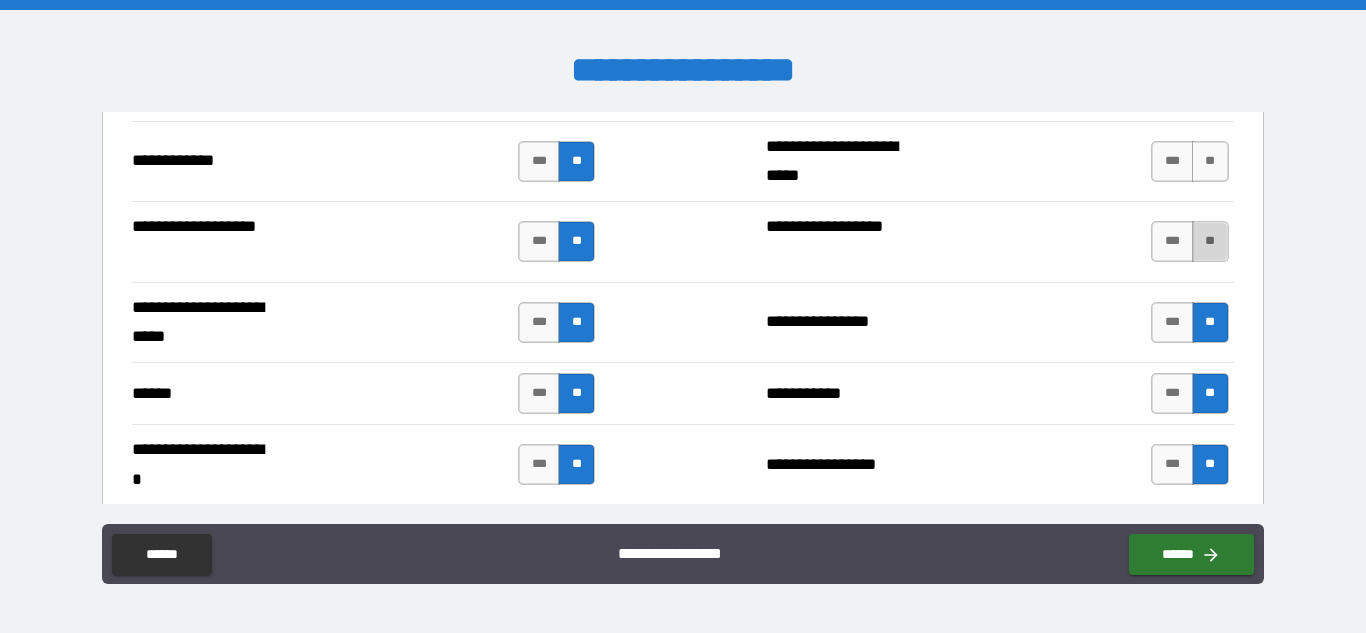 click on "**" at bounding box center (1210, 241) 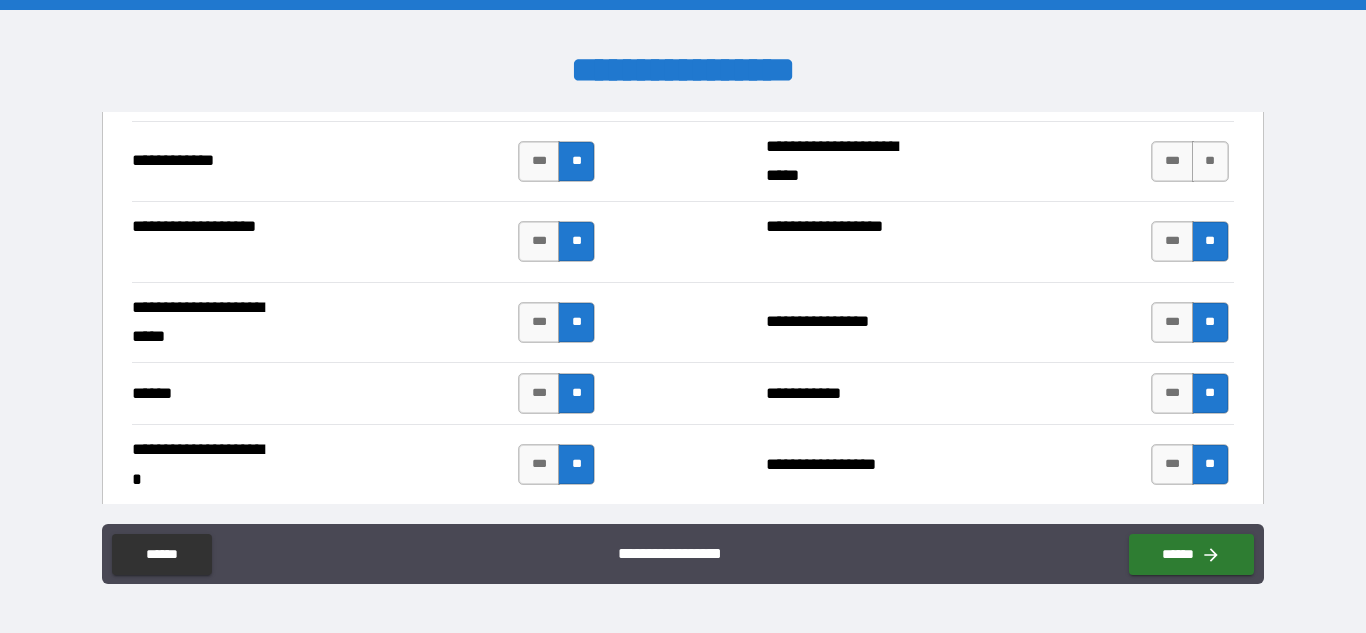 click on "*** **" at bounding box center [1192, 161] 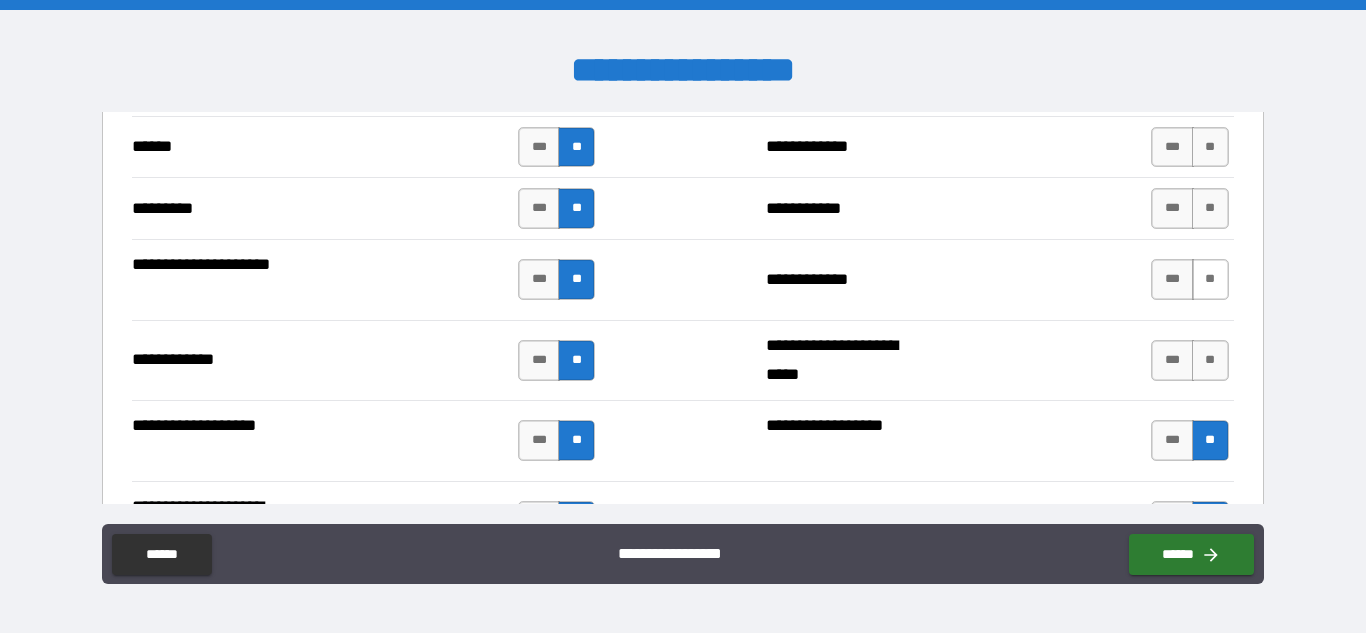 scroll, scrollTop: 3200, scrollLeft: 0, axis: vertical 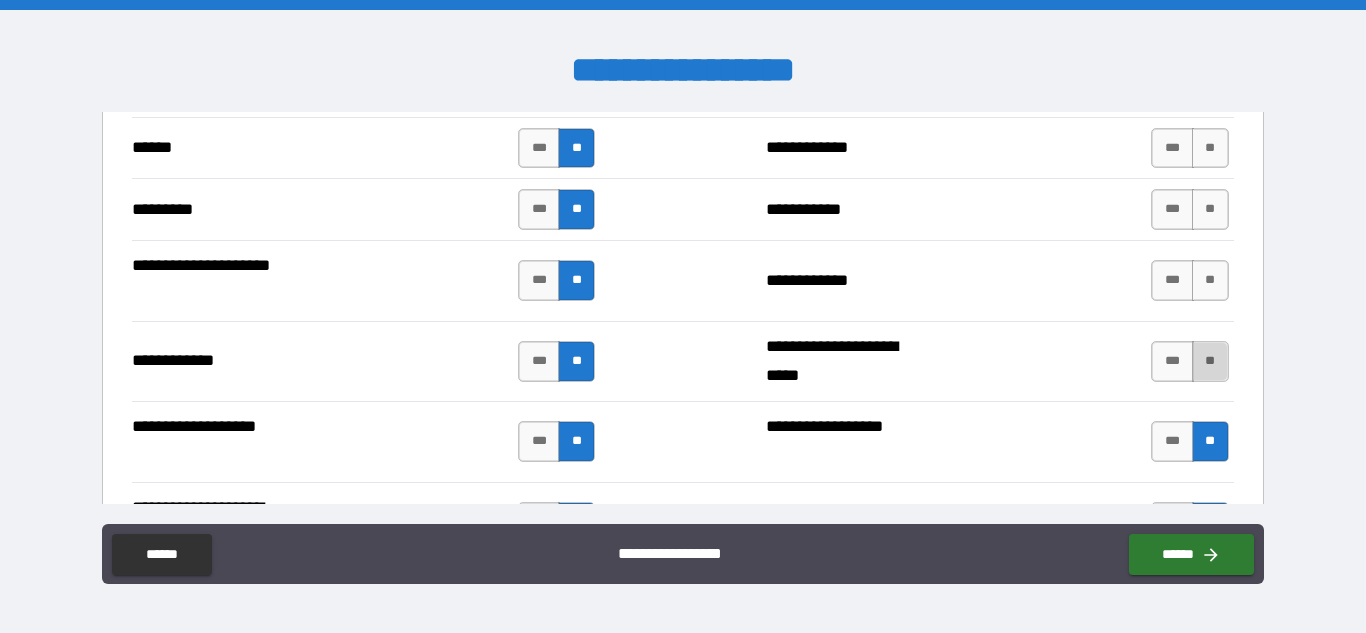 click on "**" at bounding box center [1210, 361] 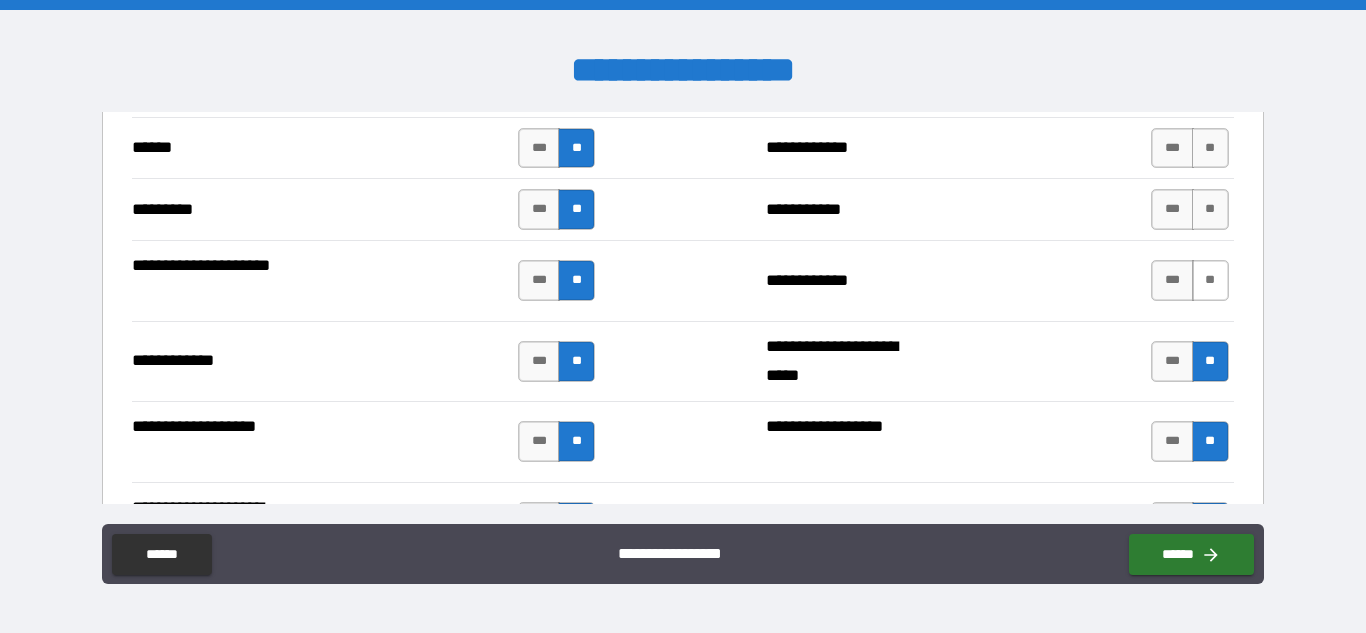 click on "**" at bounding box center [1210, 280] 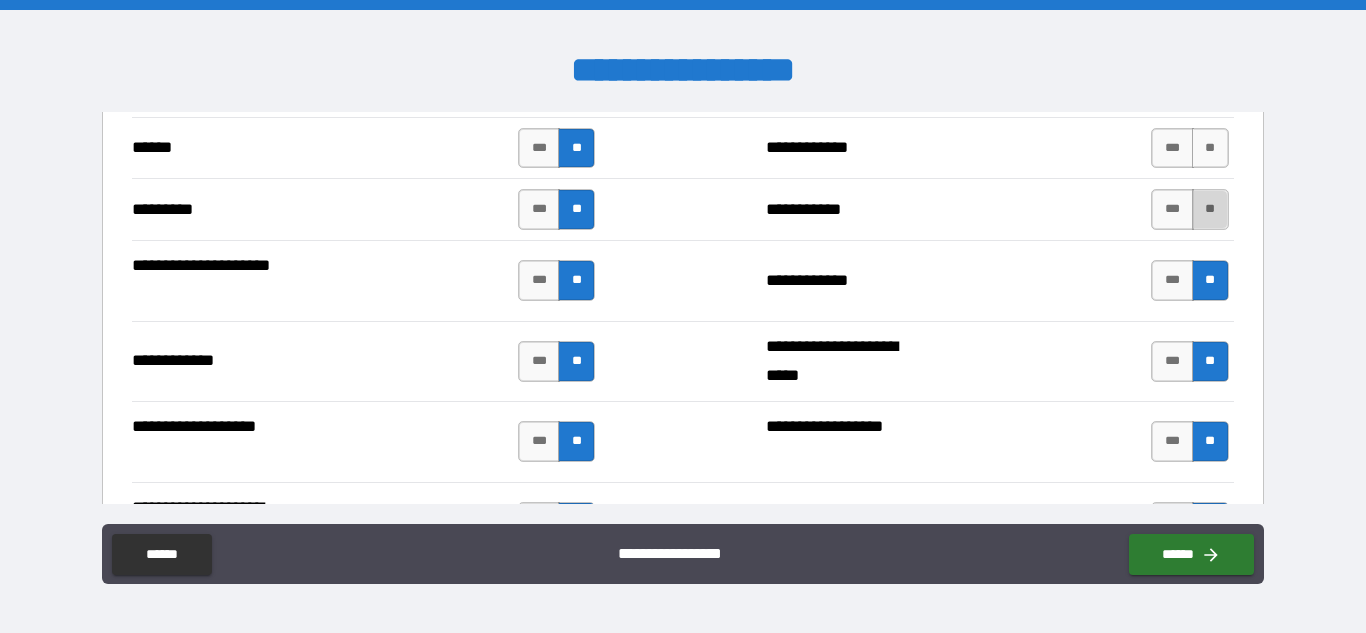 click on "**" at bounding box center (1210, 209) 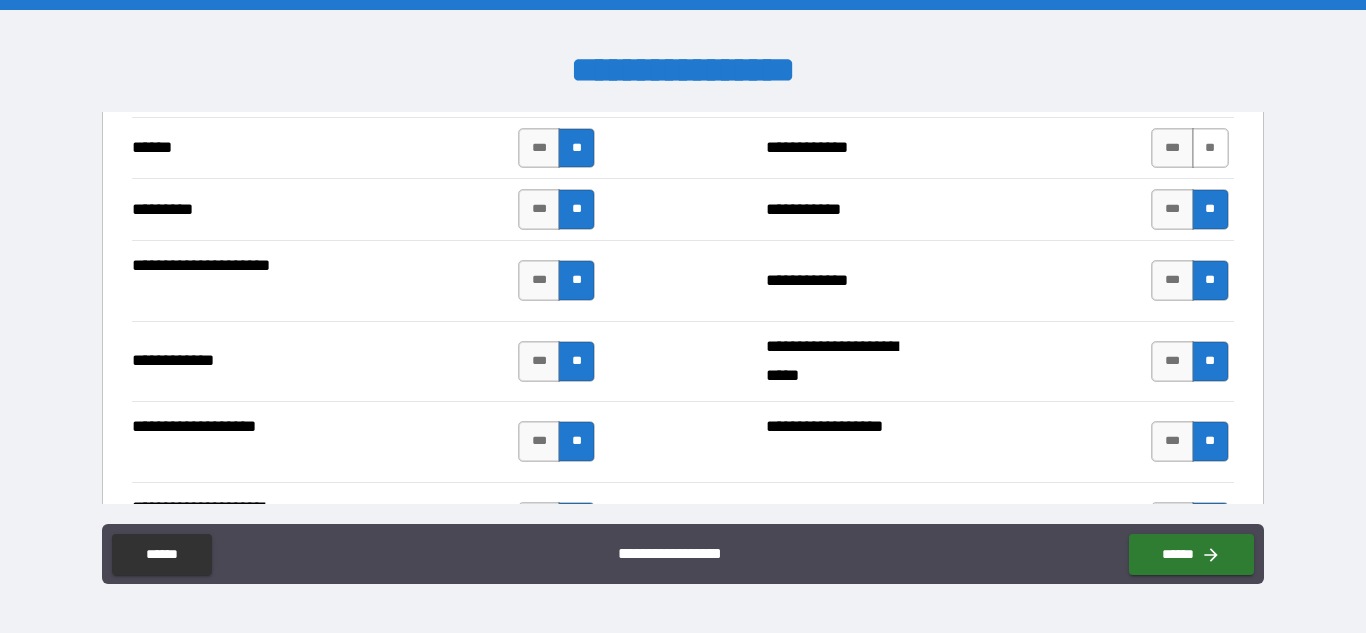 click on "**" at bounding box center (1210, 148) 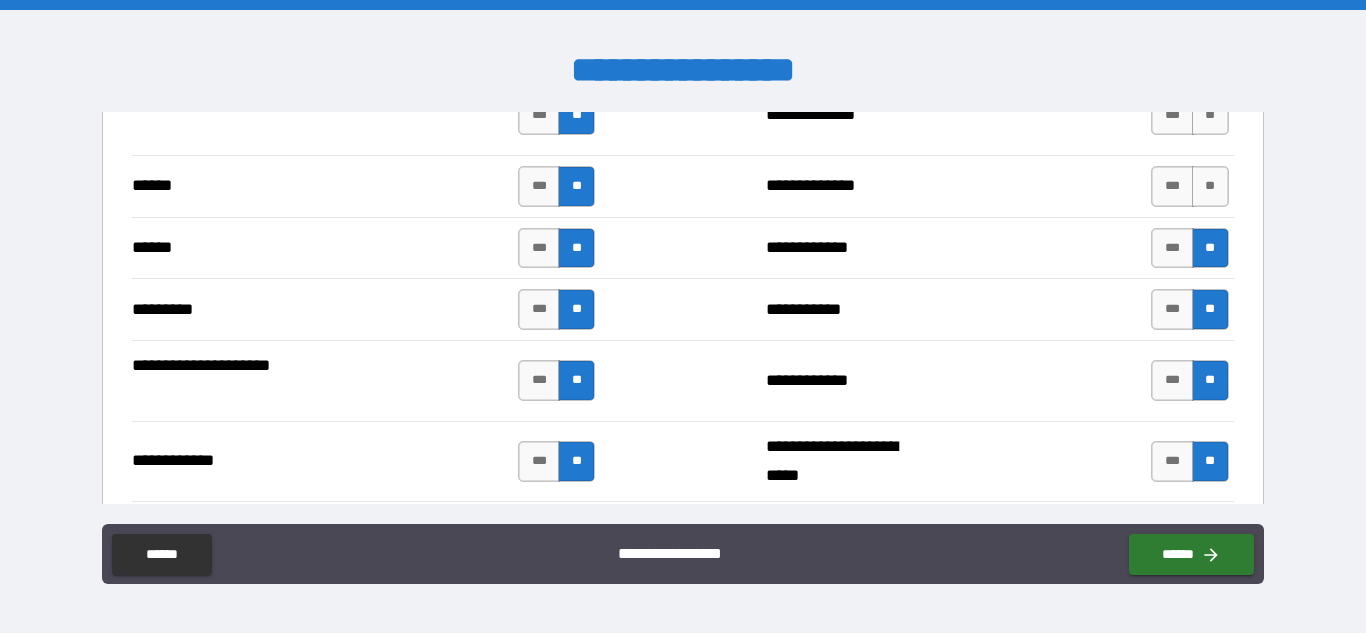 scroll, scrollTop: 3000, scrollLeft: 0, axis: vertical 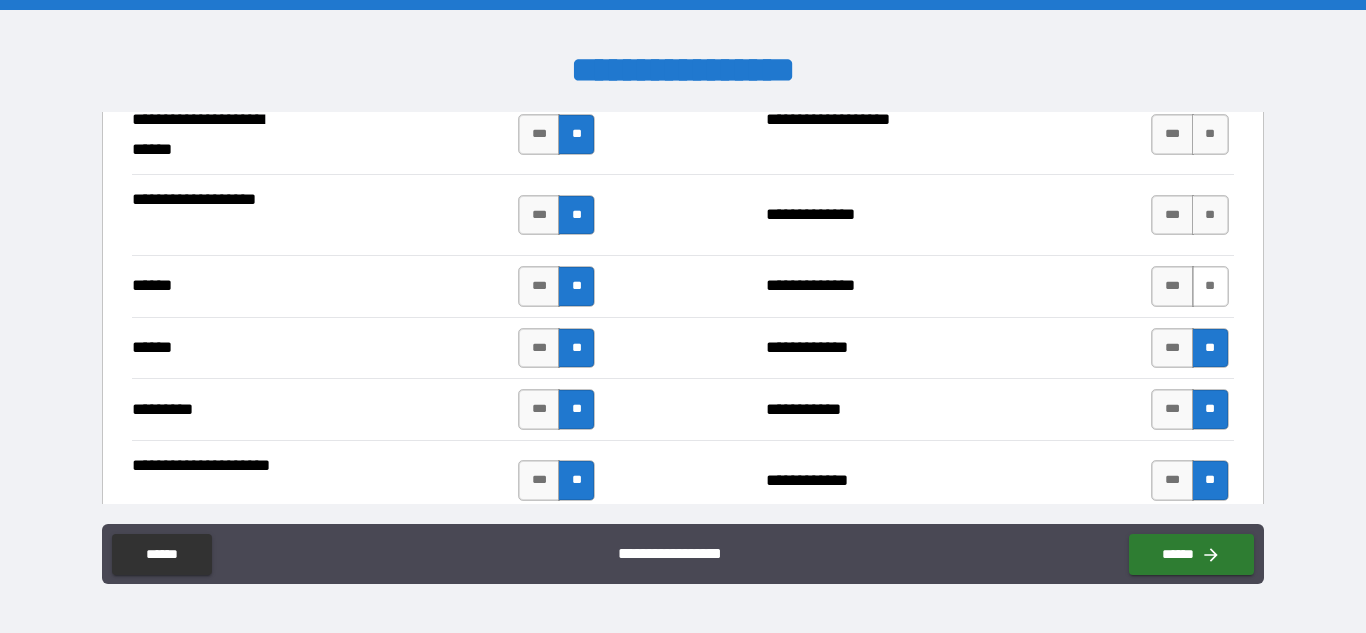 click on "**" at bounding box center [1210, 286] 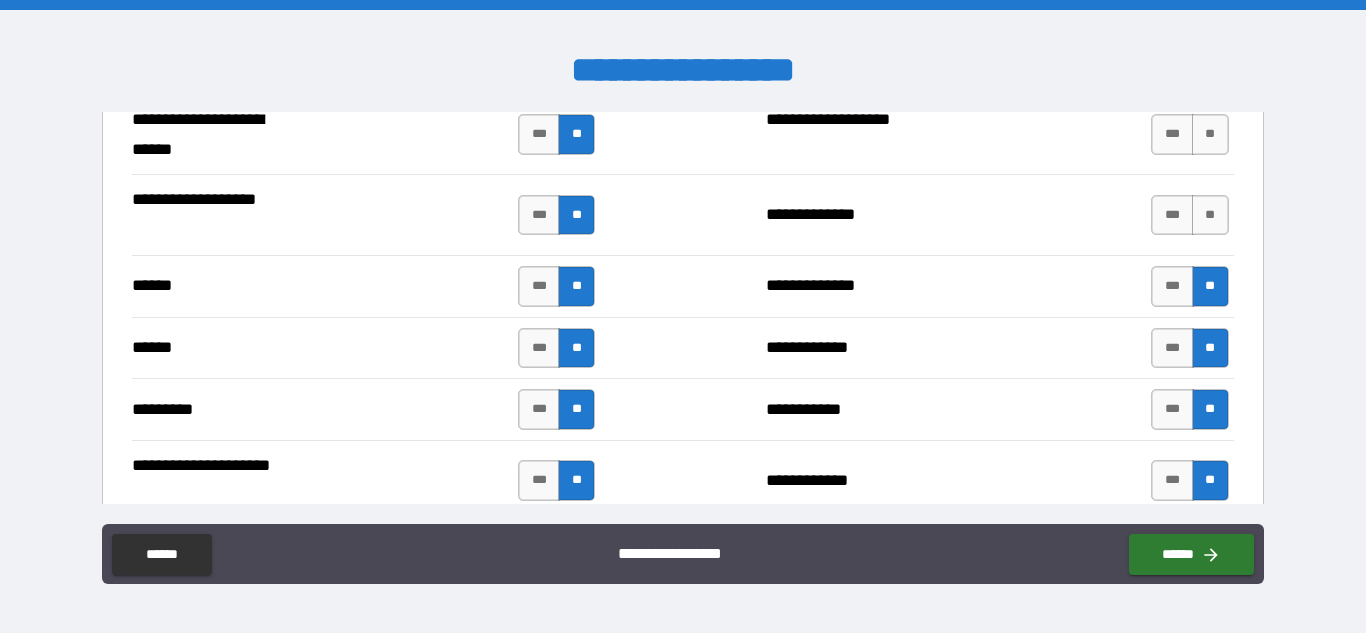 click on "*** **" at bounding box center [1189, 215] 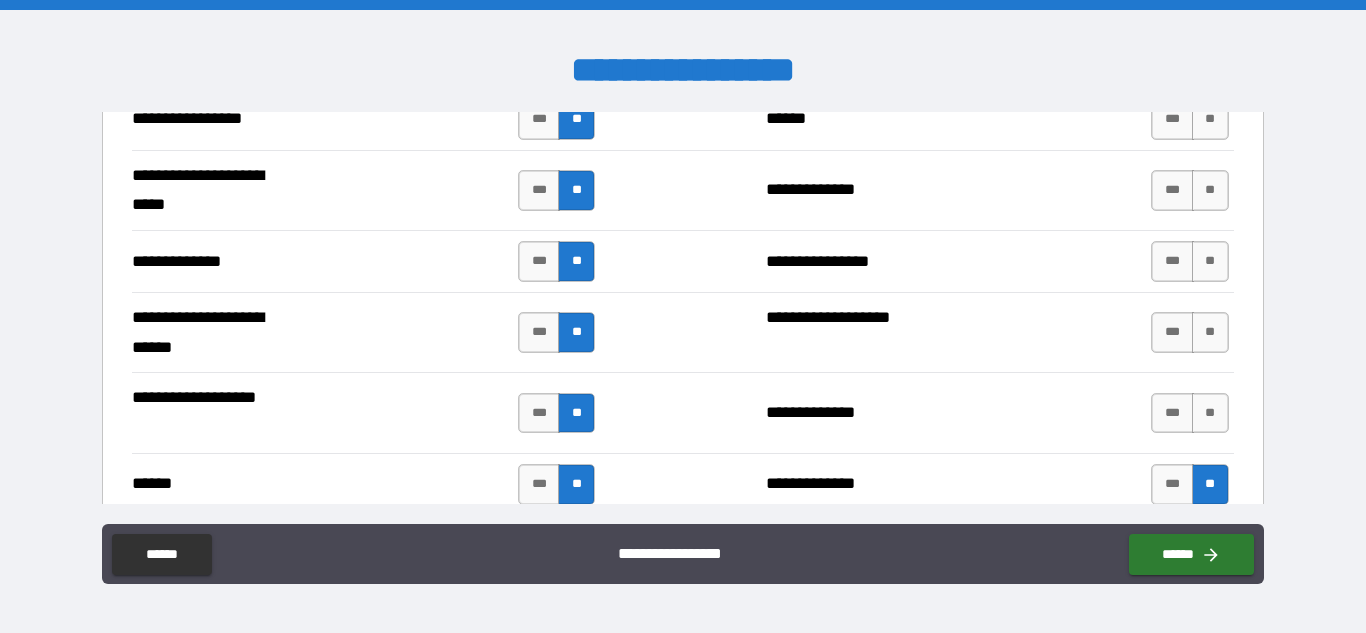 scroll, scrollTop: 2800, scrollLeft: 0, axis: vertical 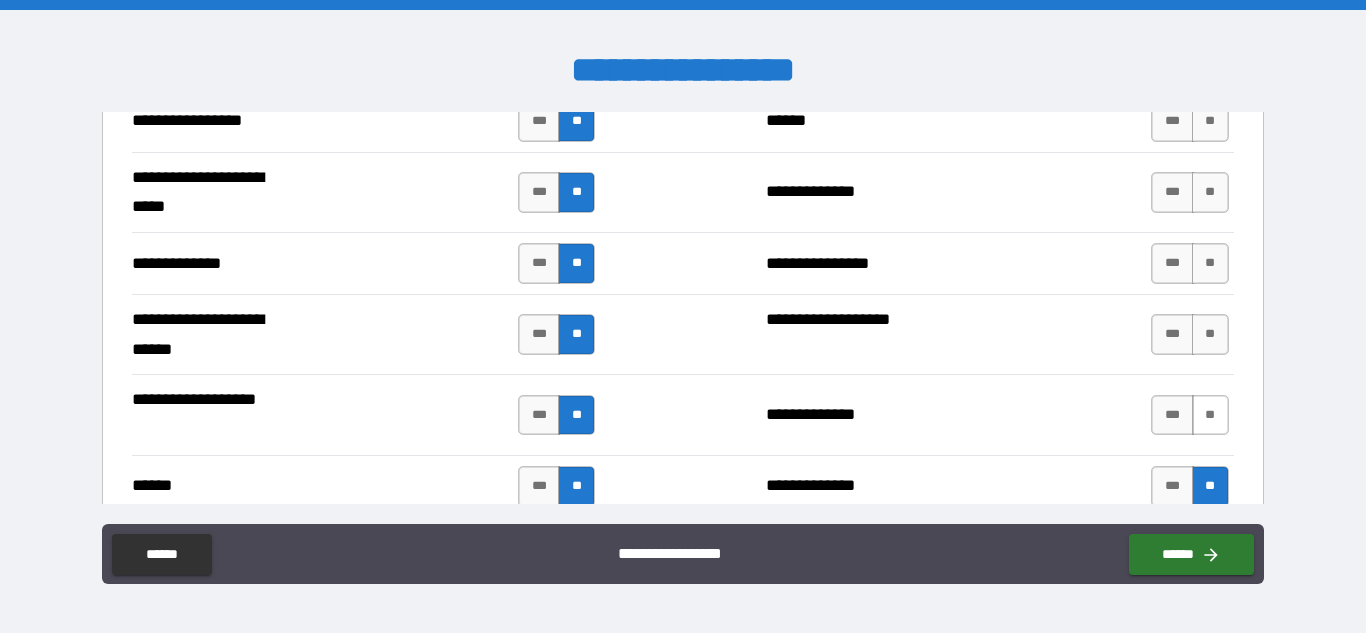 click on "**" at bounding box center [1210, 415] 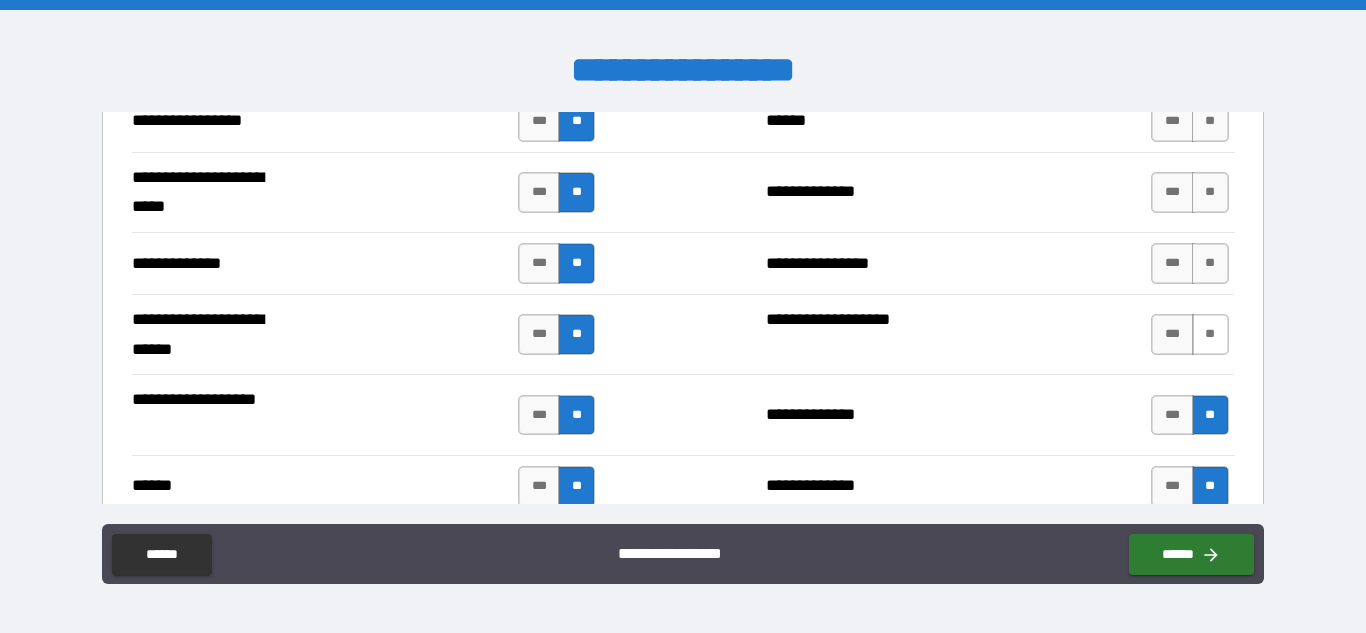 click on "**" at bounding box center (1210, 334) 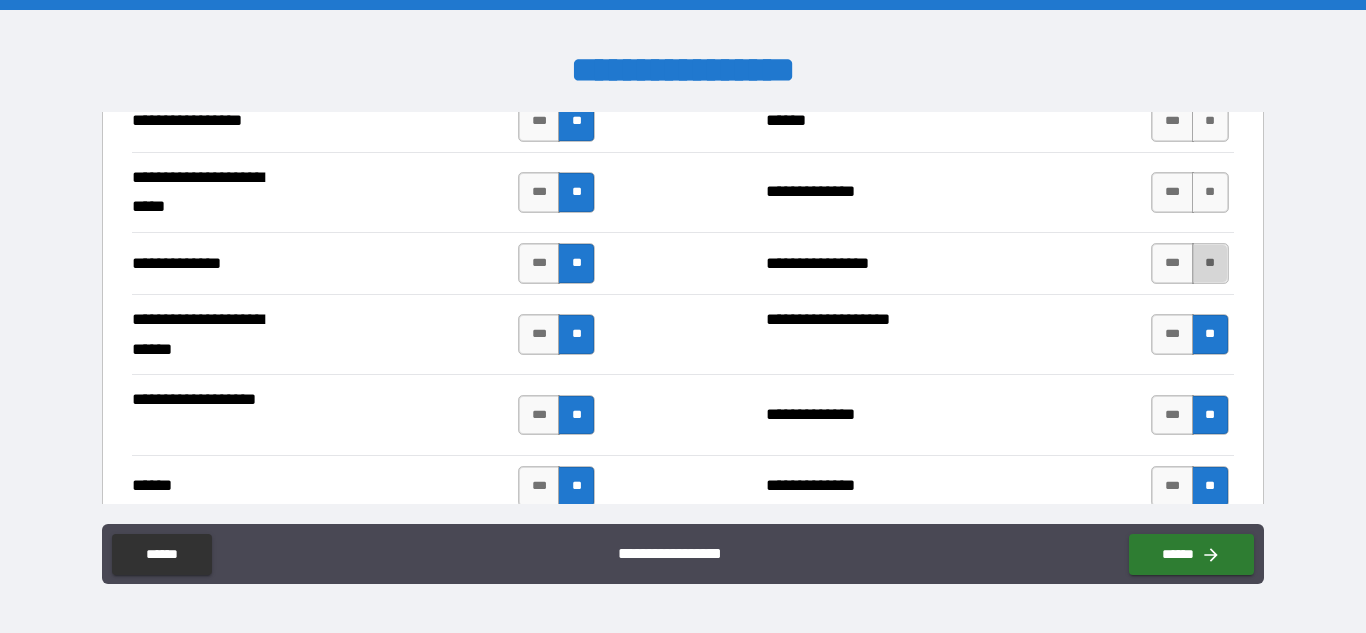 click on "**" at bounding box center [1210, 263] 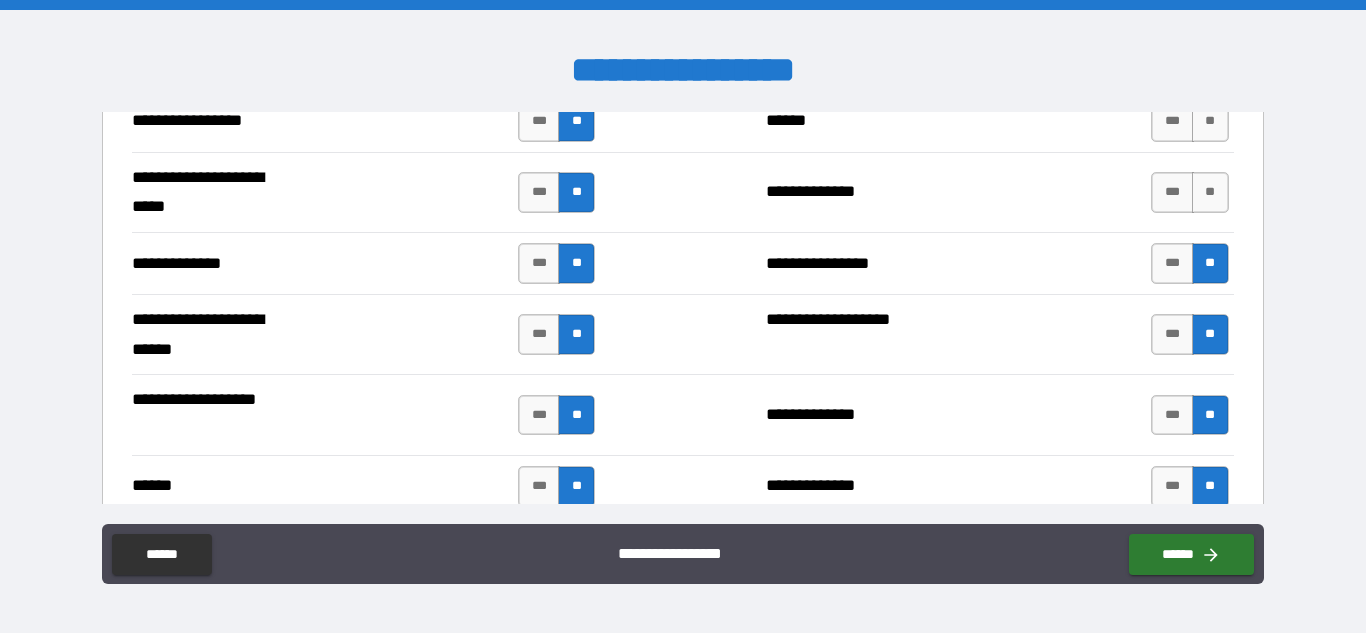 click on "**********" at bounding box center [682, 192] 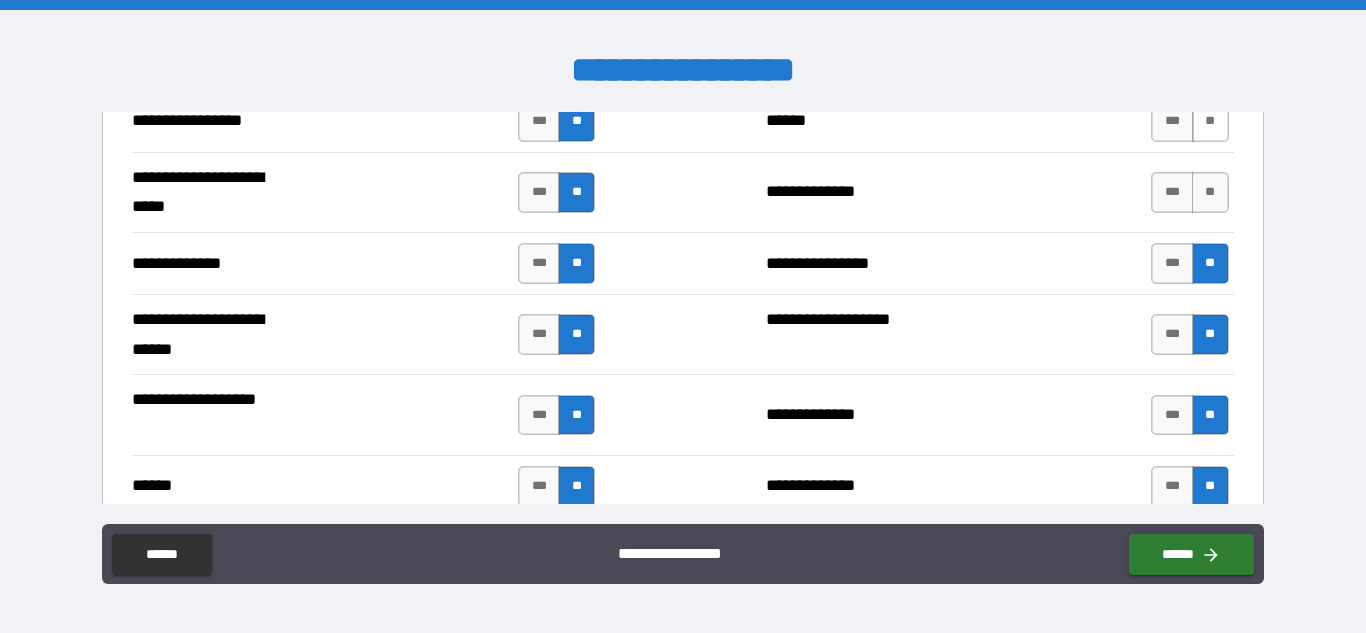 click on "**" at bounding box center [1210, 121] 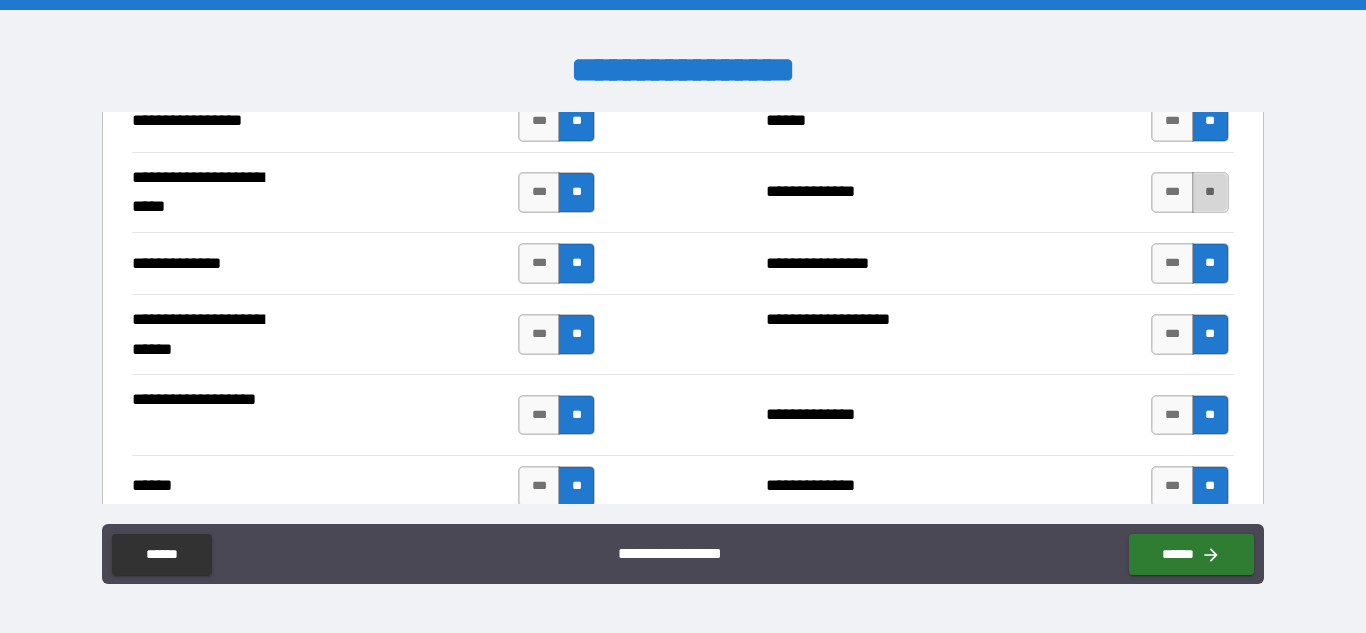drag, startPoint x: 1201, startPoint y: 188, endPoint x: 1198, endPoint y: 198, distance: 10.440307 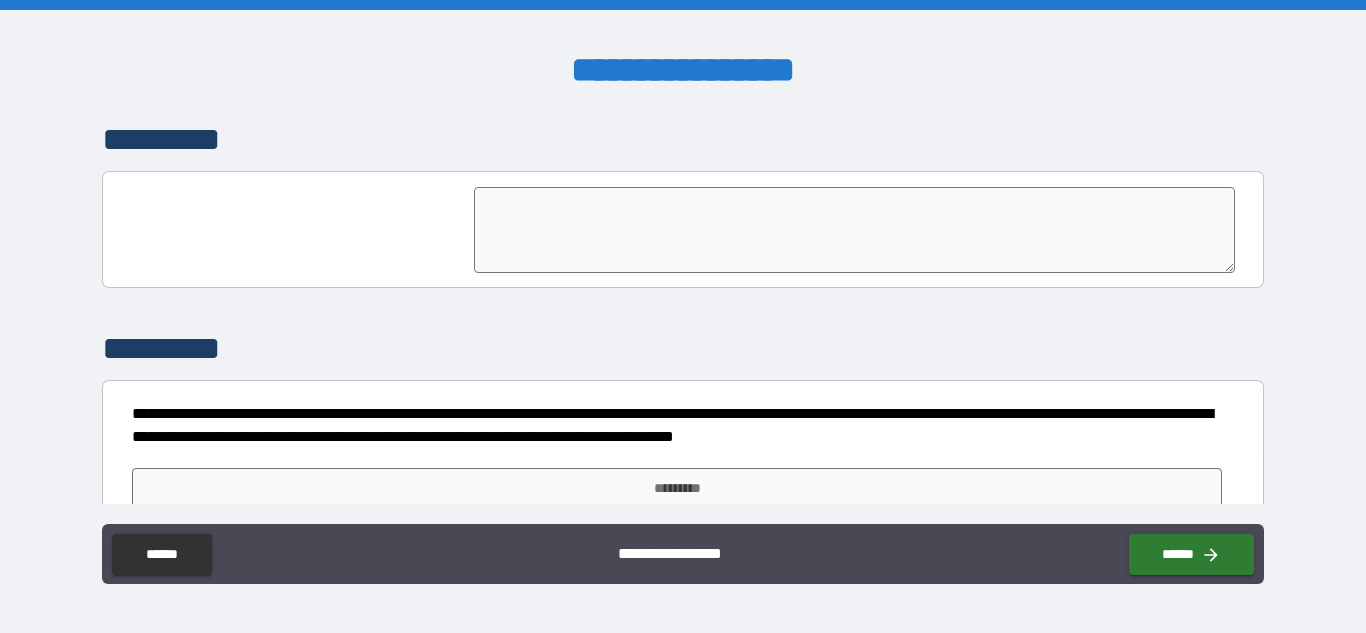 scroll, scrollTop: 4103, scrollLeft: 0, axis: vertical 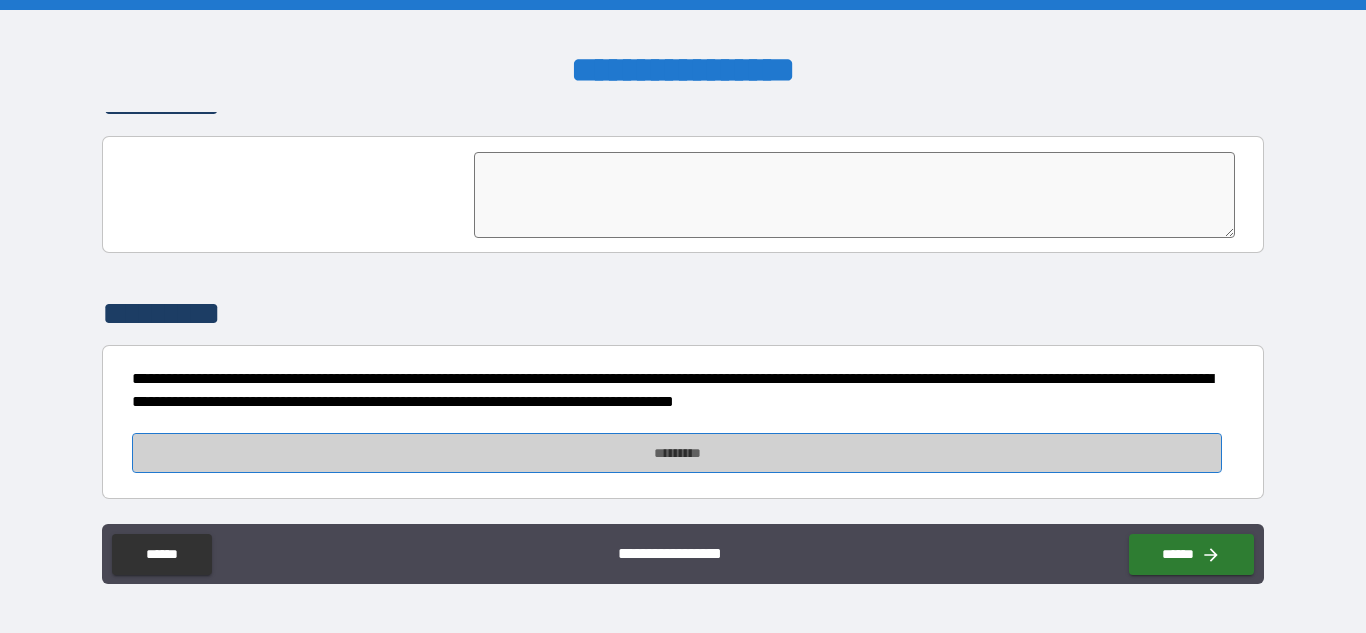 click on "*********" at bounding box center (677, 453) 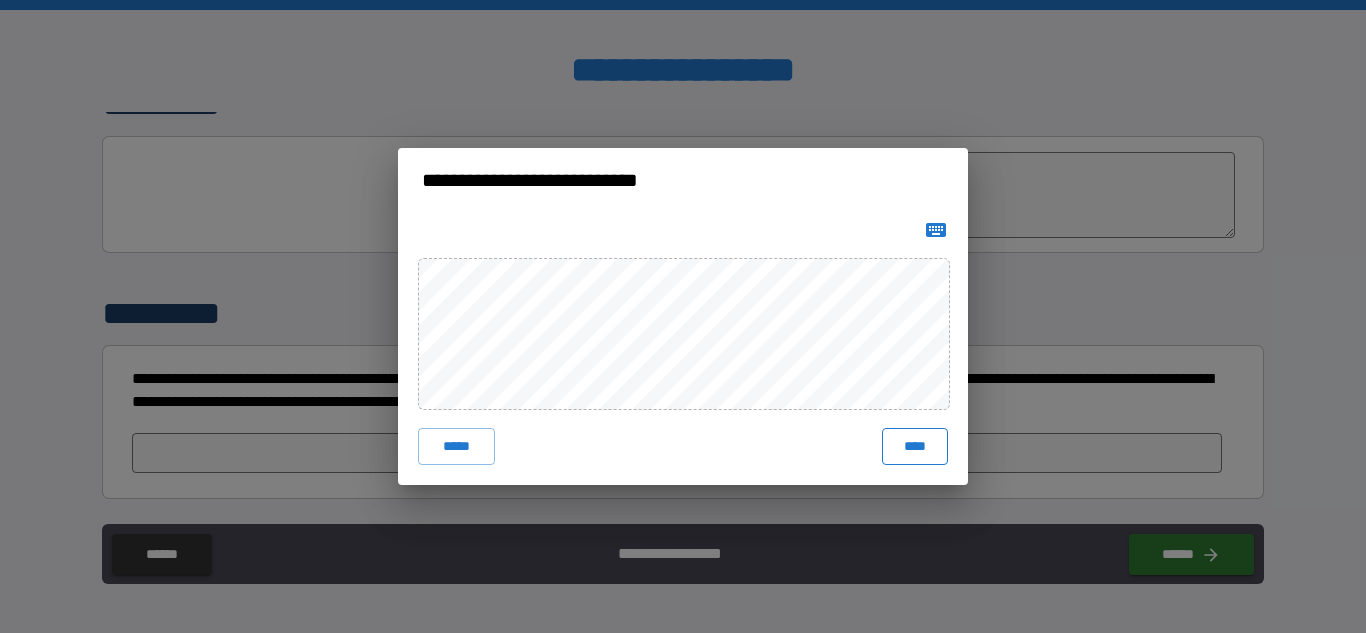 click on "****" at bounding box center (915, 446) 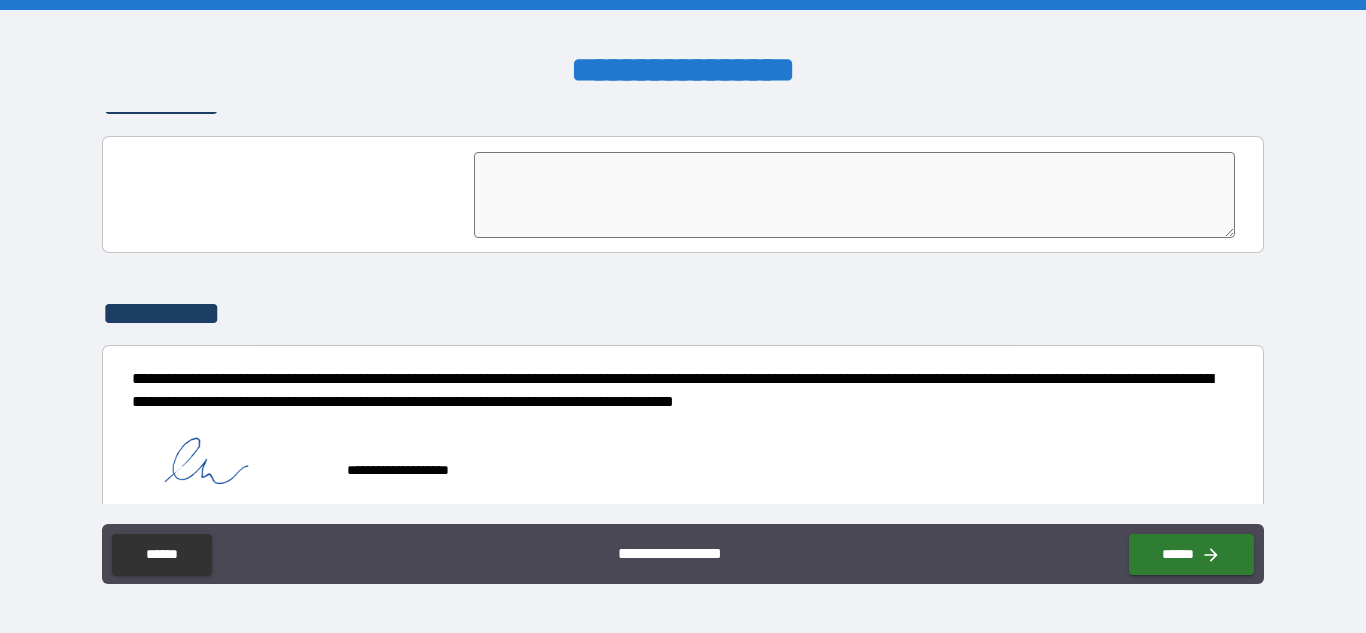 scroll, scrollTop: 4120, scrollLeft: 0, axis: vertical 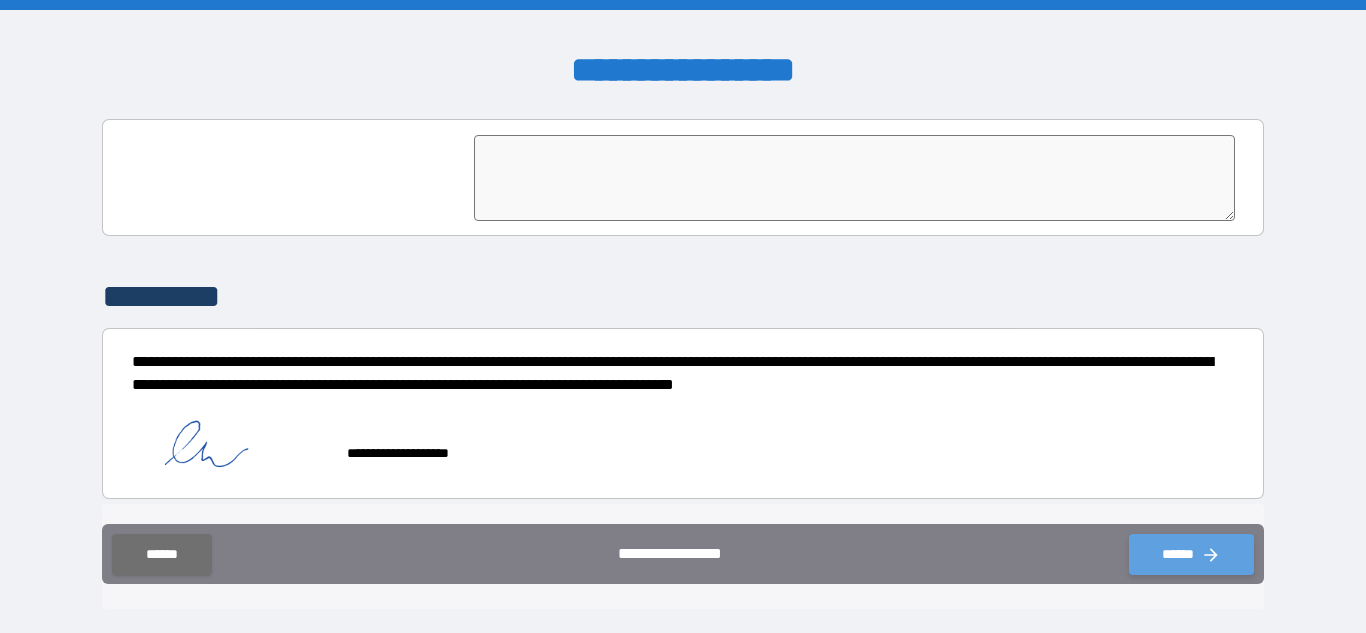click on "******" at bounding box center [1191, 554] 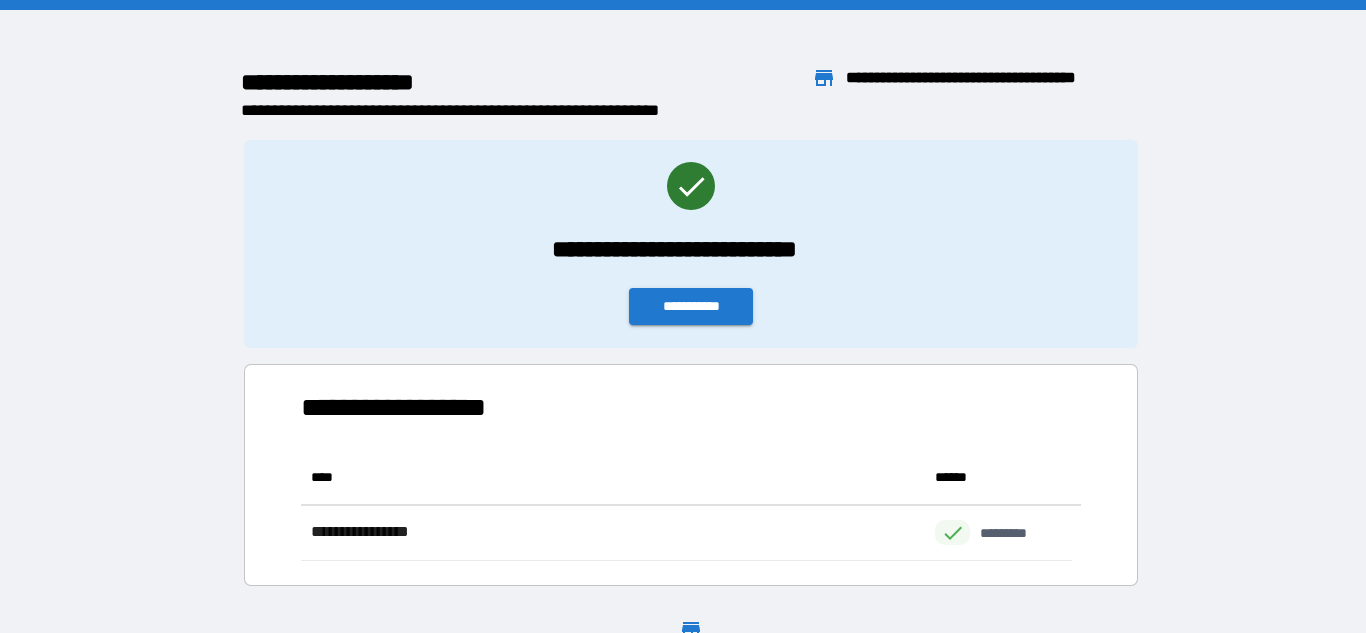 scroll, scrollTop: 16, scrollLeft: 16, axis: both 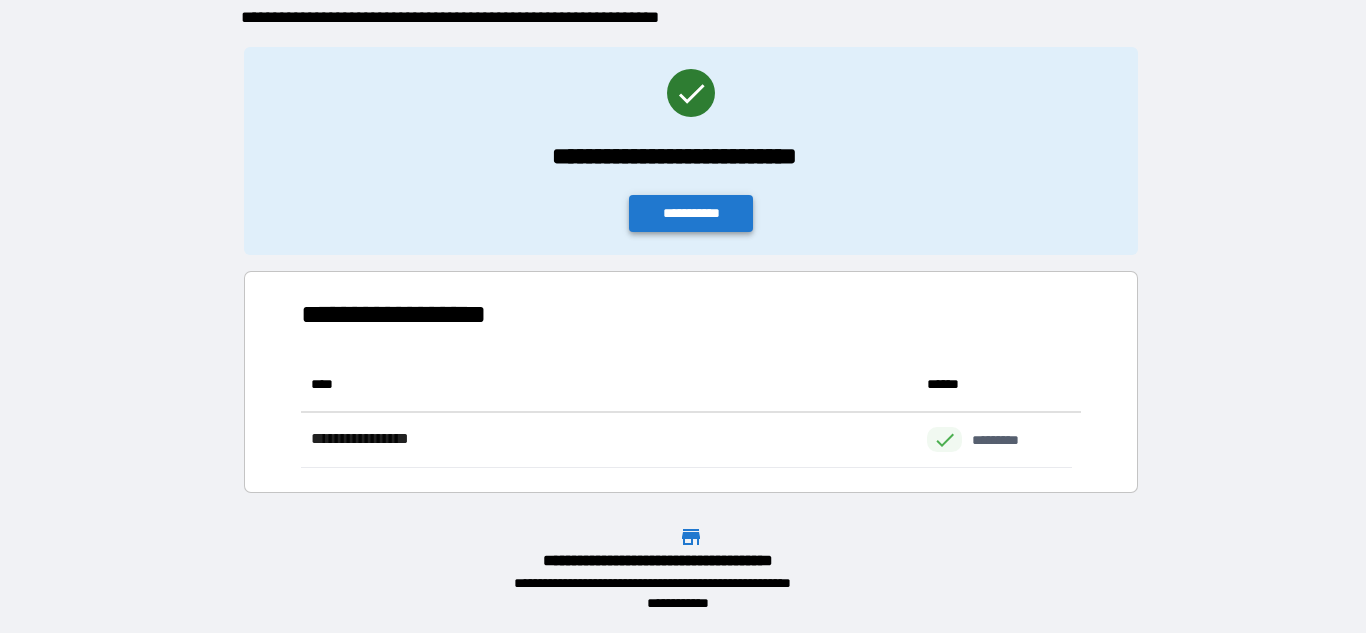 click on "**********" at bounding box center (691, 213) 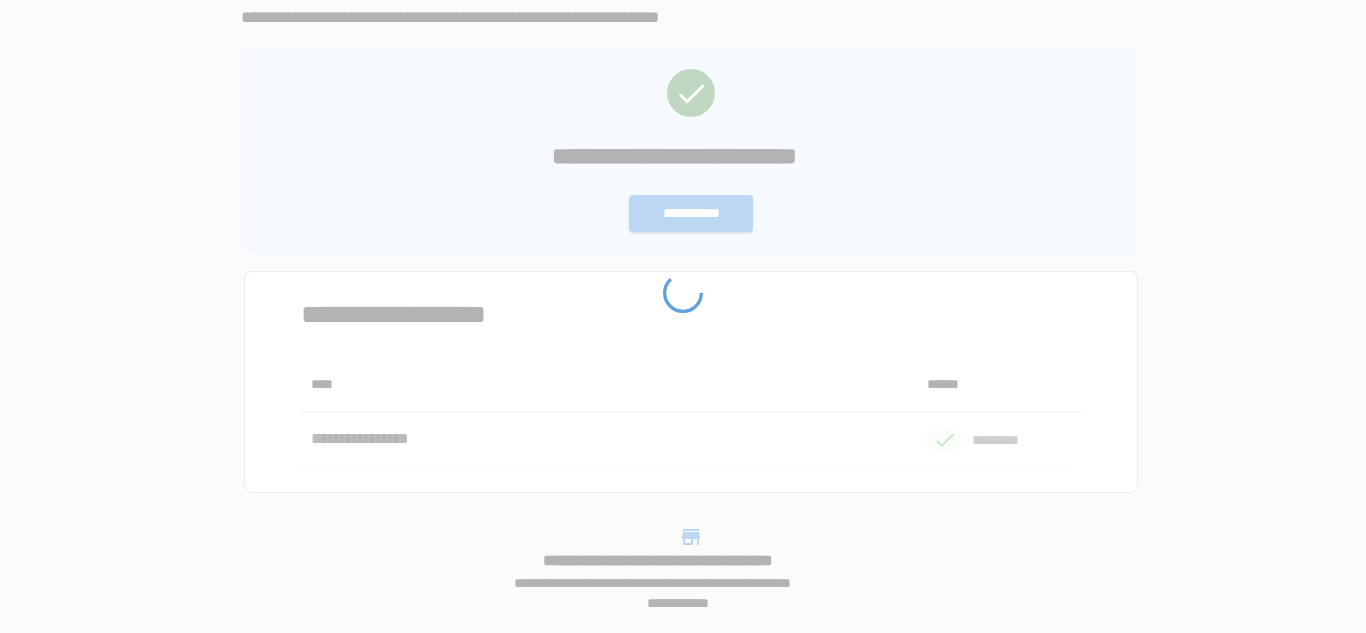 scroll, scrollTop: 0, scrollLeft: 0, axis: both 